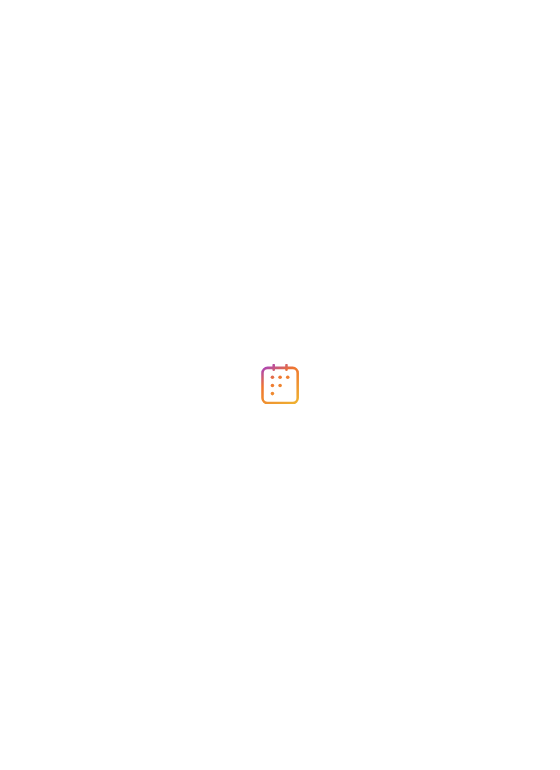 scroll, scrollTop: 0, scrollLeft: 0, axis: both 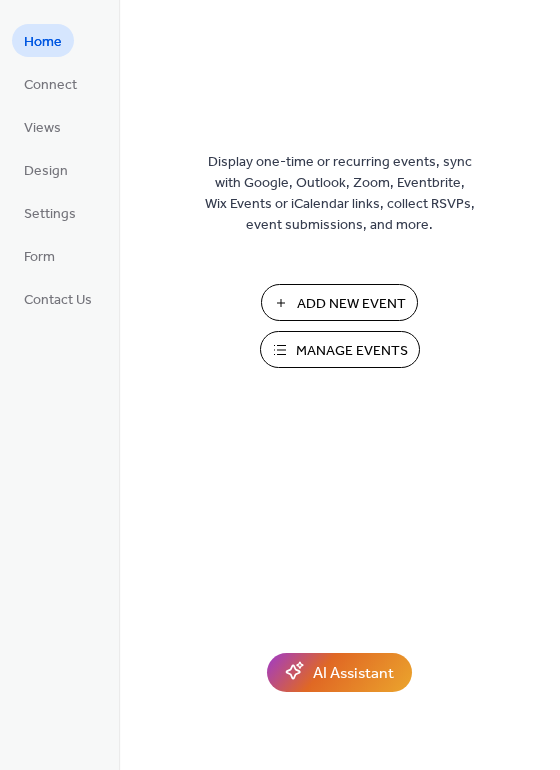 click on "Manage Events" at bounding box center (352, 351) 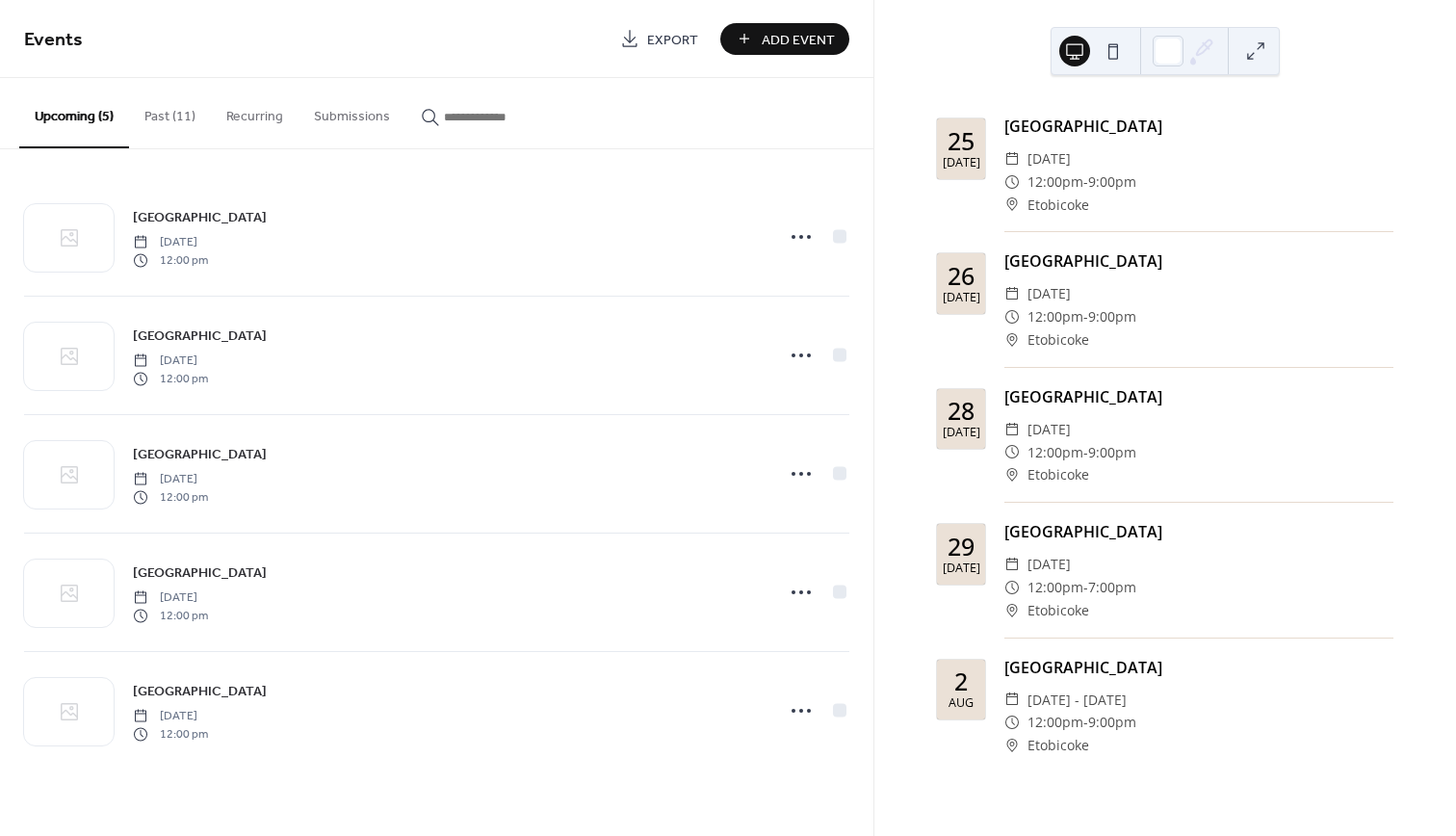 scroll, scrollTop: 0, scrollLeft: 0, axis: both 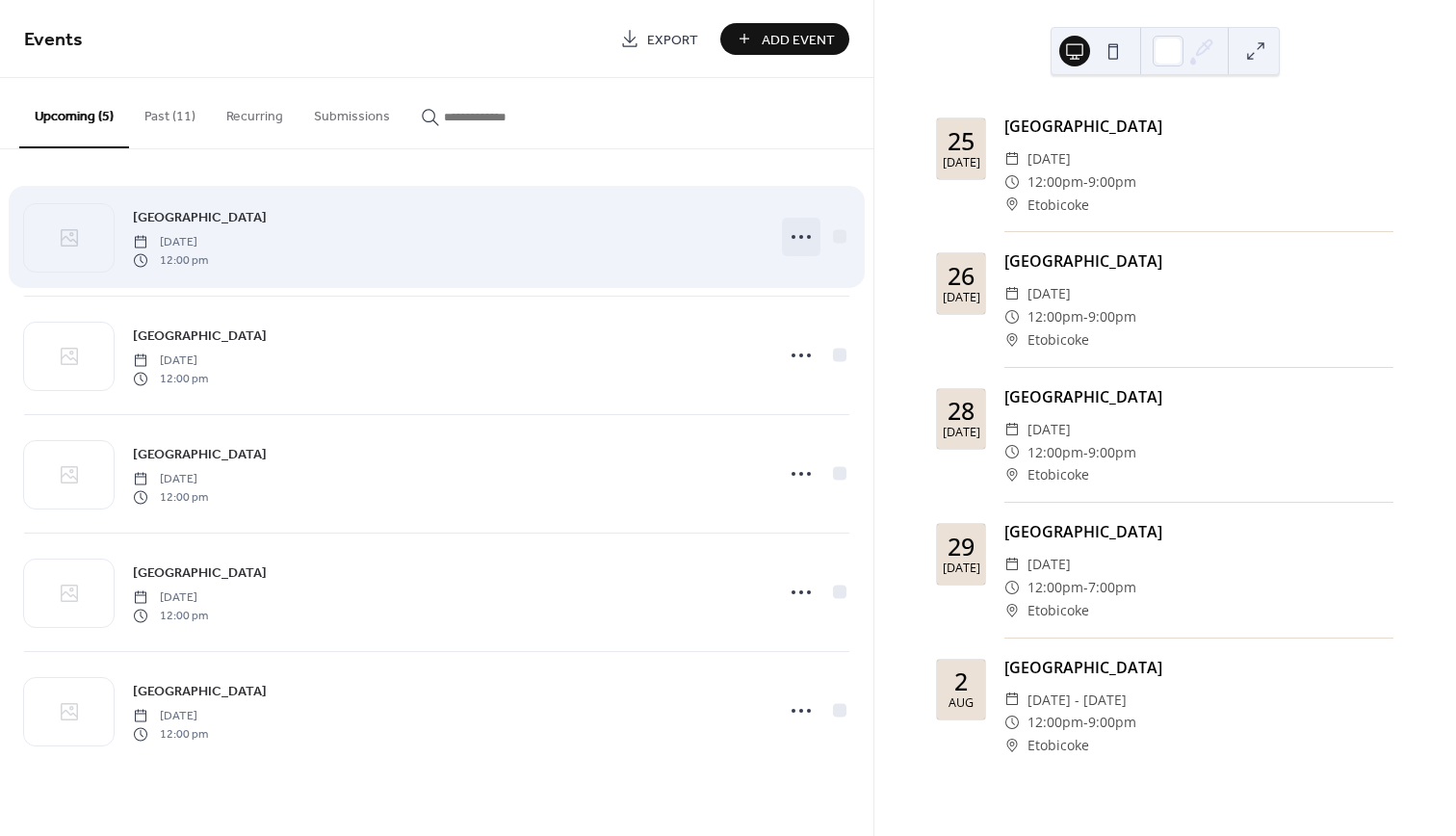 click 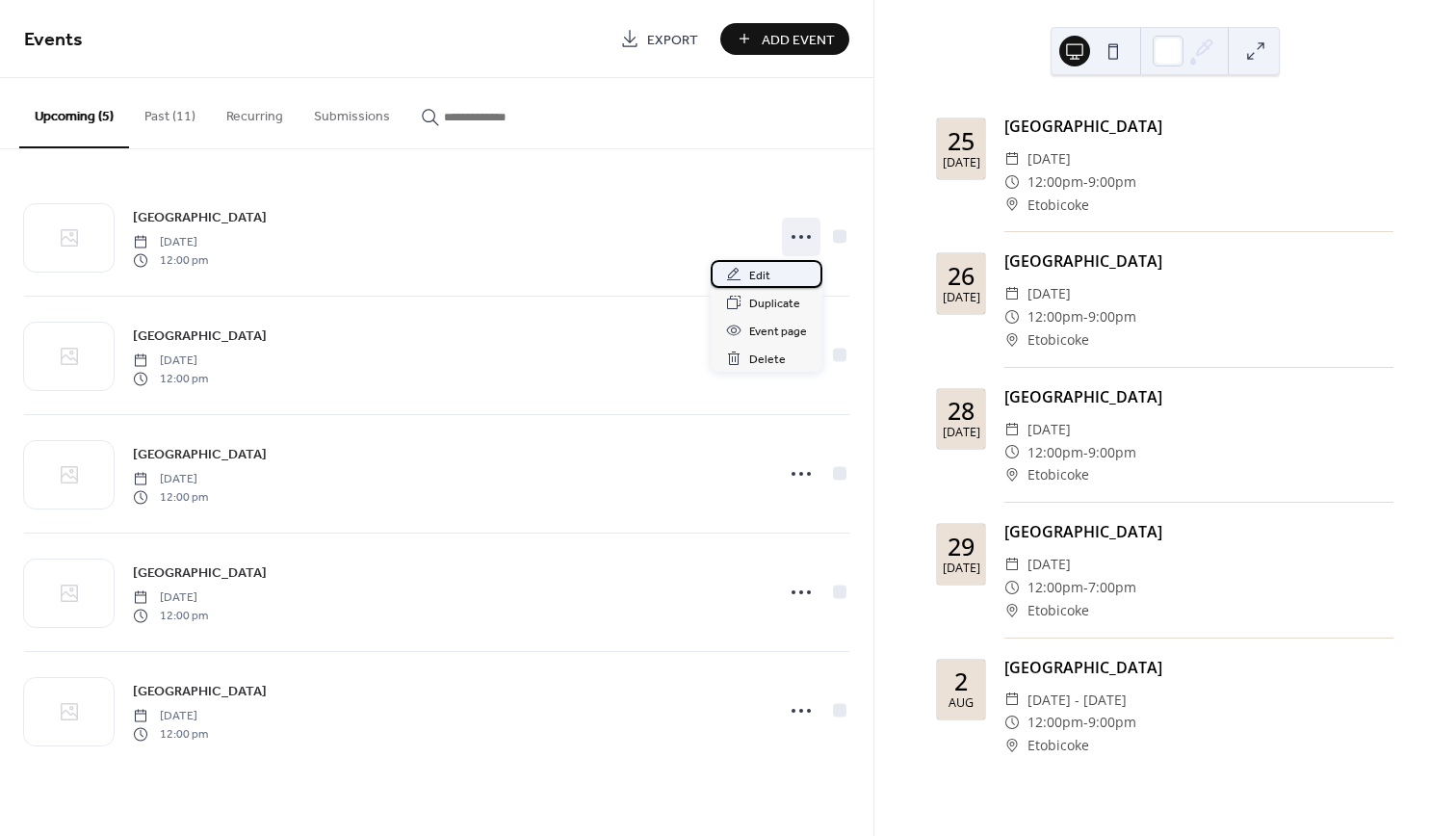 click on "Edit" at bounding box center [767, 274] 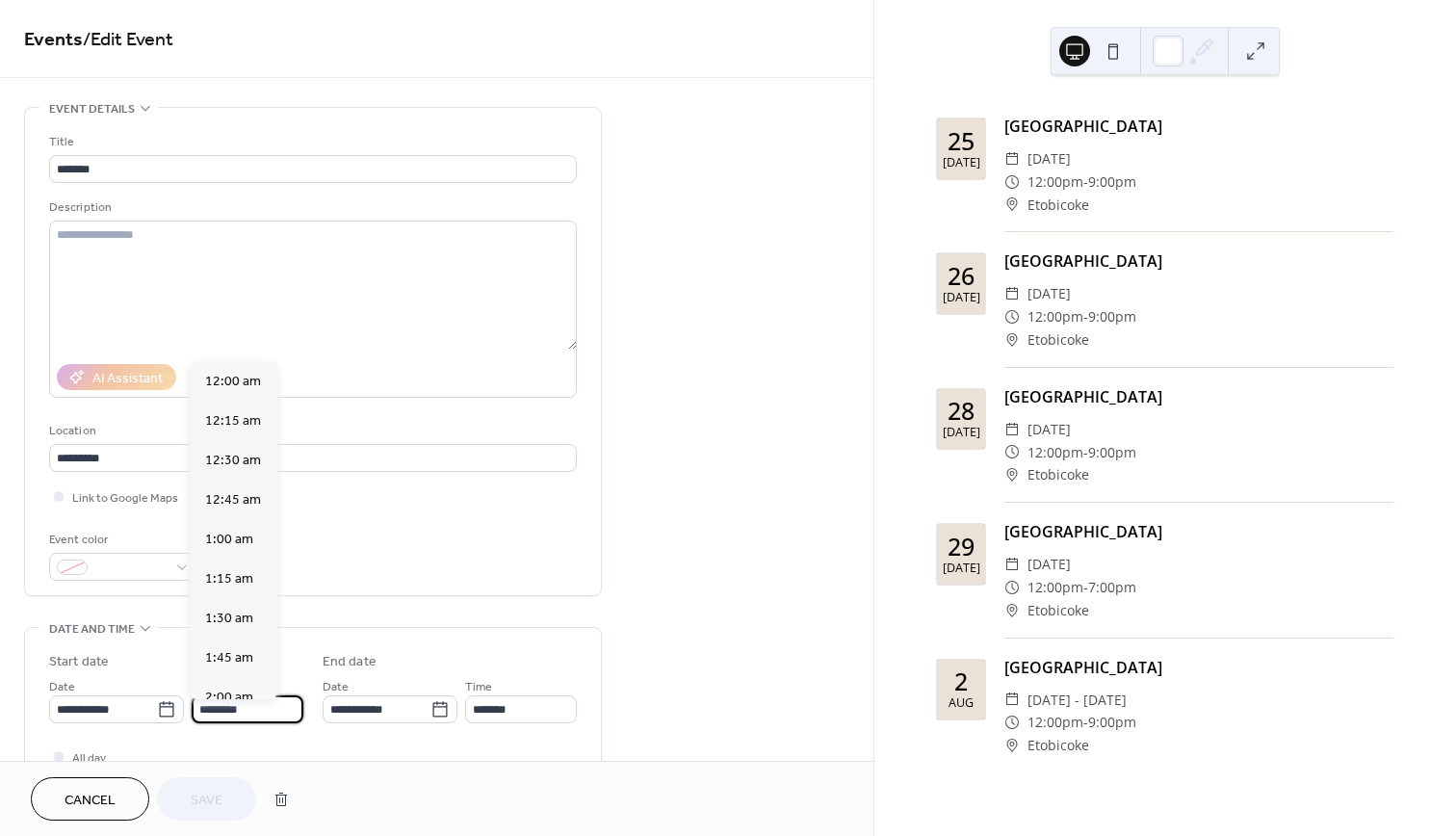 click on "********" at bounding box center (247, 709) 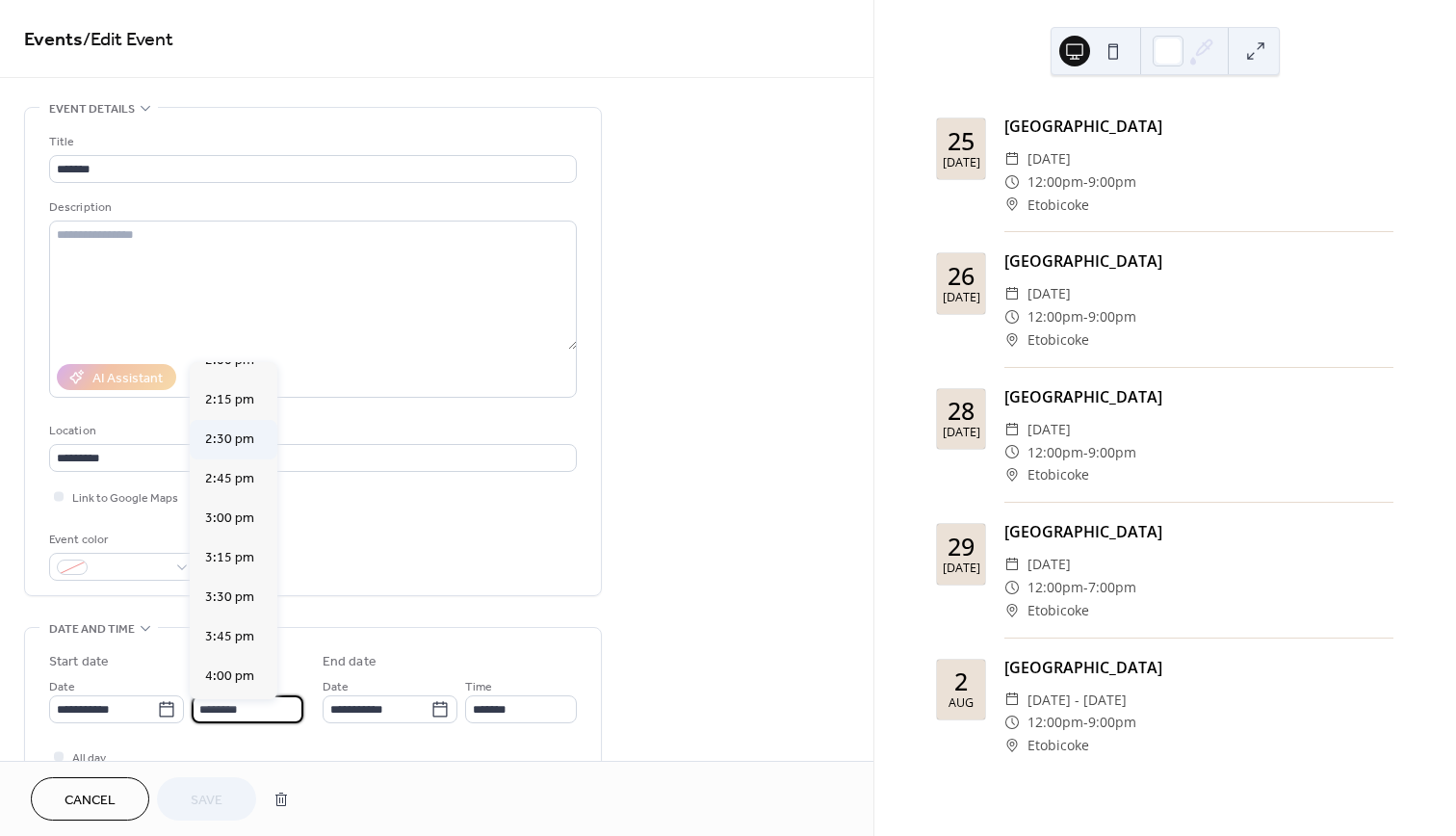 scroll, scrollTop: 2234, scrollLeft: 0, axis: vertical 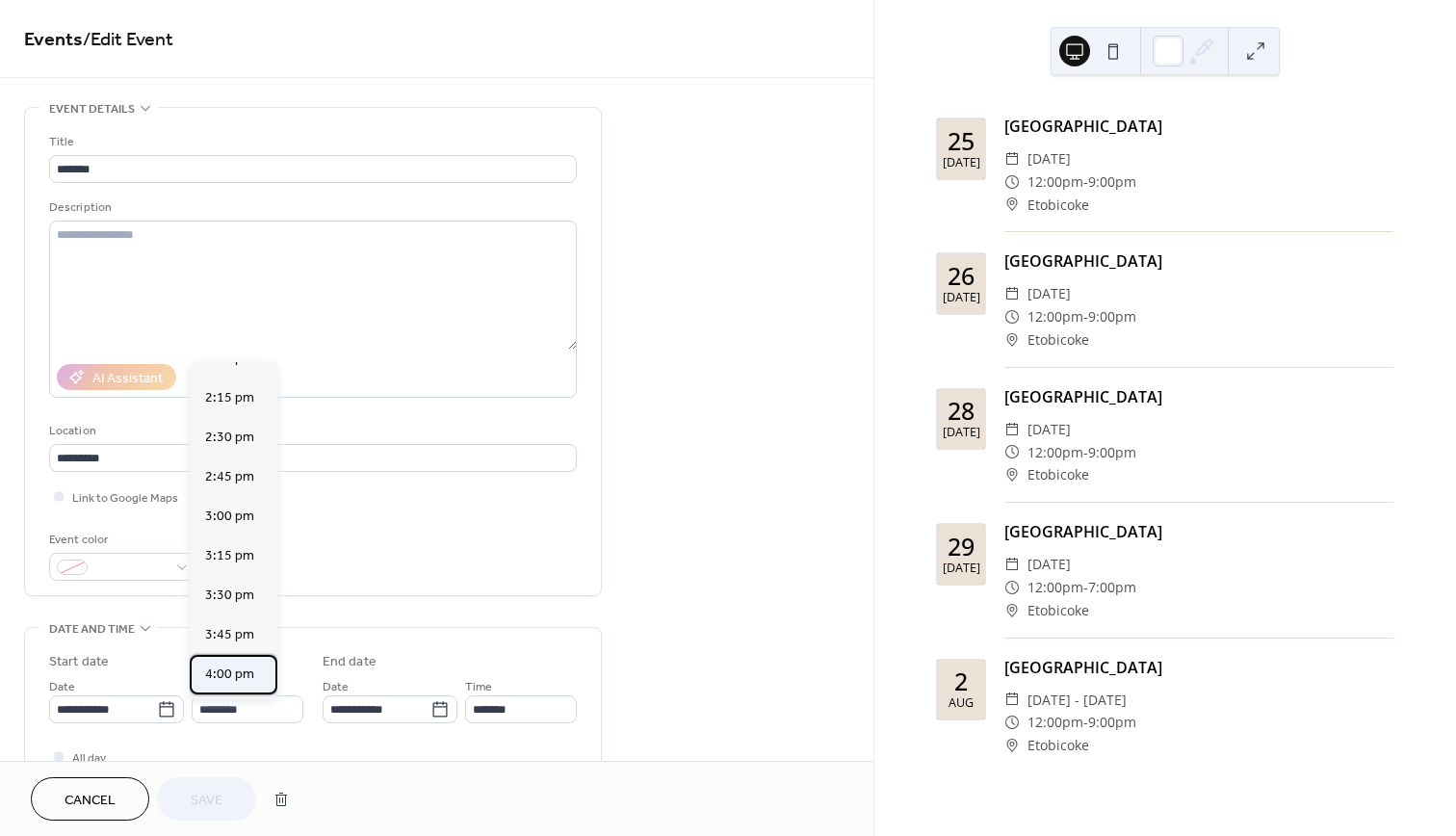 click on "4:00 pm" at bounding box center (229, 674) 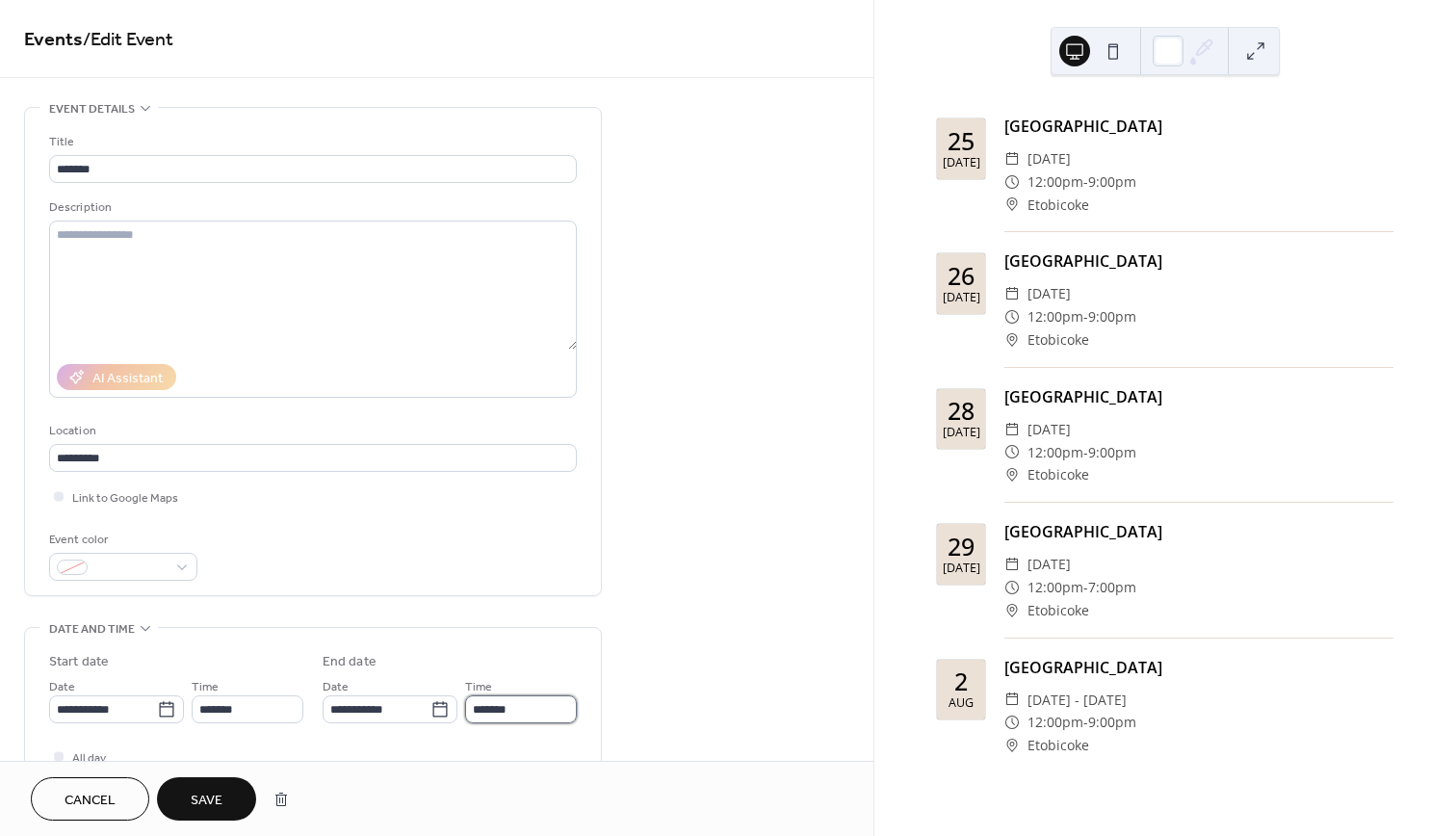 click on "*******" at bounding box center (521, 709) 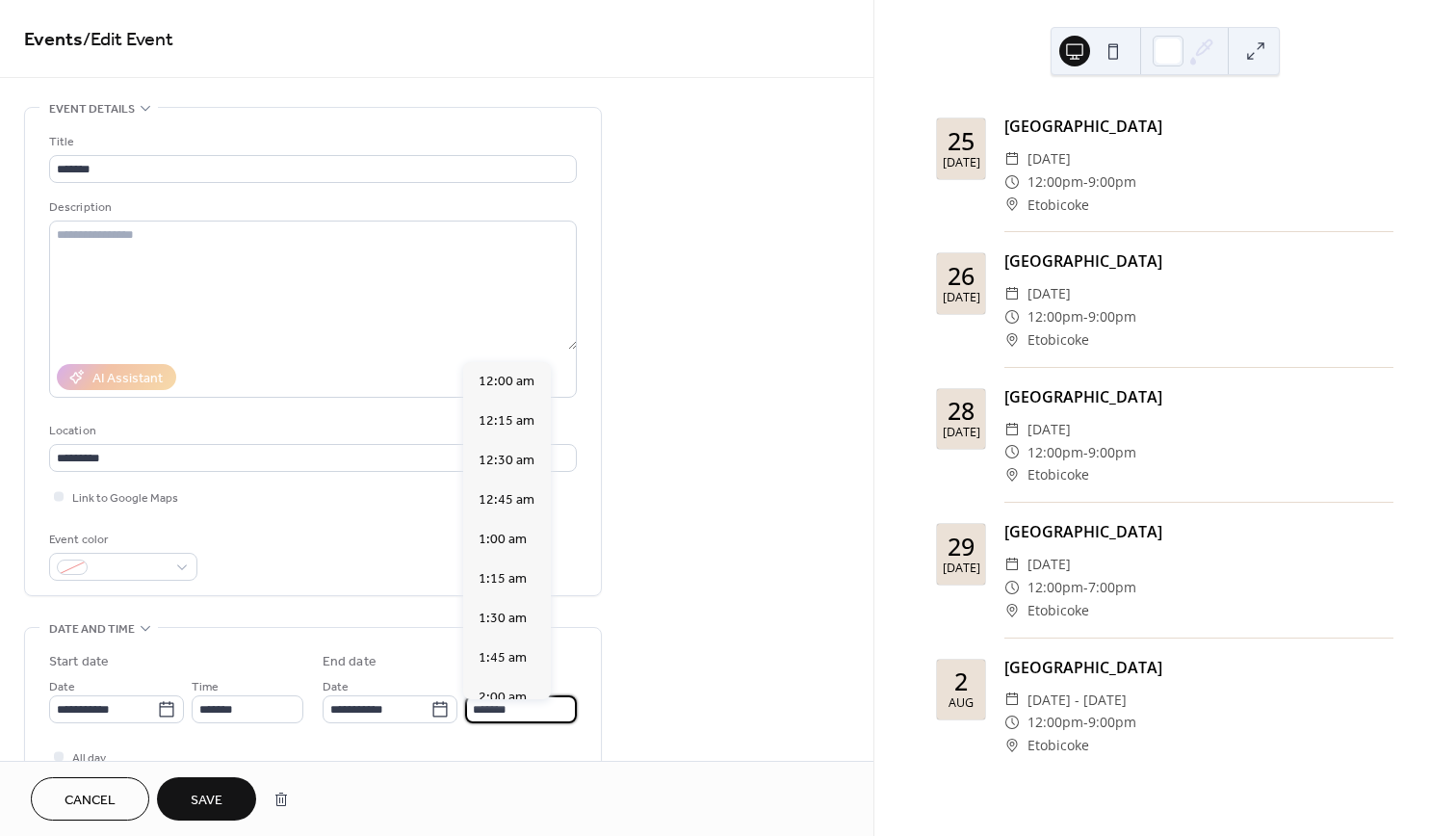 scroll, scrollTop: 1422, scrollLeft: 0, axis: vertical 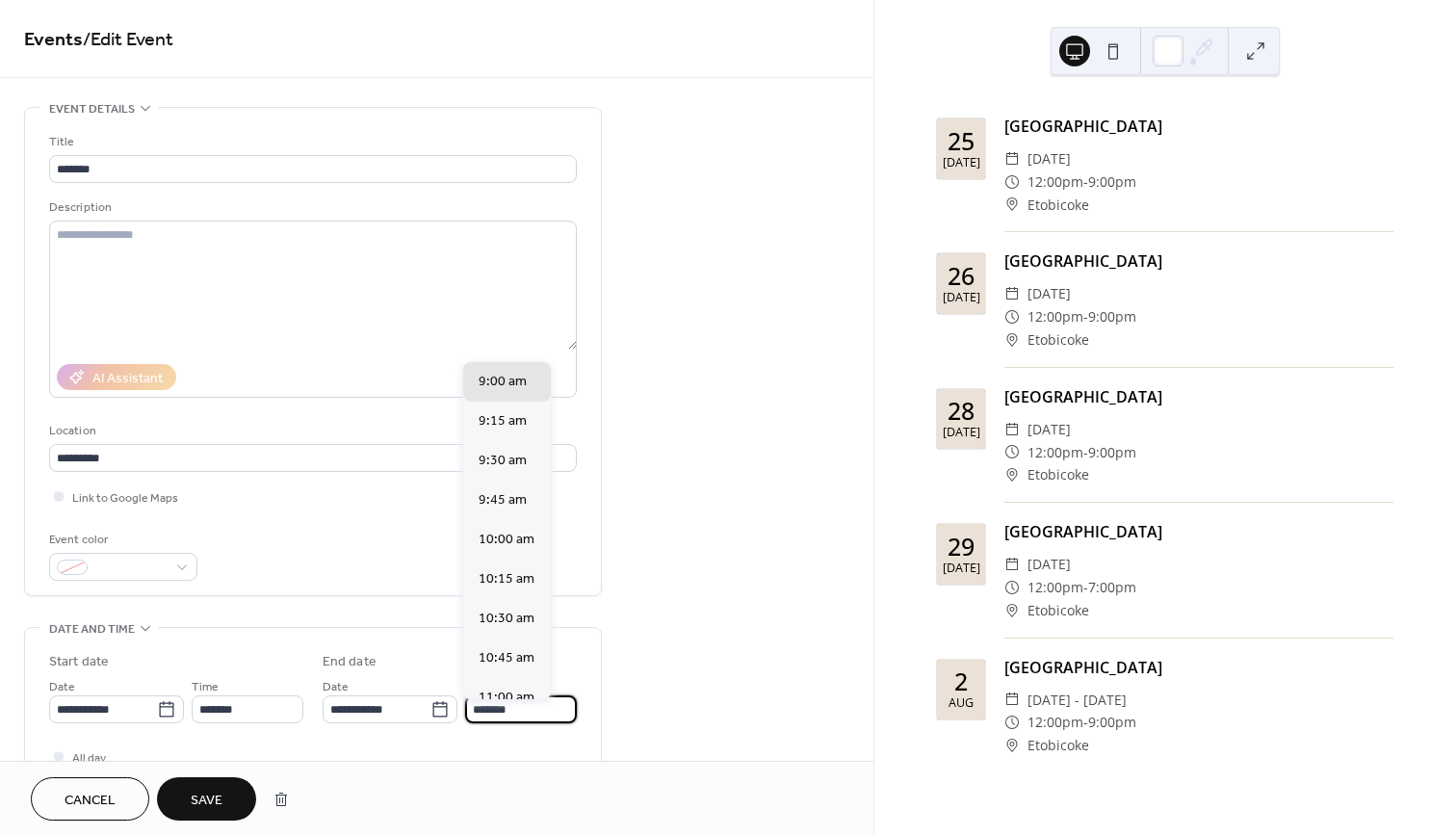 type on "*******" 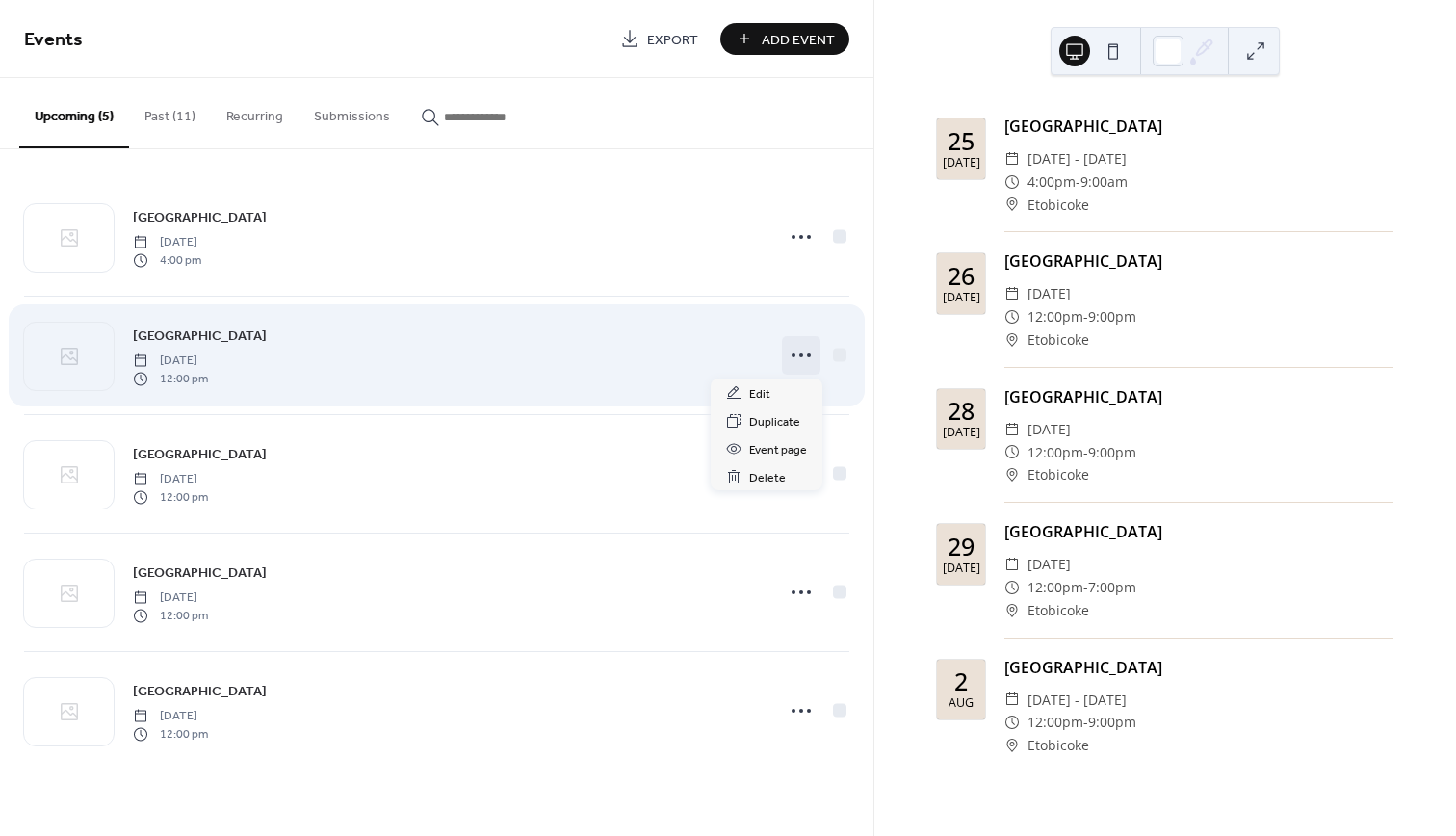 click 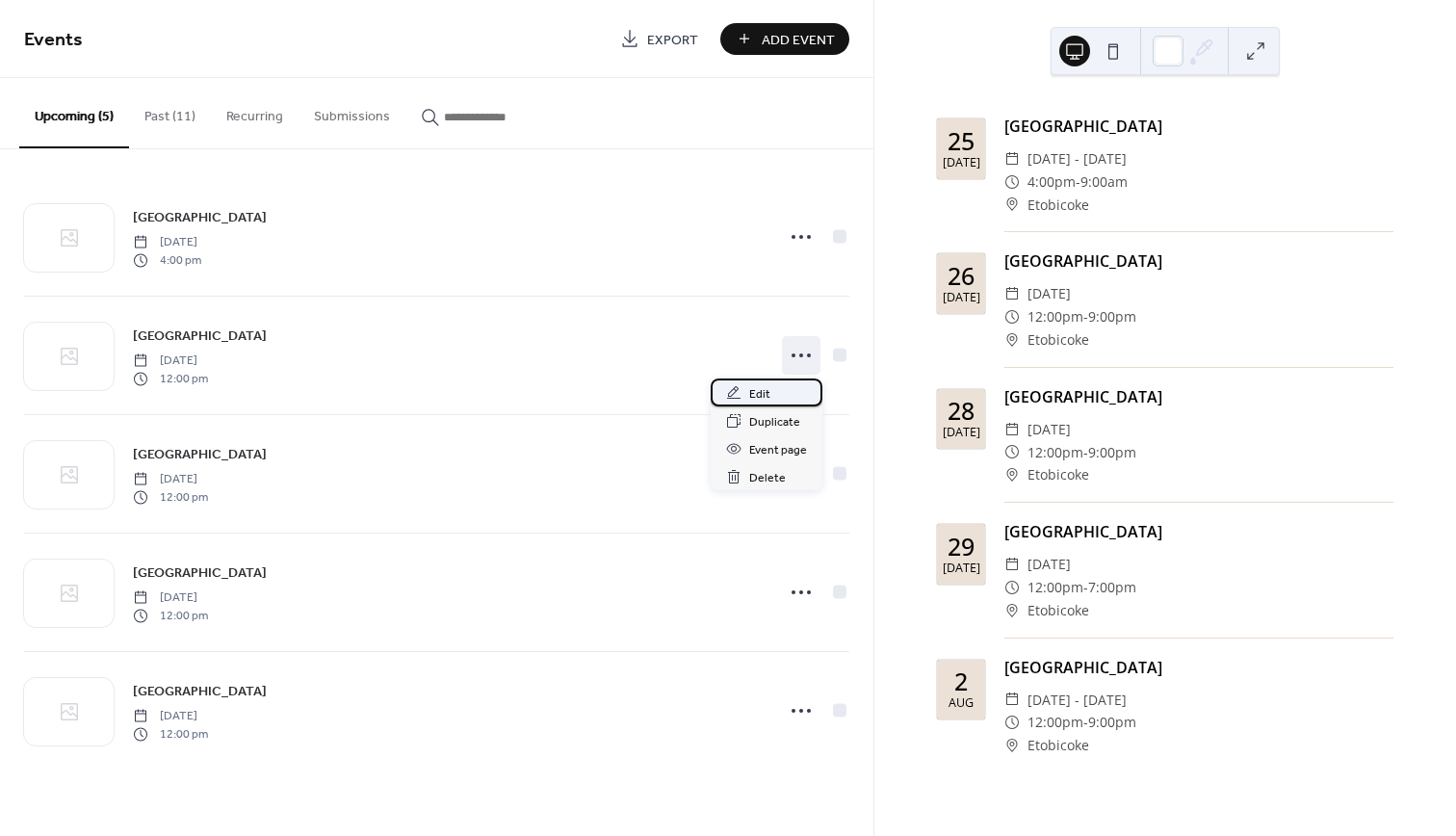 click on "Edit" at bounding box center [760, 394] 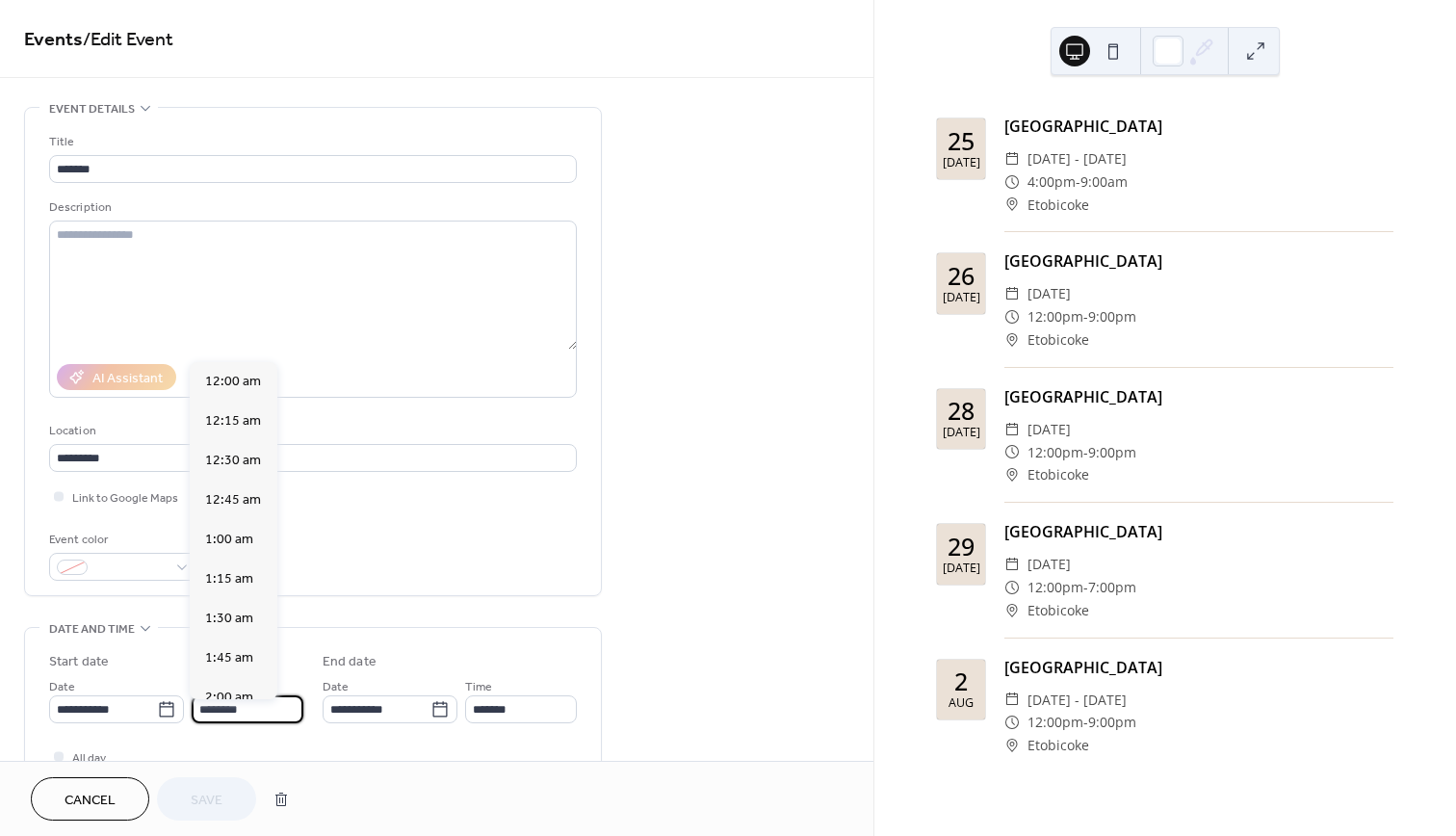 click on "********" at bounding box center (247, 709) 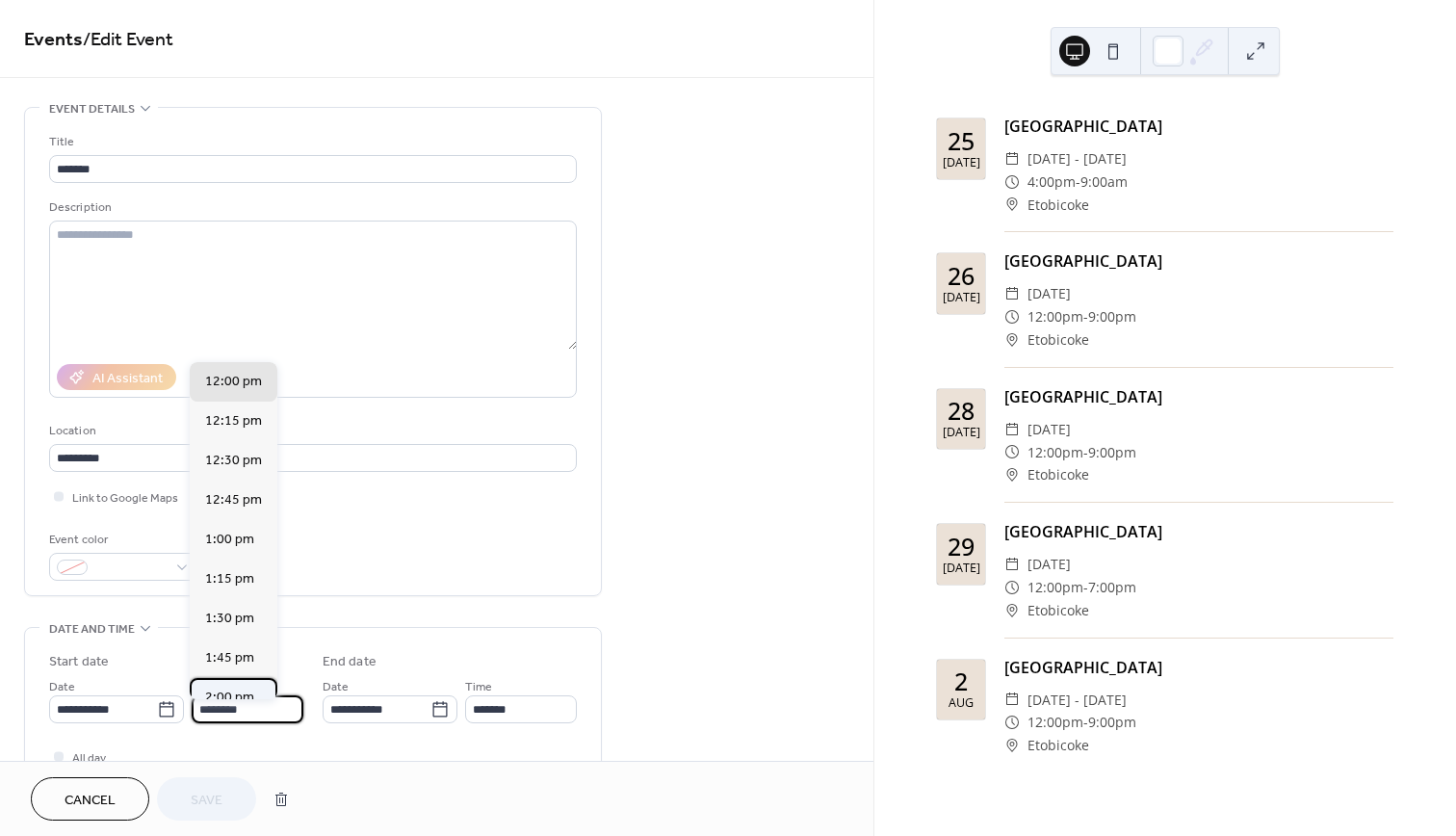 click on "2:00 pm" at bounding box center (229, 697) 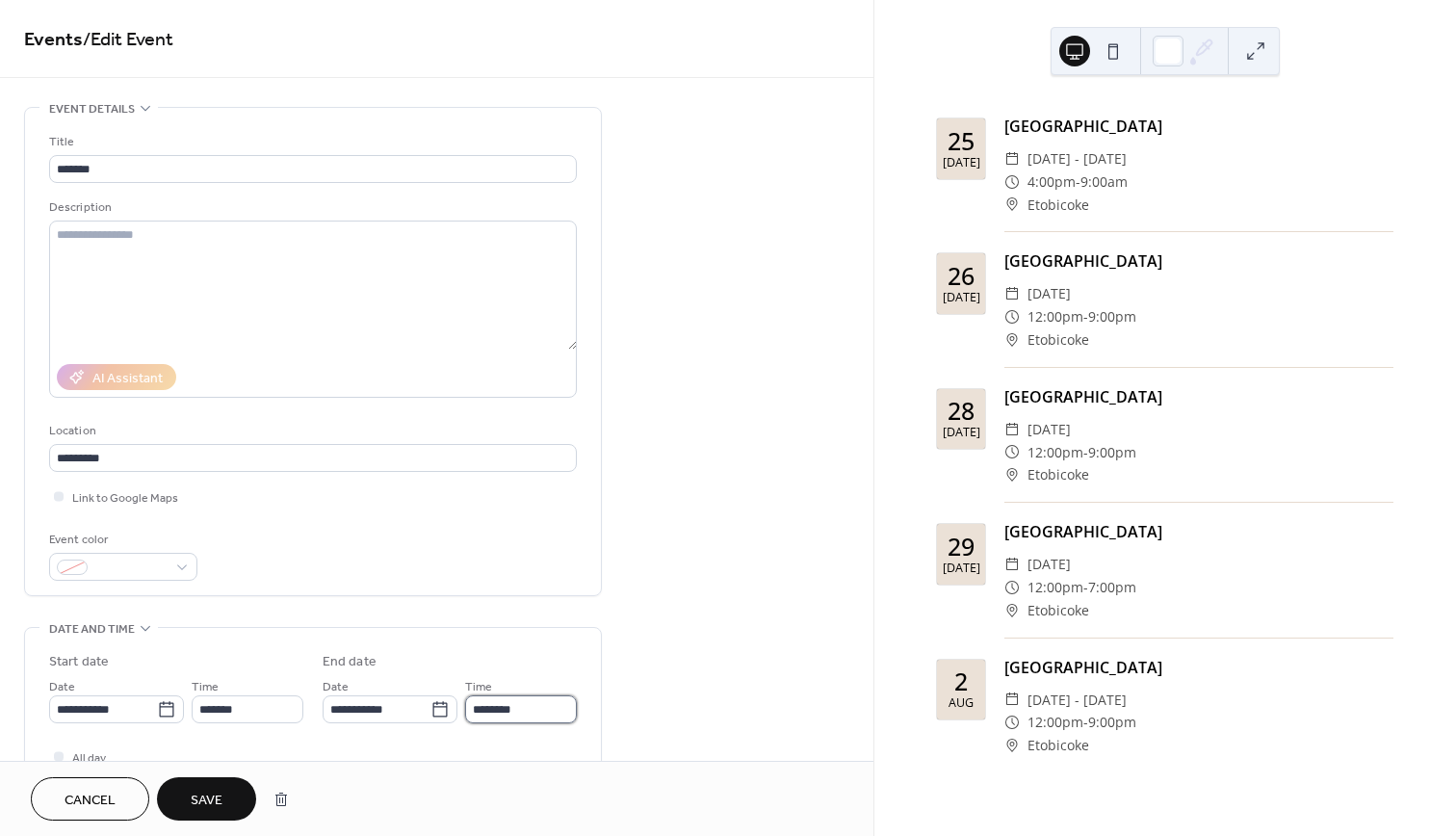 click on "********" at bounding box center [521, 709] 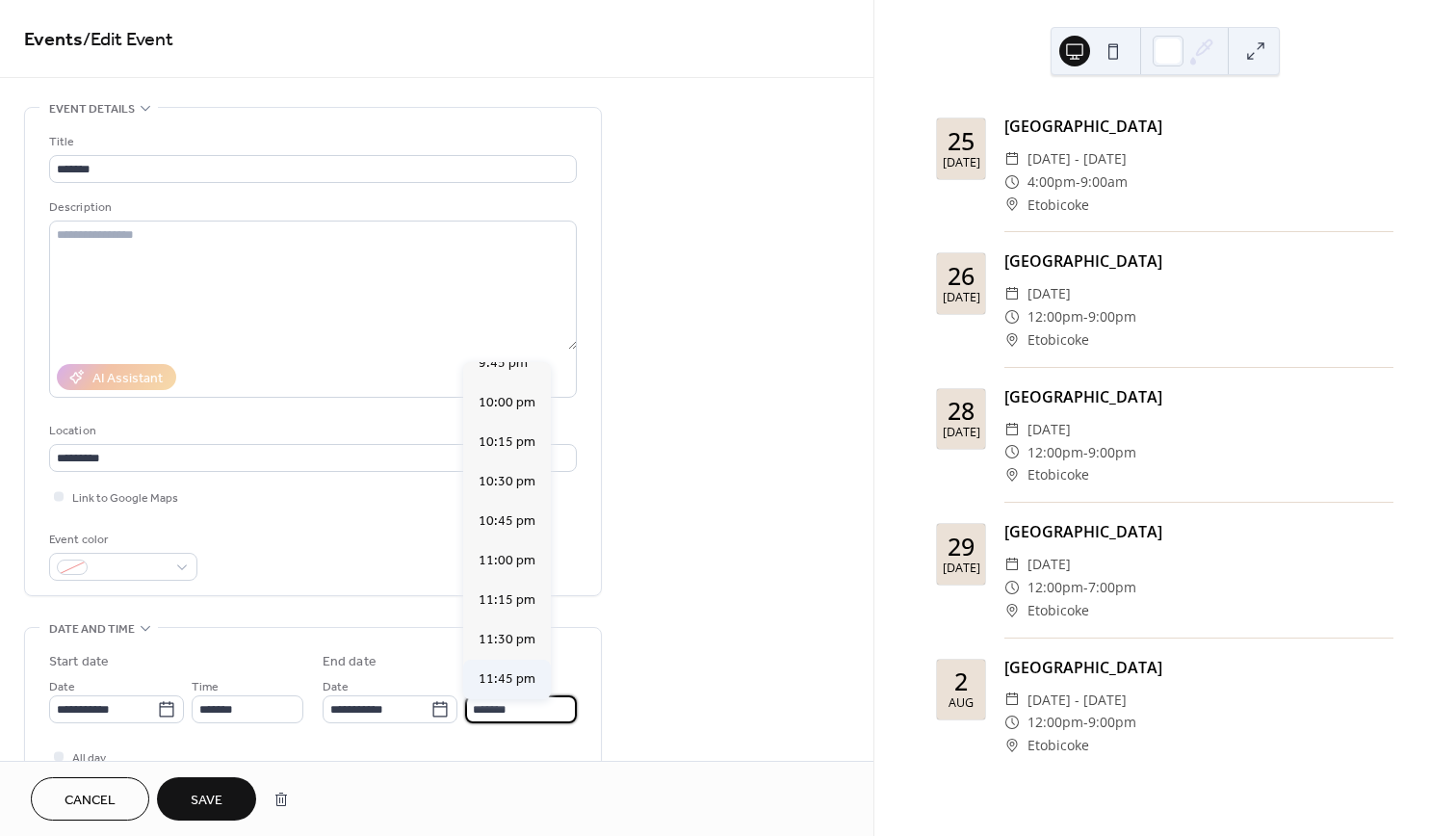 scroll, scrollTop: 1066, scrollLeft: 0, axis: vertical 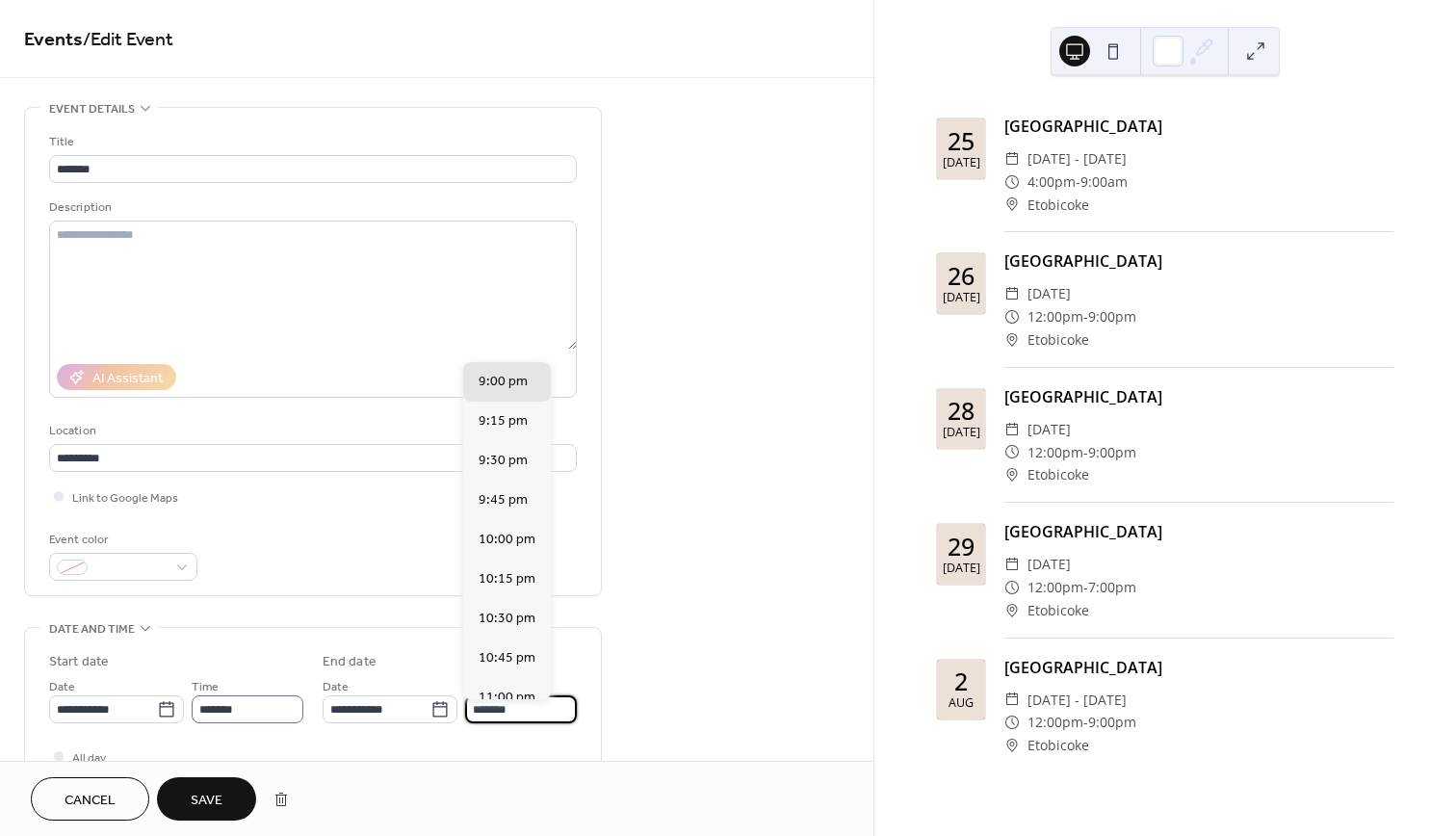 type on "*******" 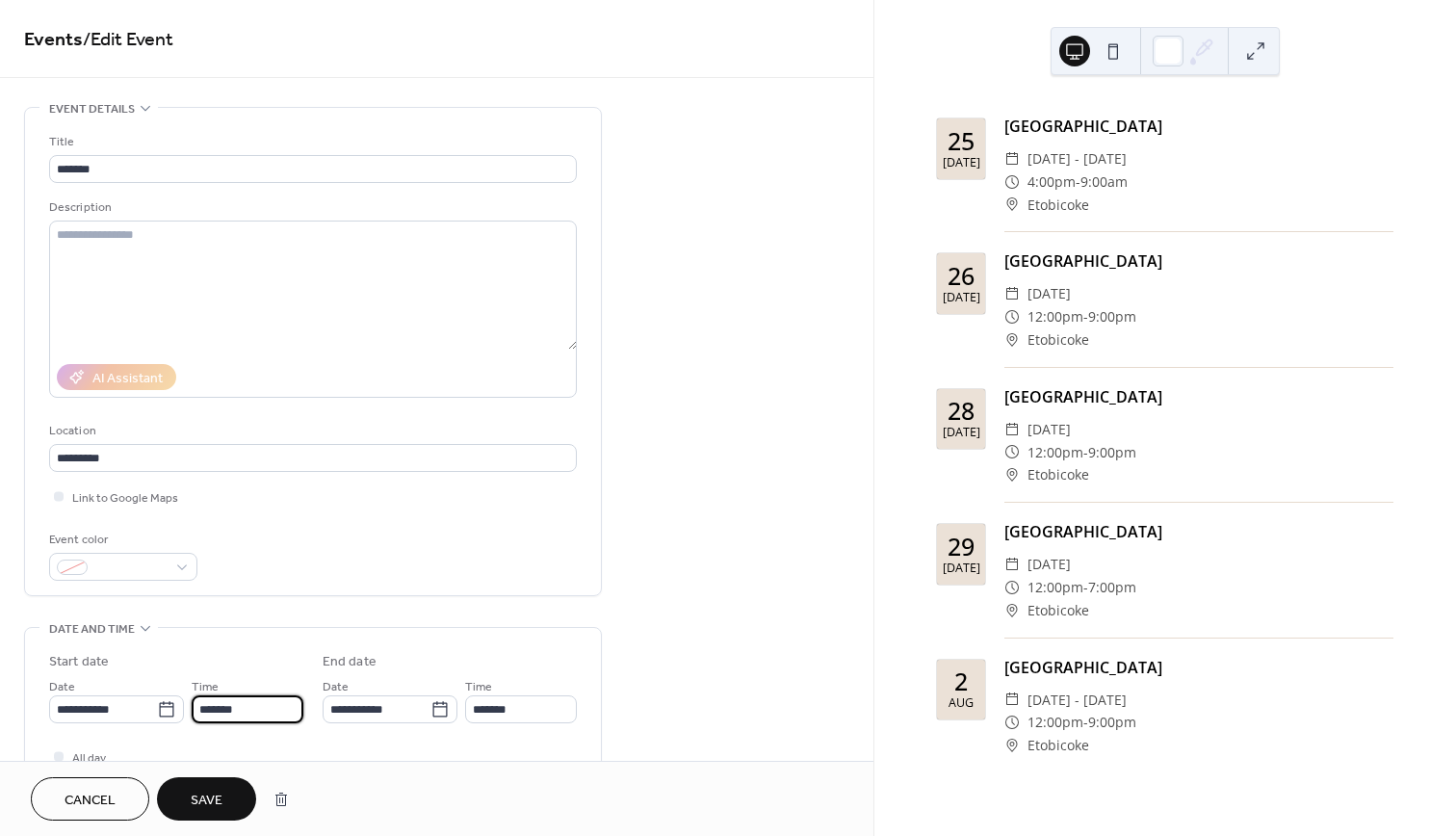 click on "*******" at bounding box center [247, 709] 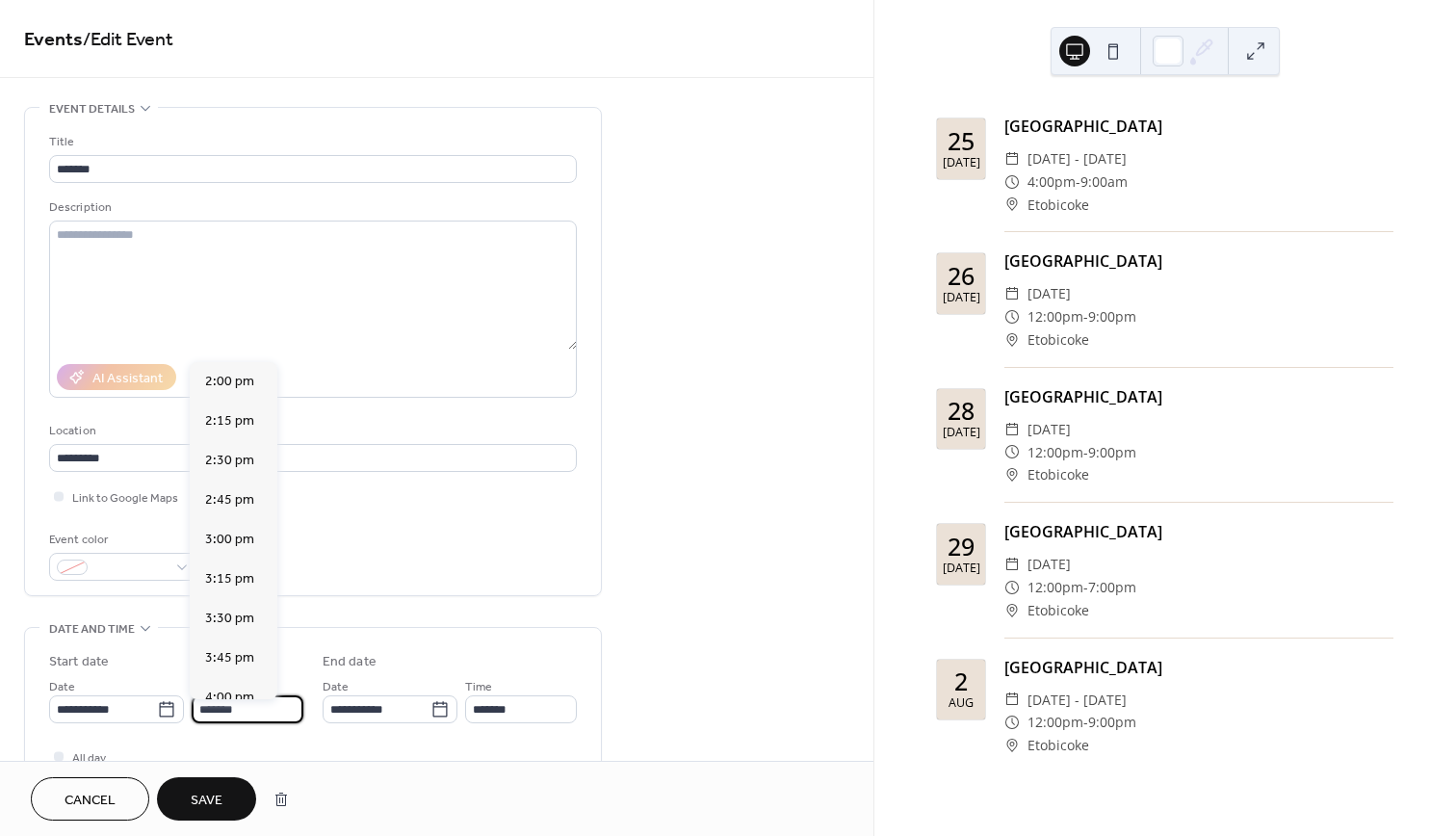 scroll, scrollTop: 2053, scrollLeft: 0, axis: vertical 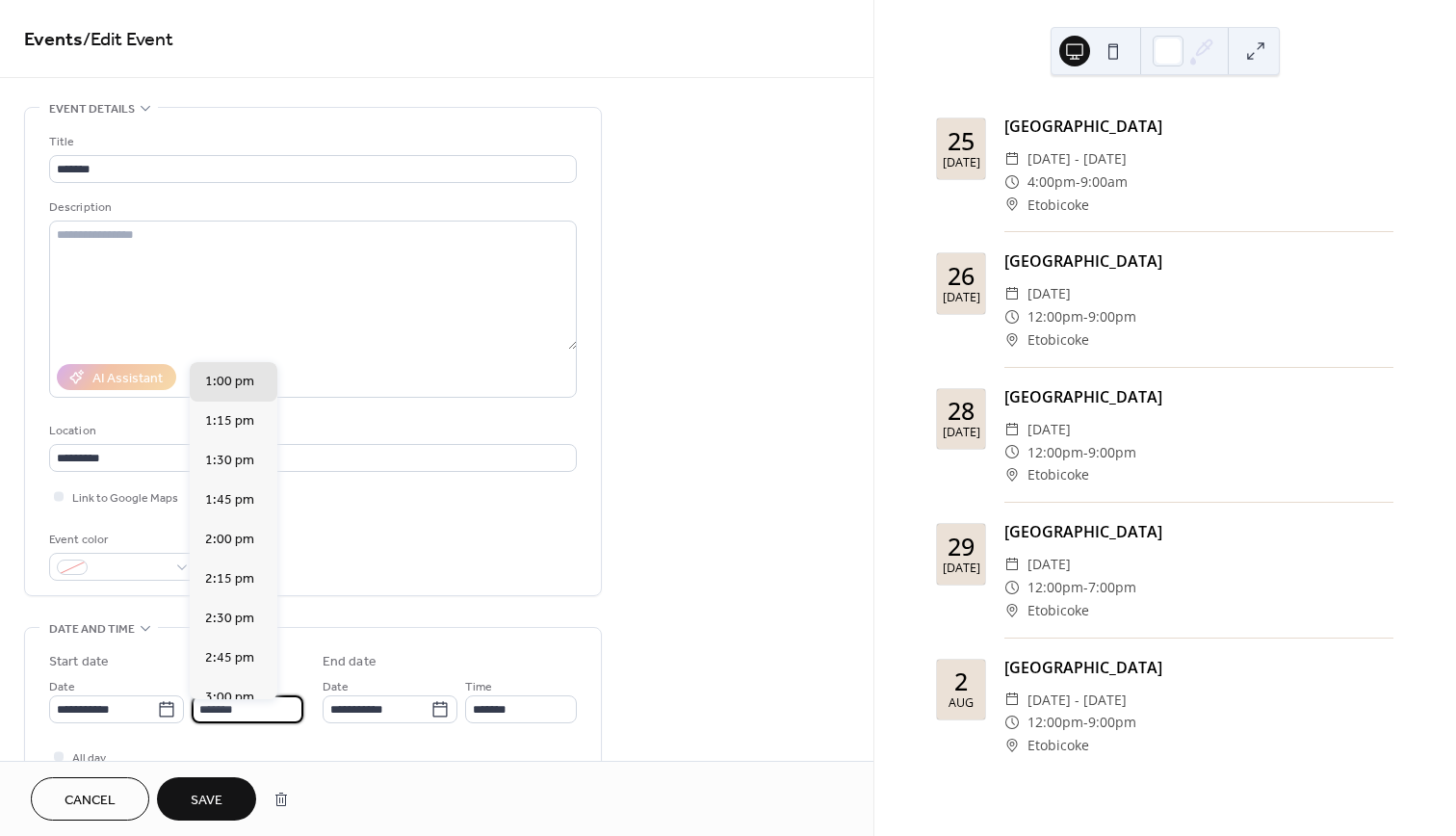 type on "*******" 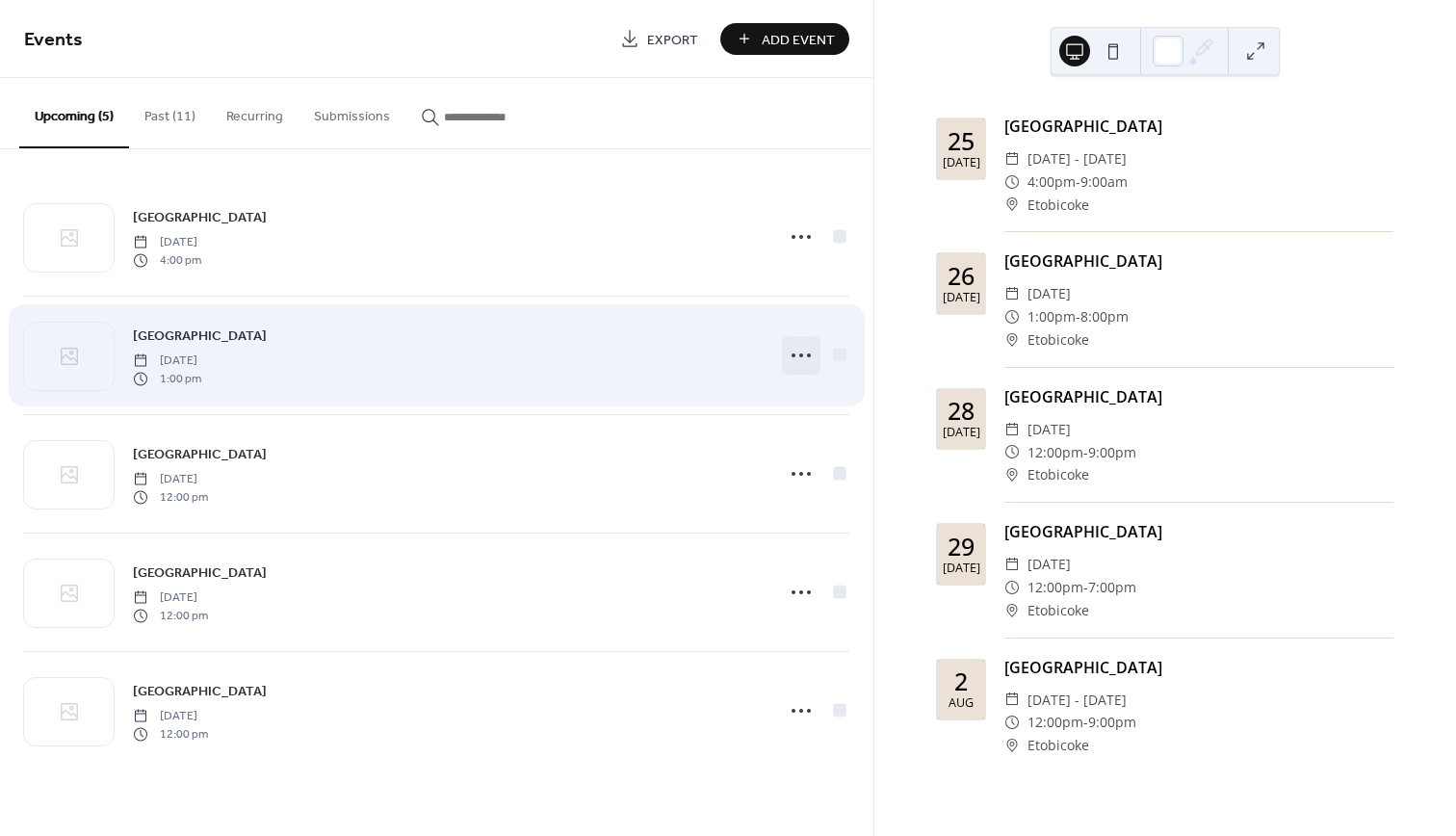 click 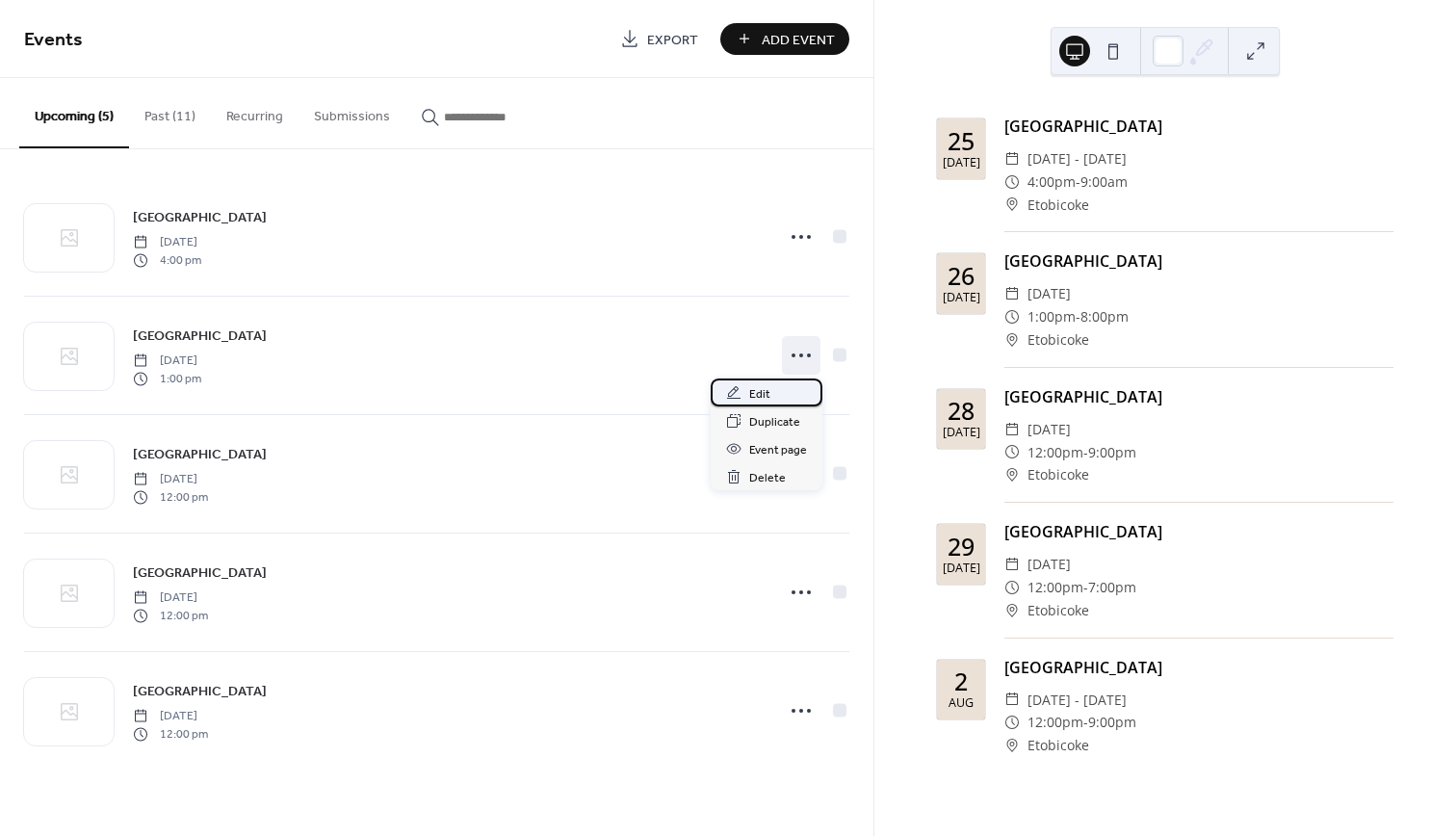 click on "Edit" at bounding box center (767, 392) 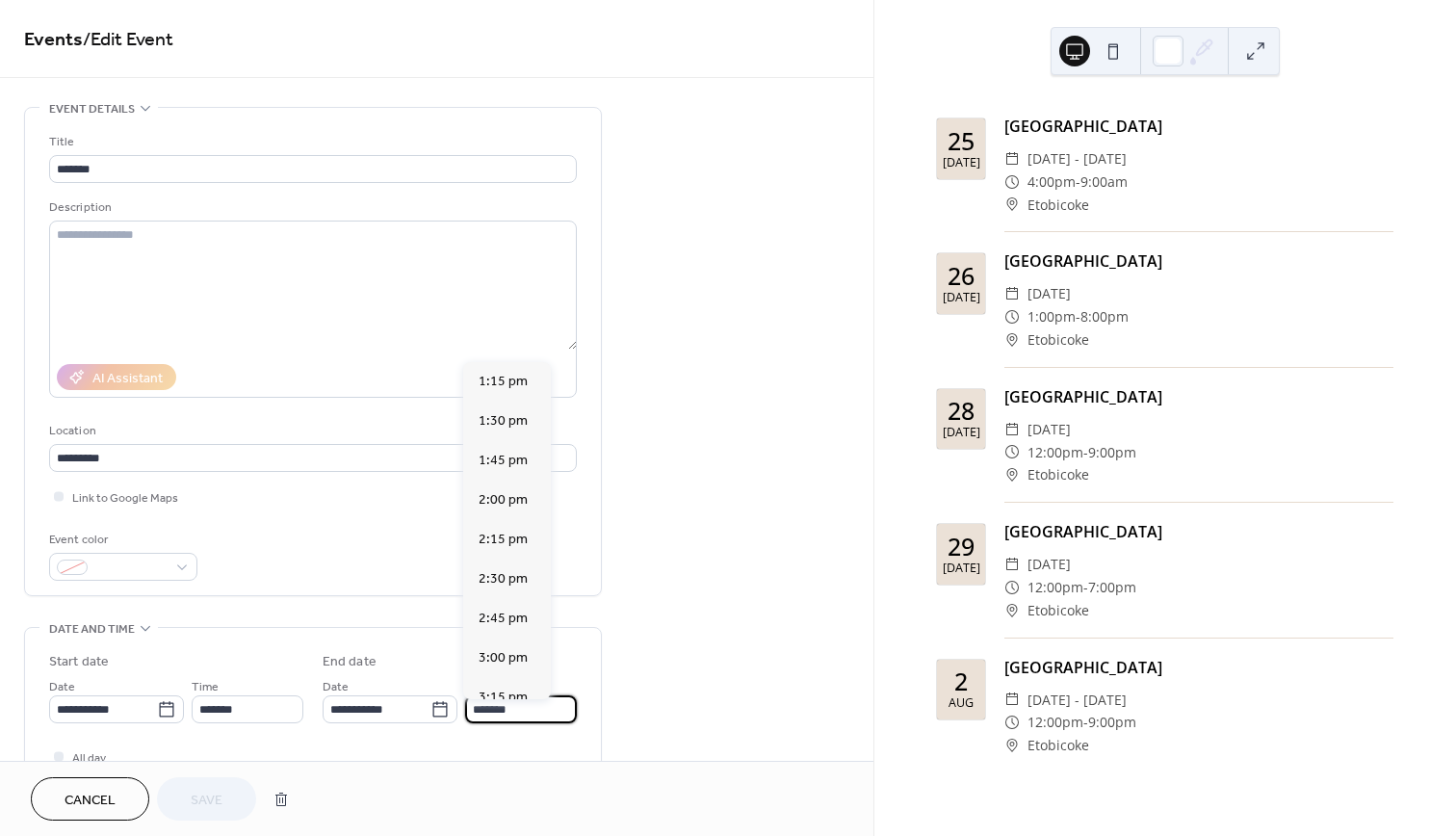 click on "*******" at bounding box center (521, 709) 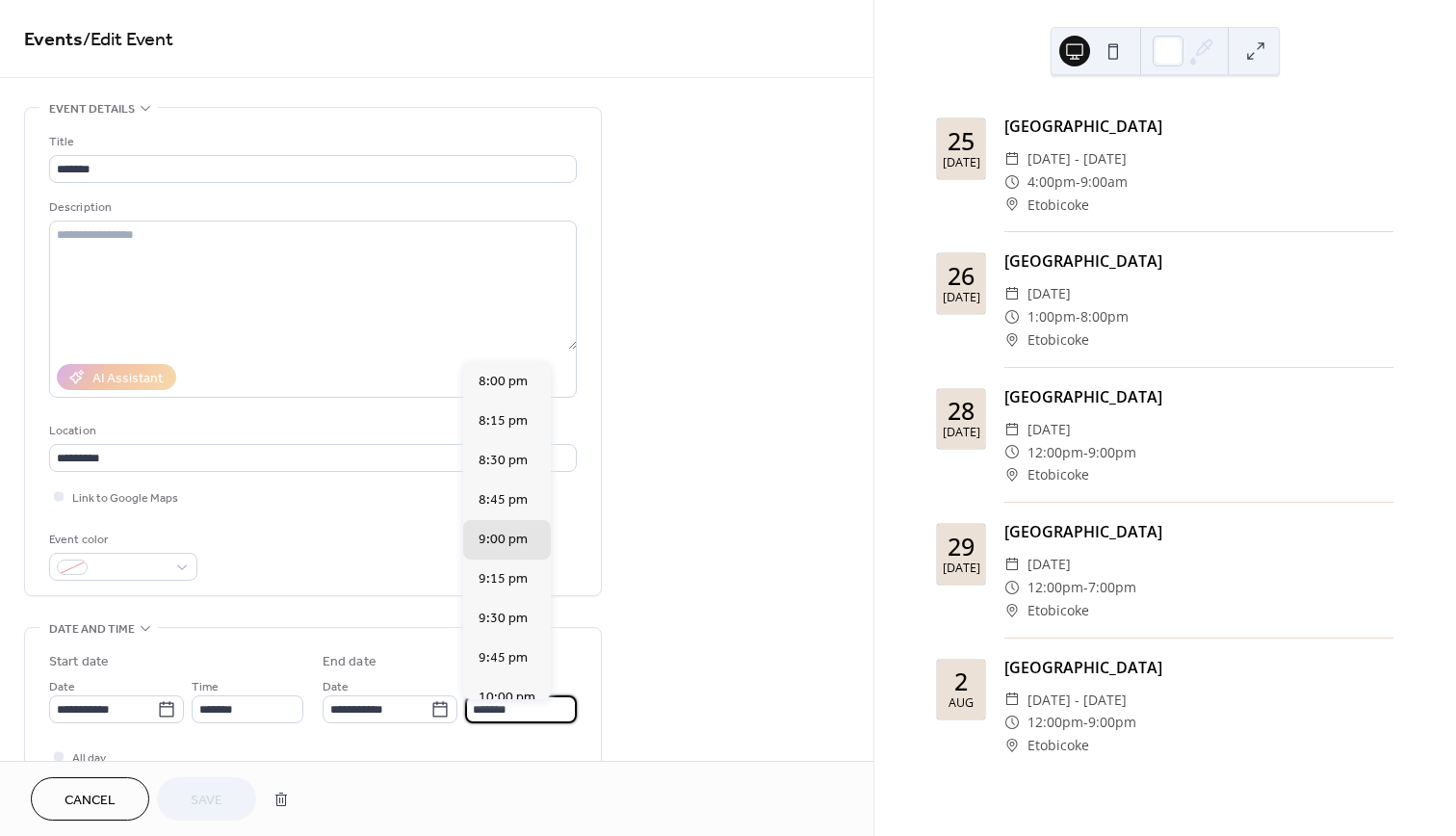 type on "*******" 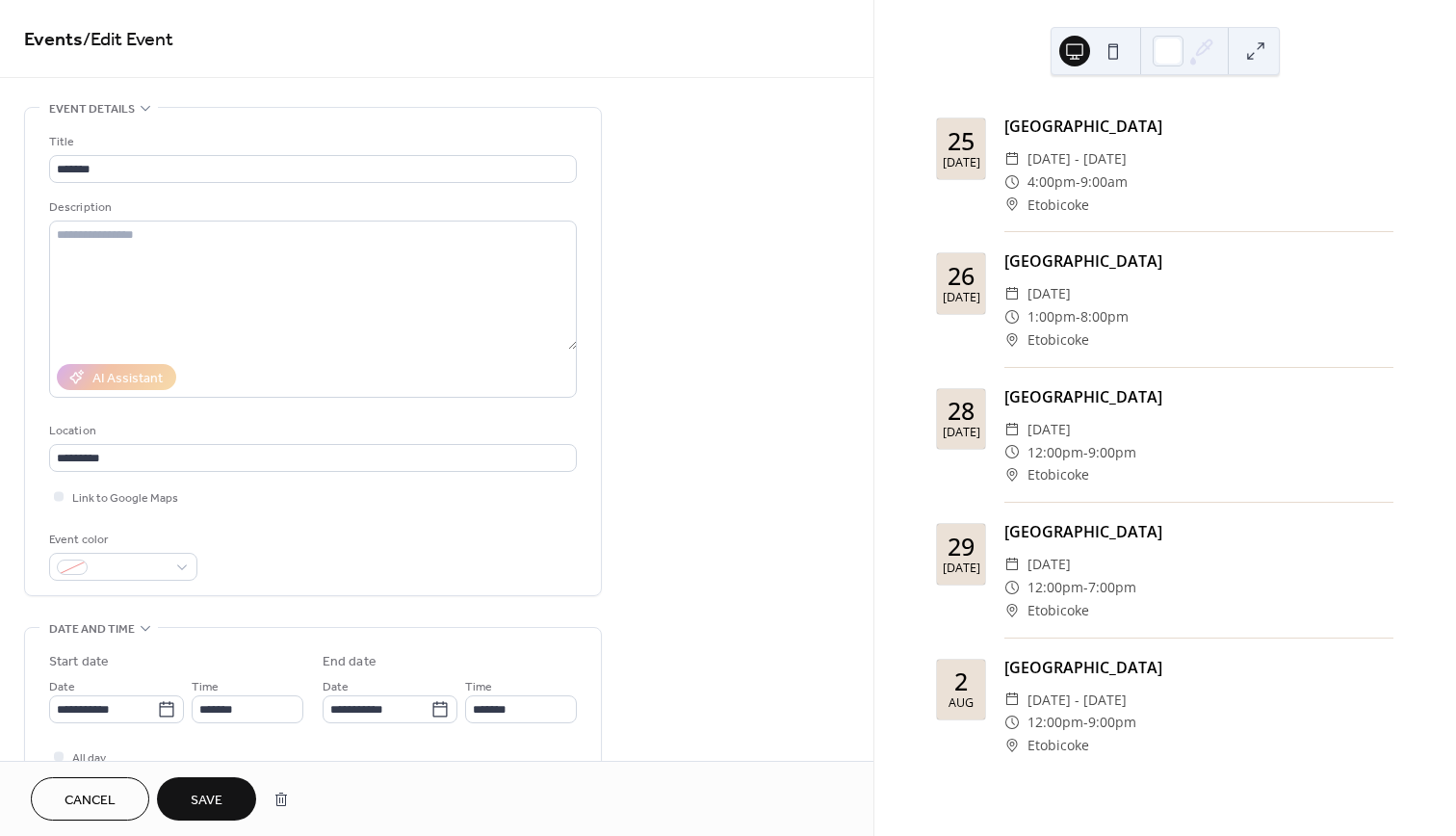 click on "Save" at bounding box center (206, 798) 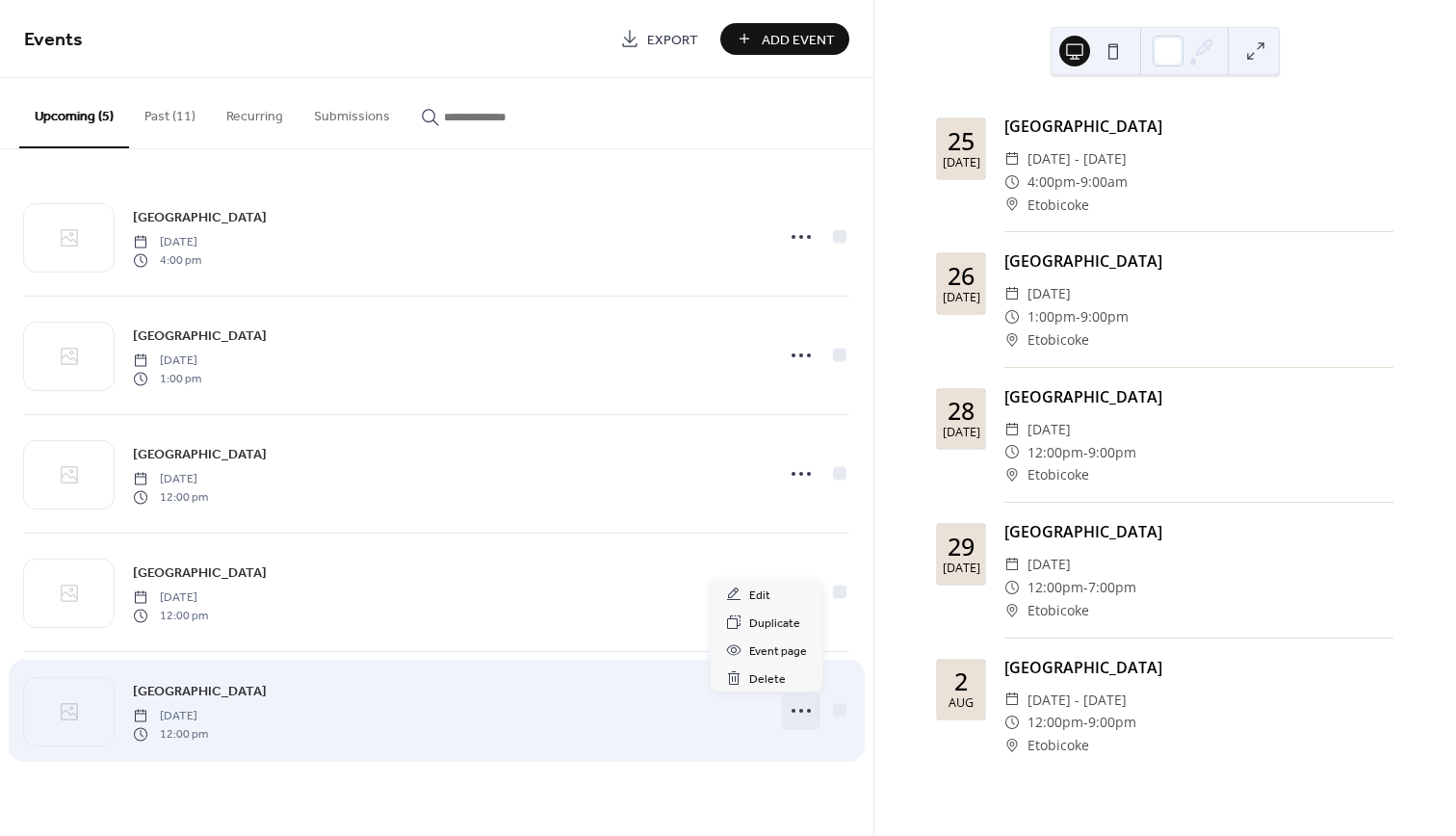 click 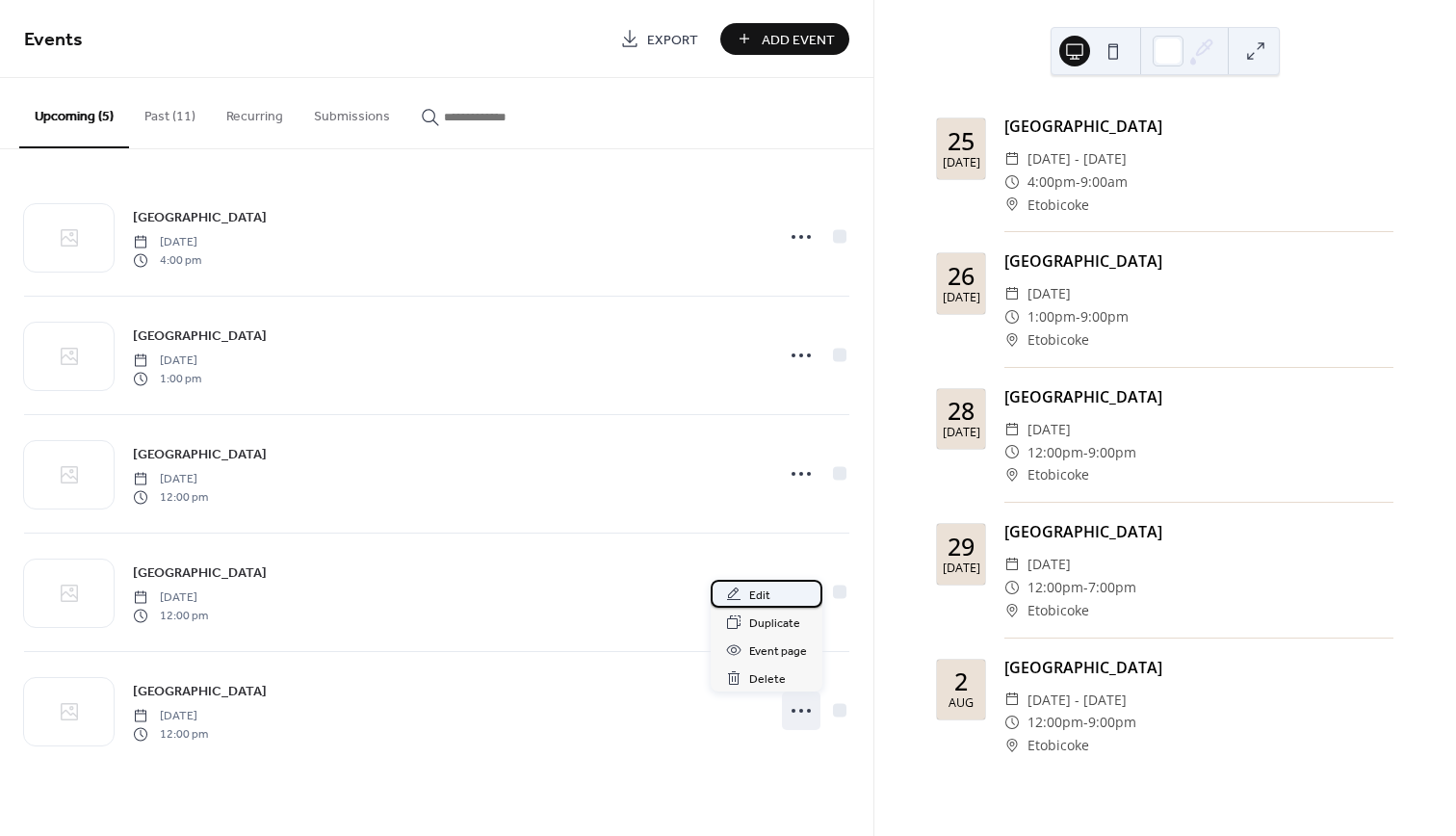 click on "Edit" at bounding box center (767, 593) 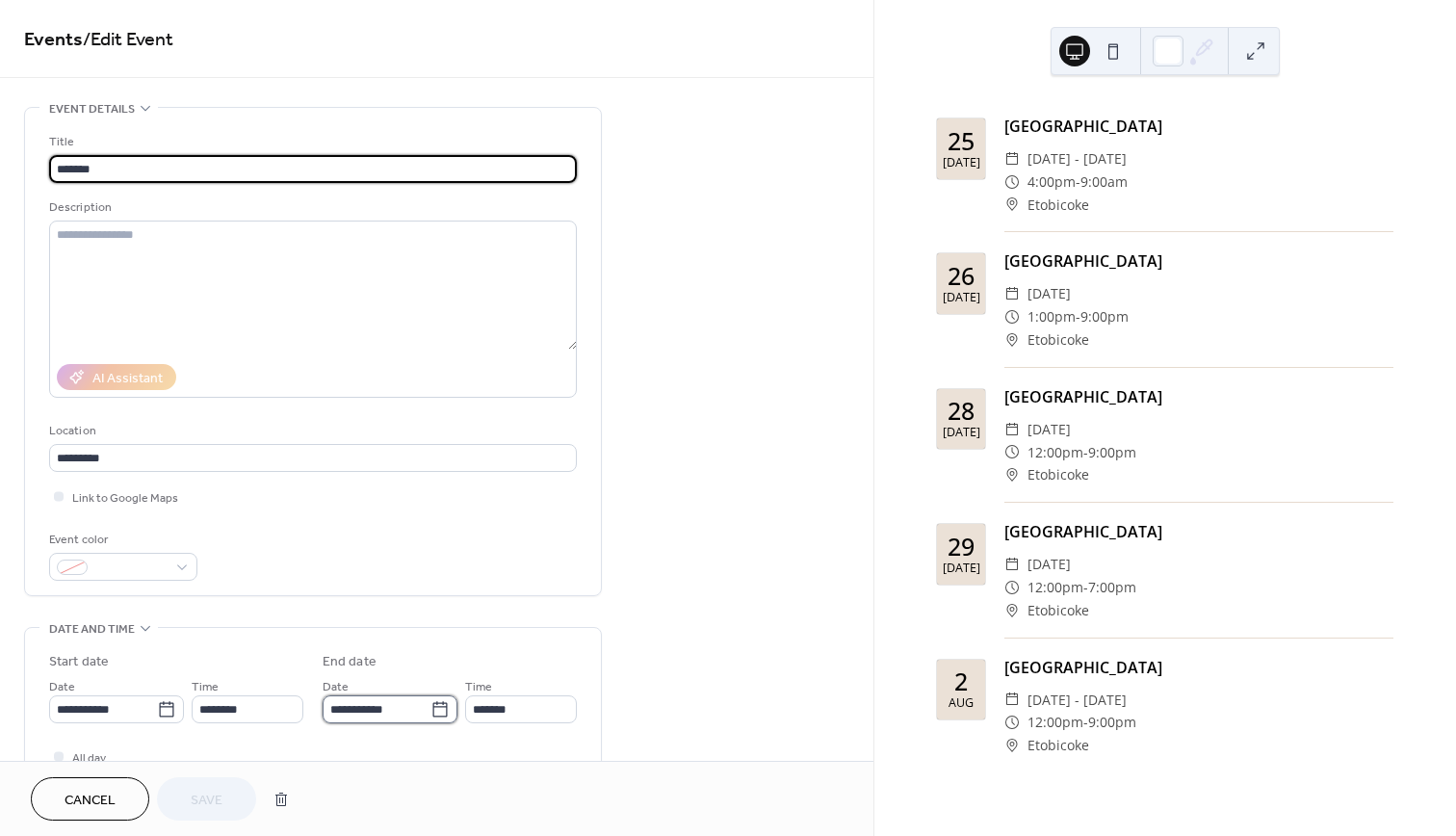 click on "**********" at bounding box center [377, 709] 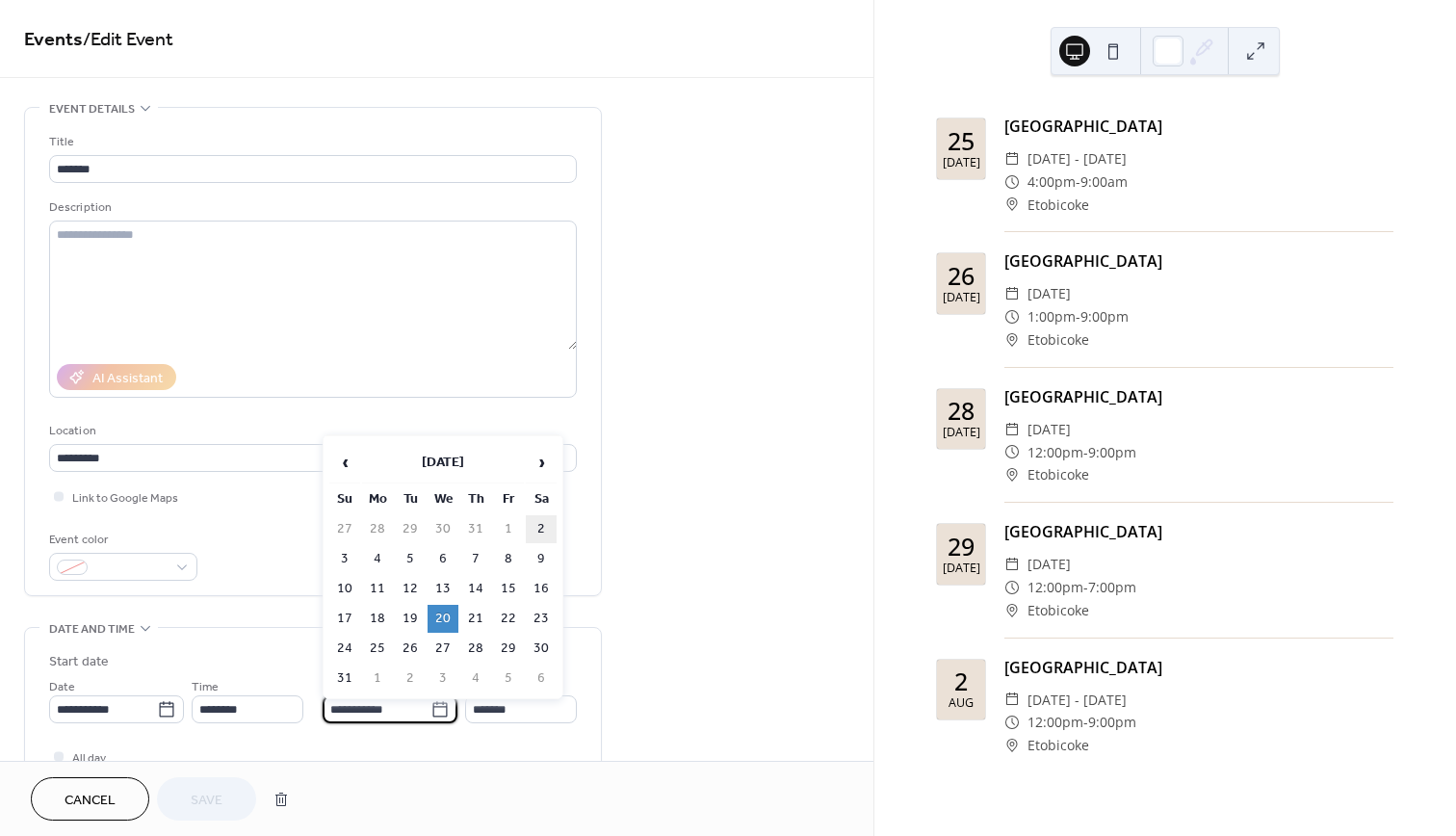 click on "2" at bounding box center [541, 529] 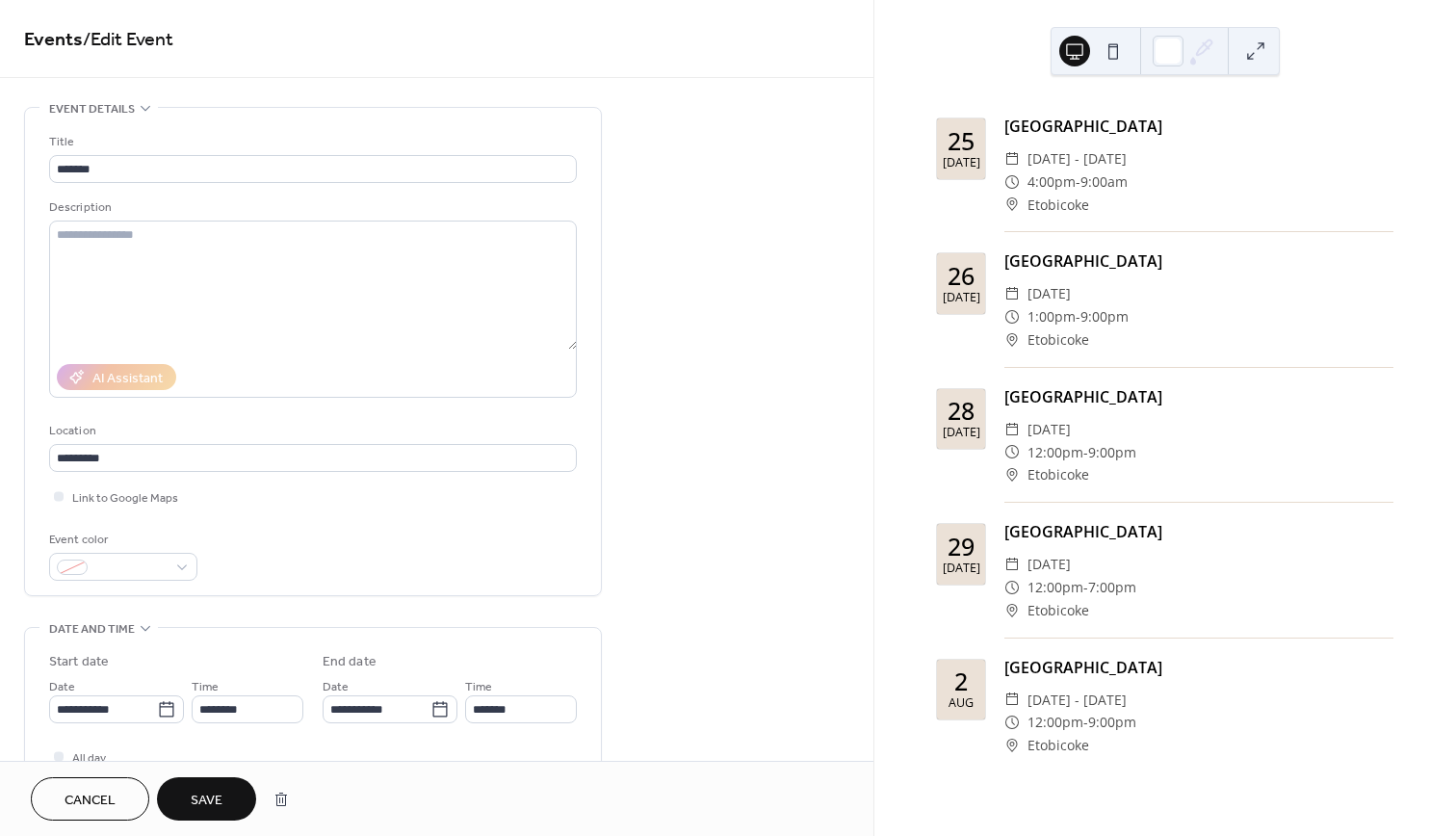 click on "Save" at bounding box center (206, 800) 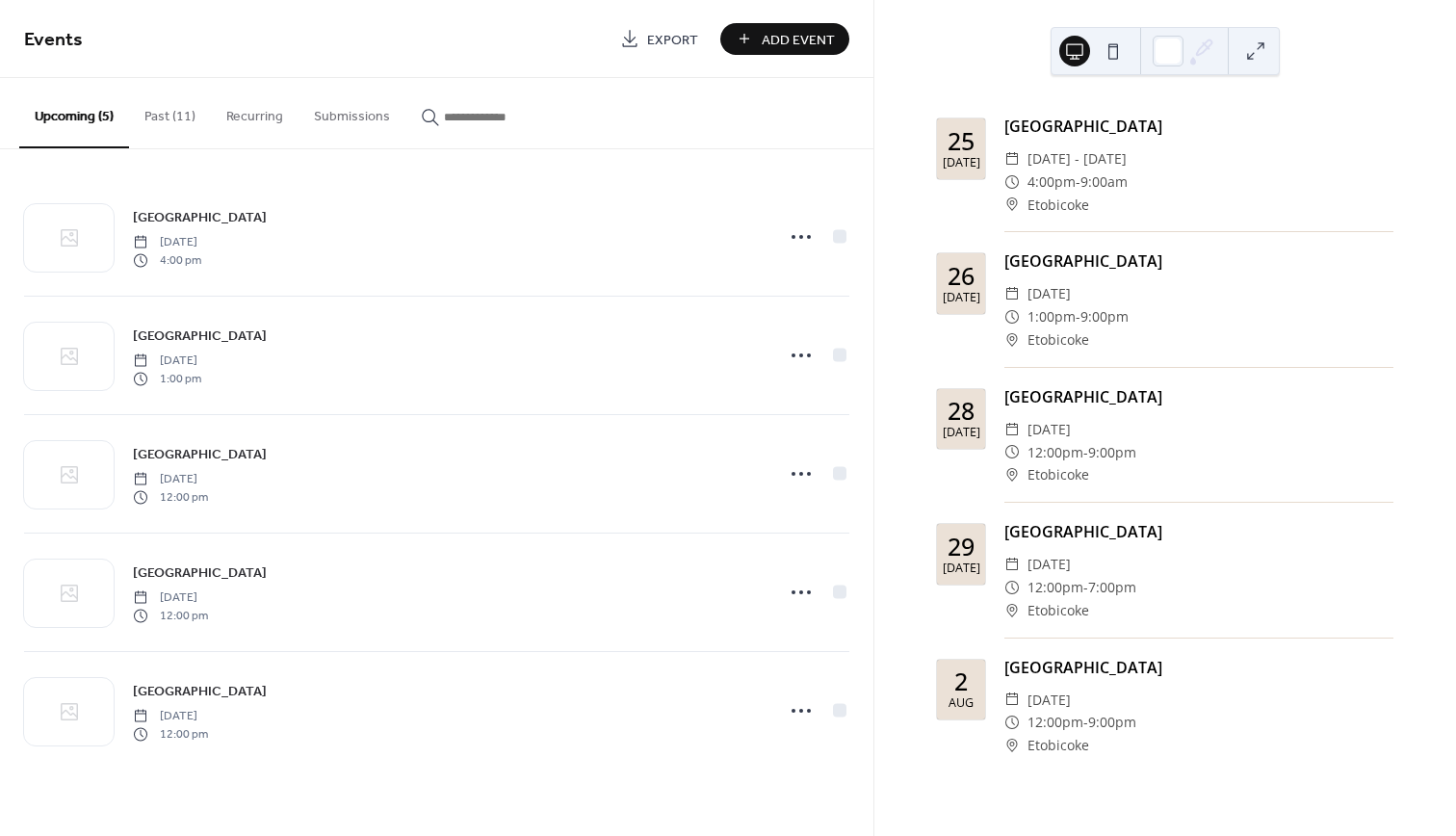 click on "Add Event" at bounding box center [798, 39] 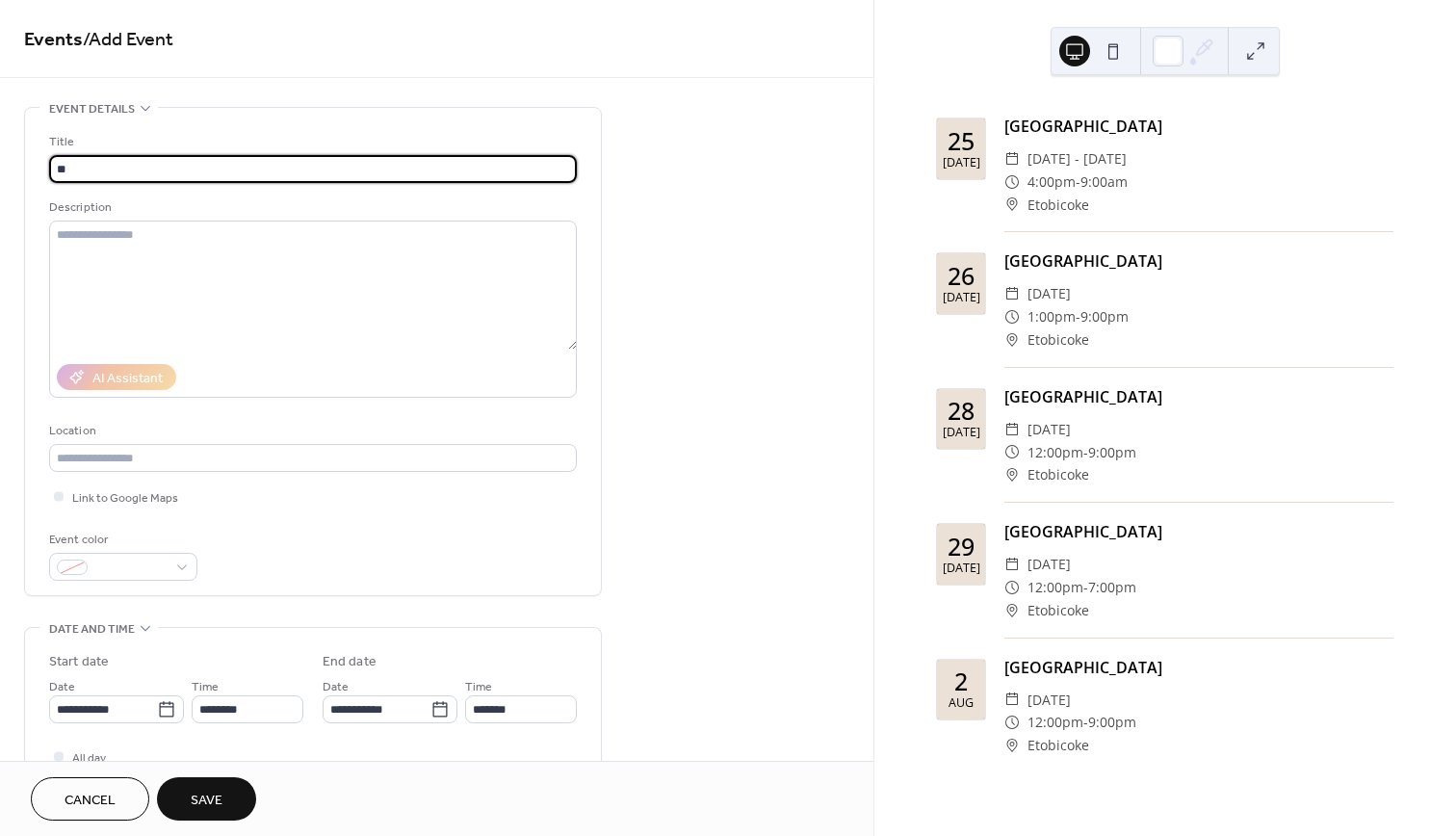 type on "*" 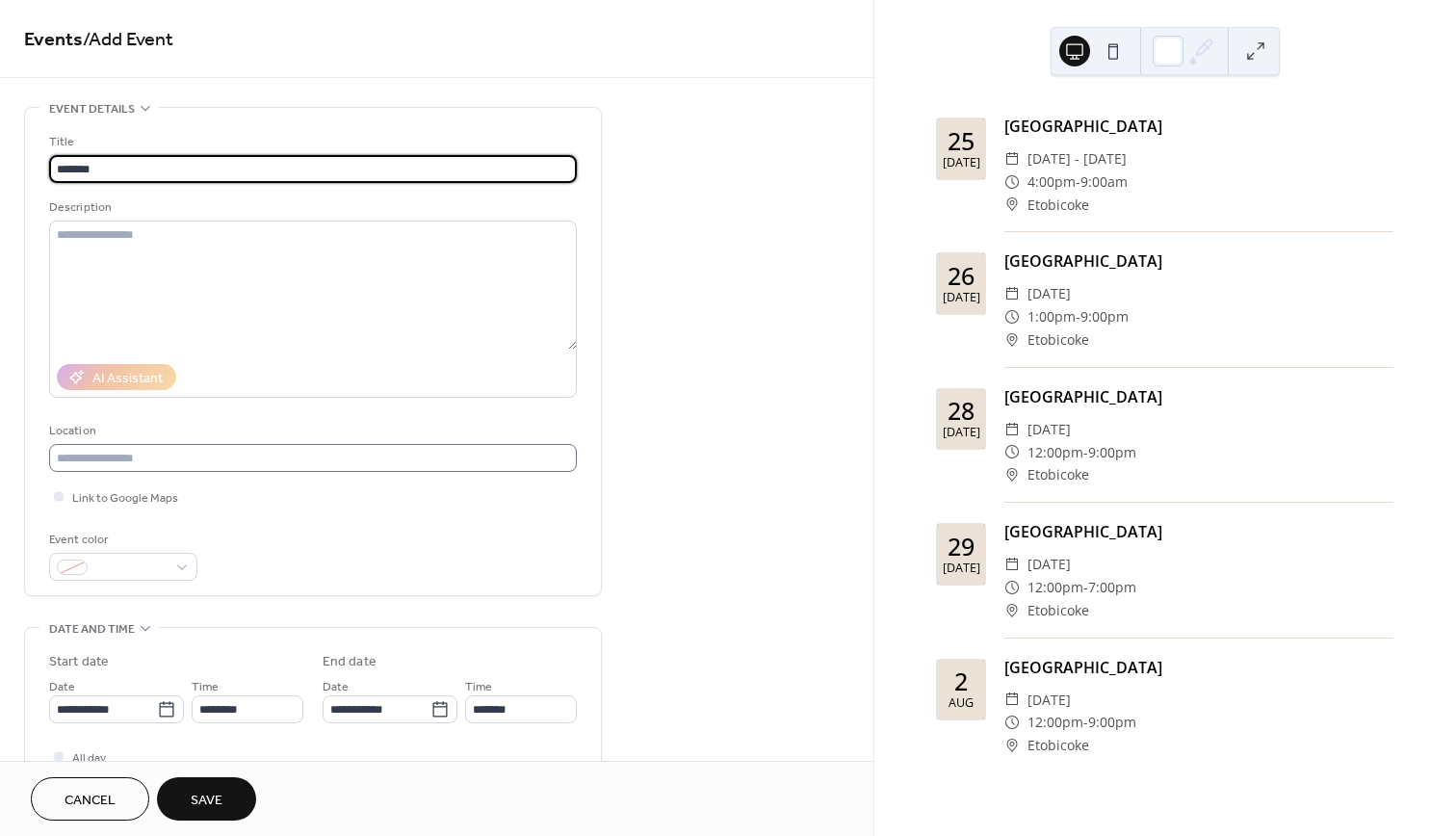 type on "*******" 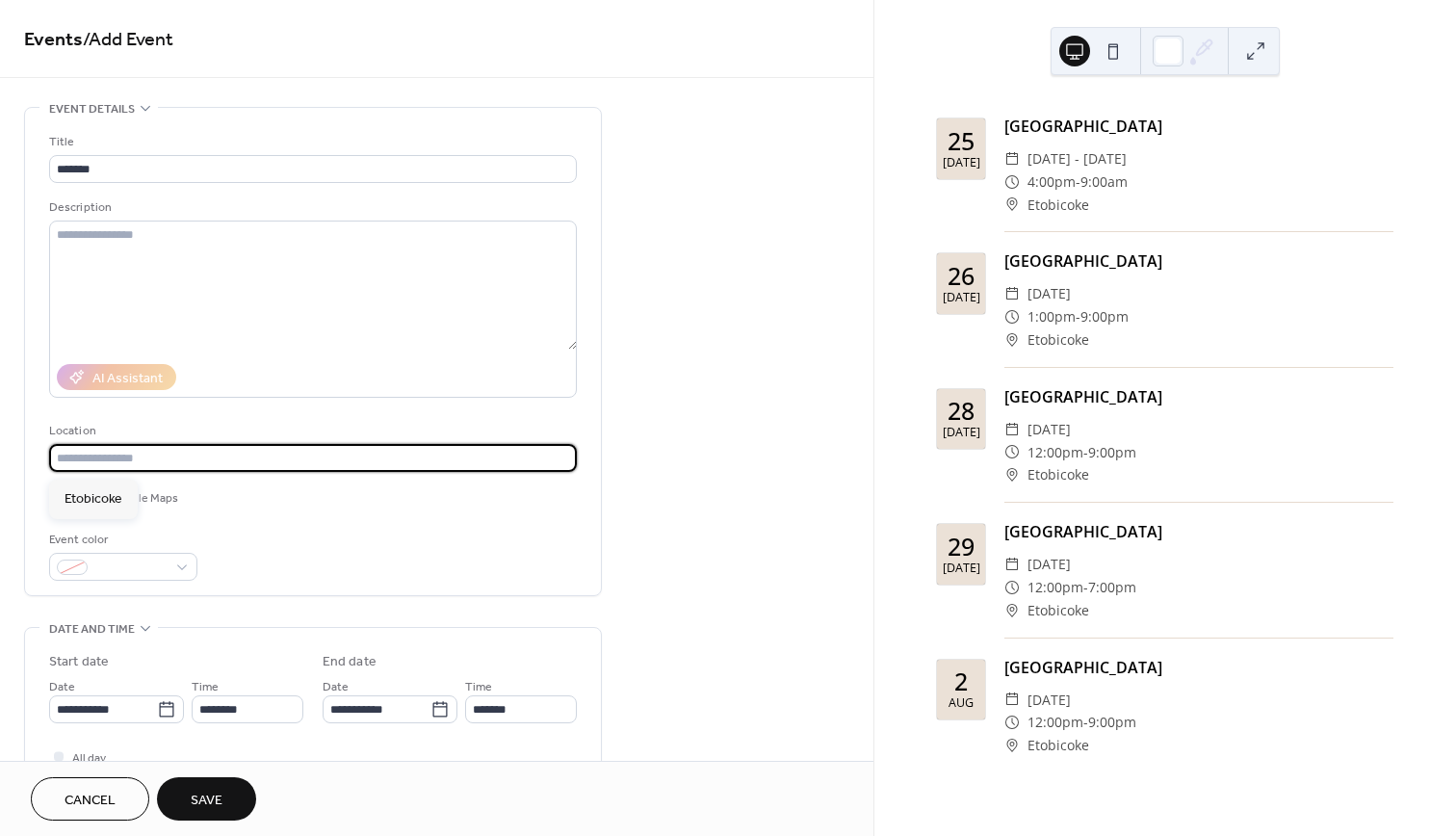 click at bounding box center (313, 457) 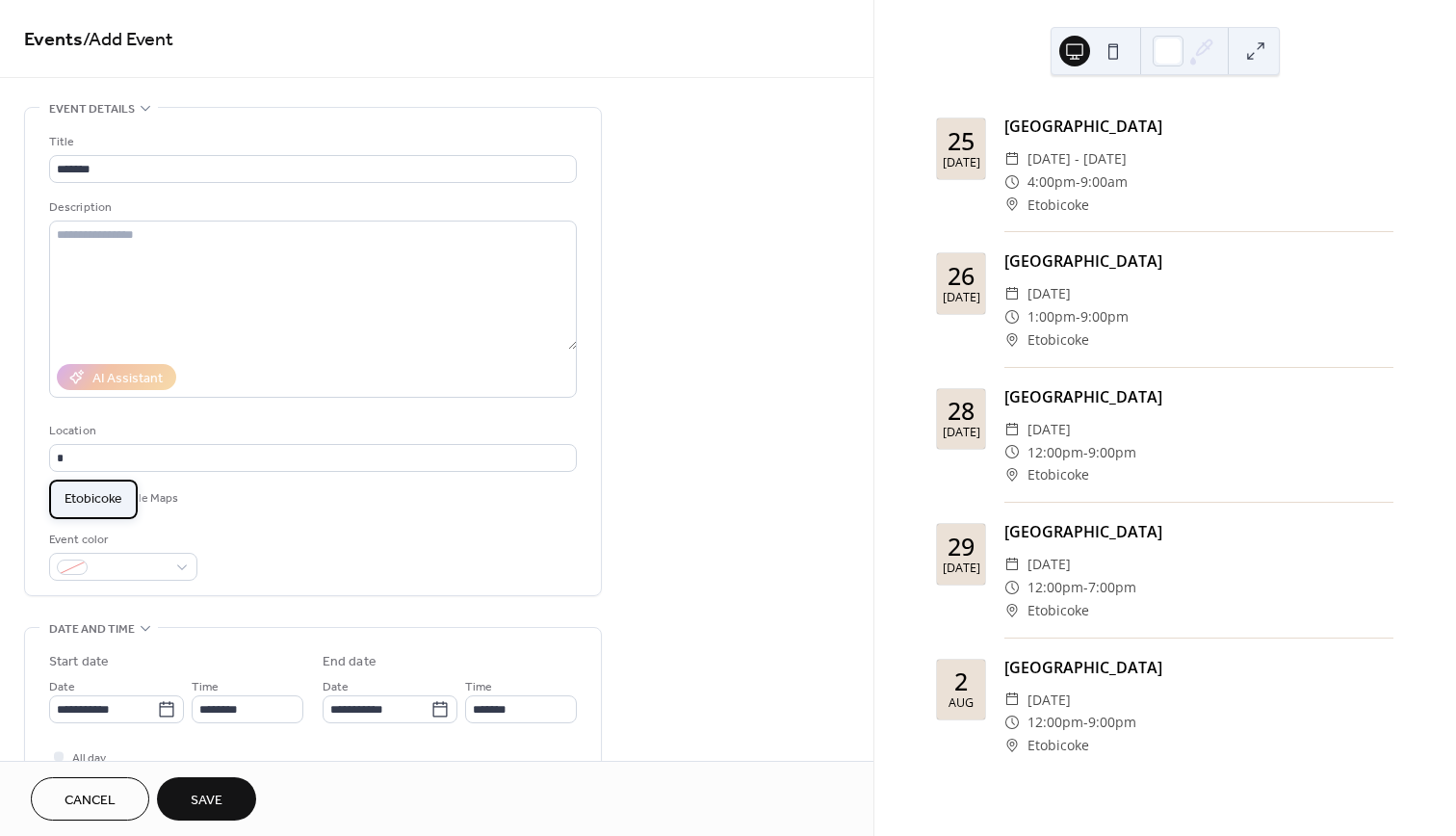 click on "Etobicoke" at bounding box center (93, 499) 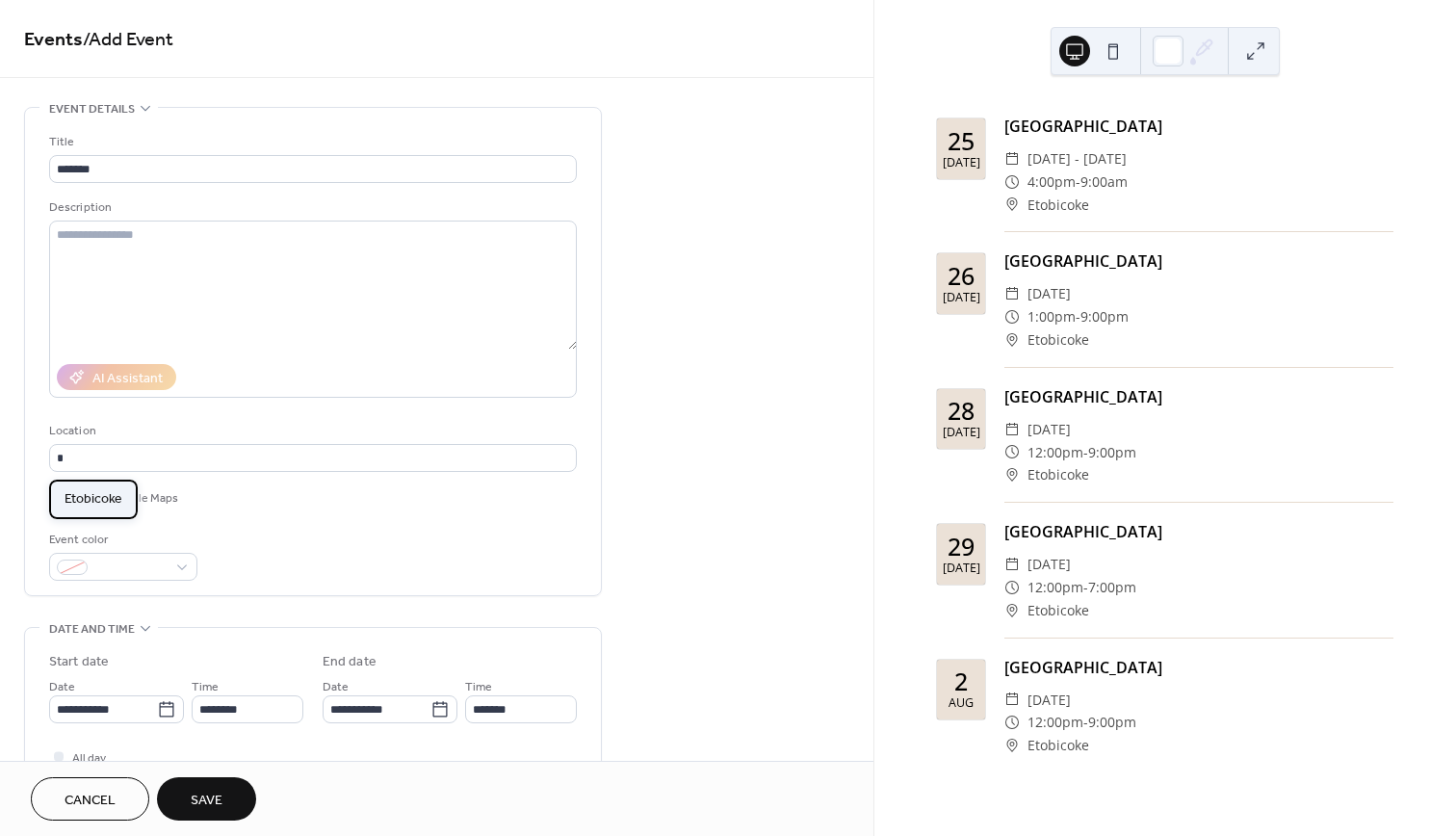 type on "*********" 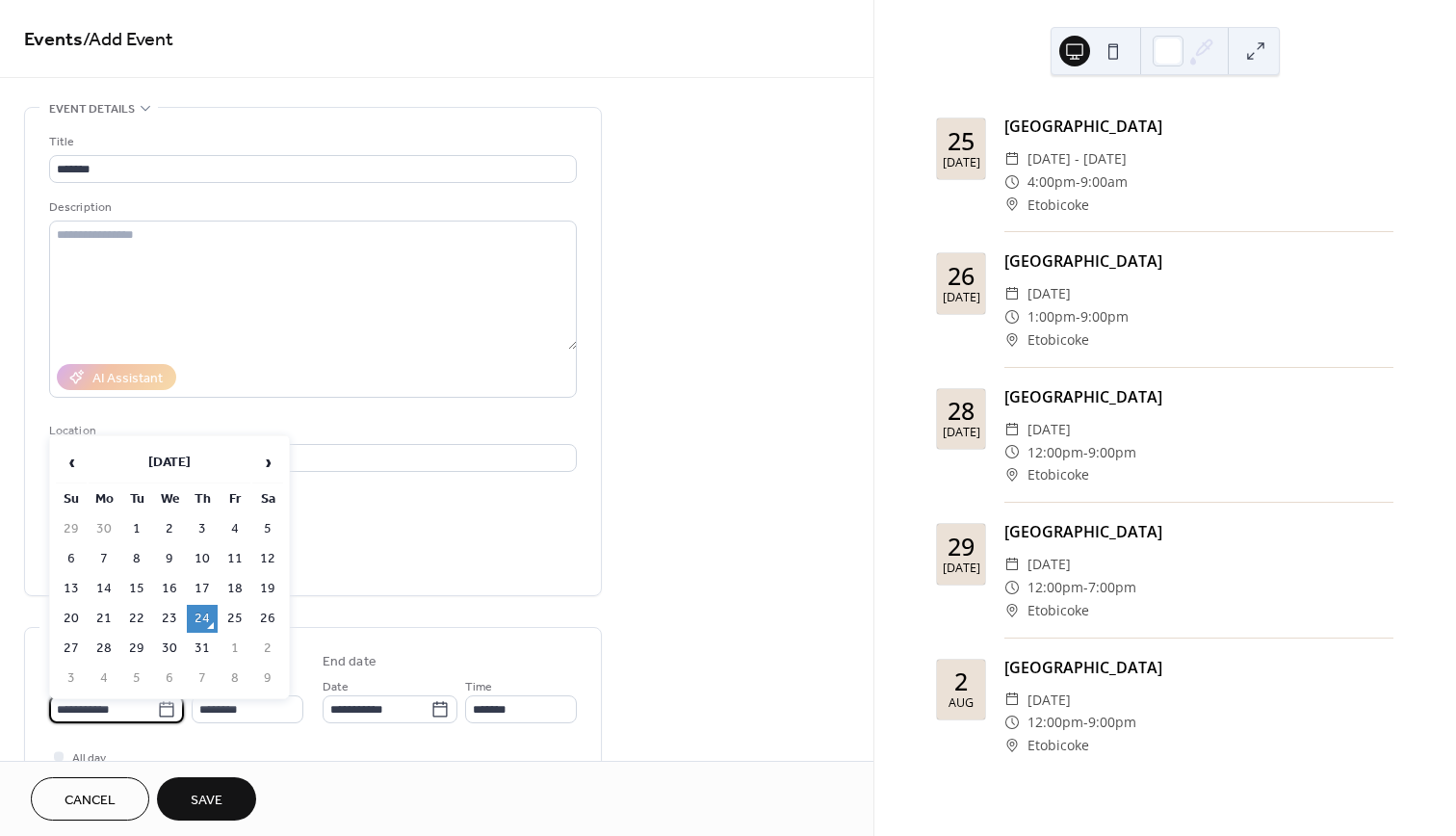 click on "**********" at bounding box center (103, 709) 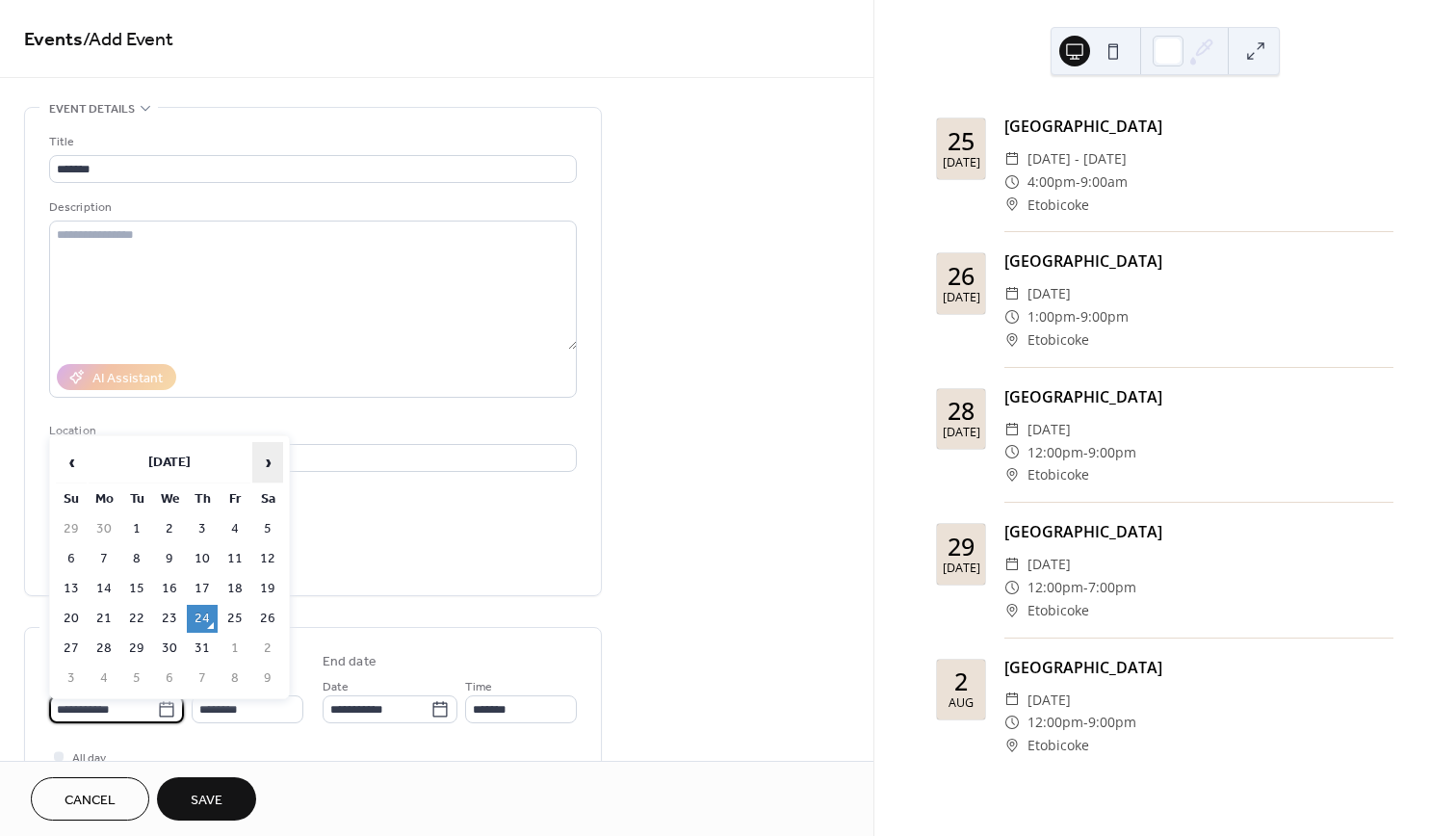 click on "›" at bounding box center [268, 462] 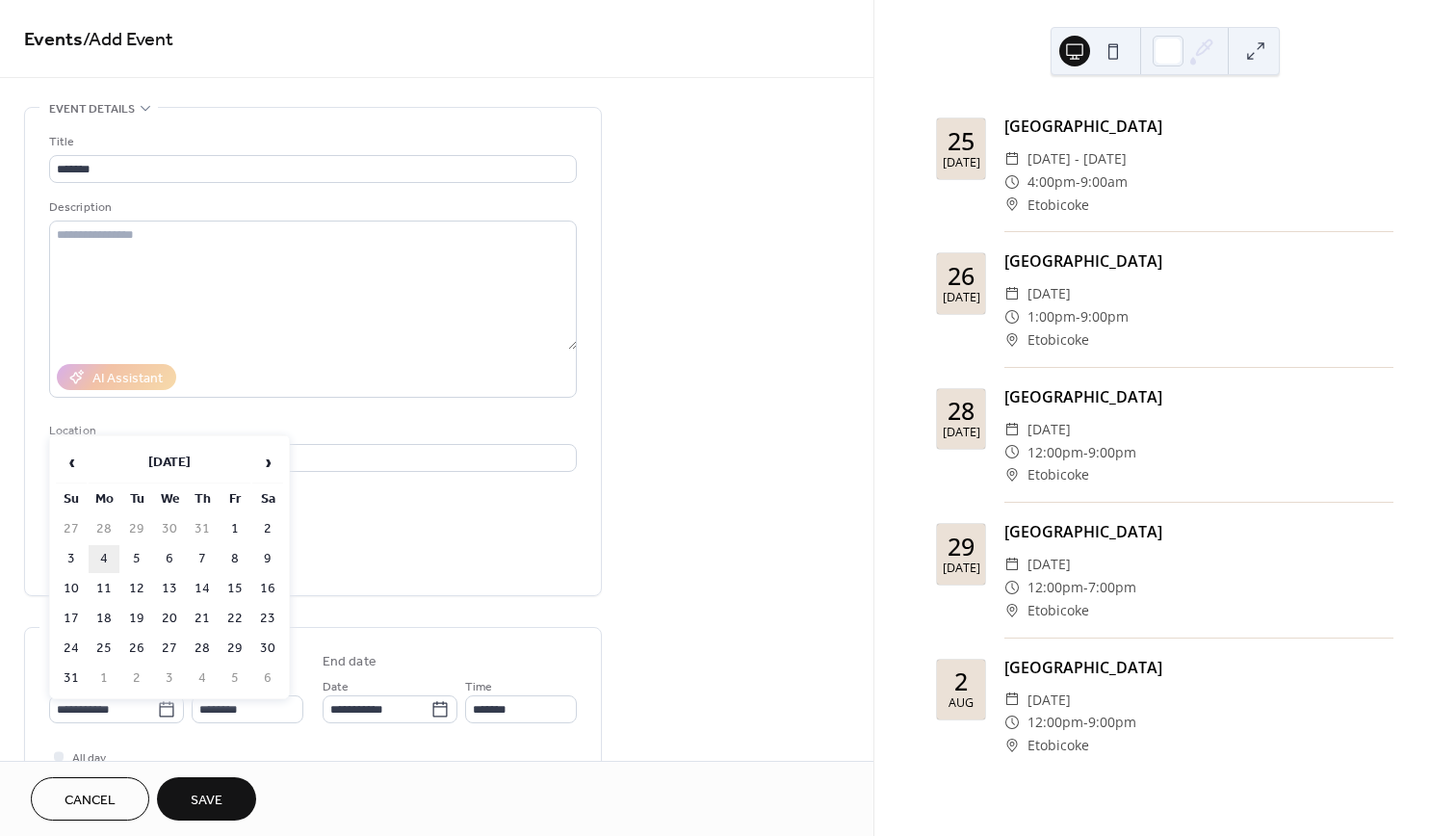 click on "4" at bounding box center [104, 559] 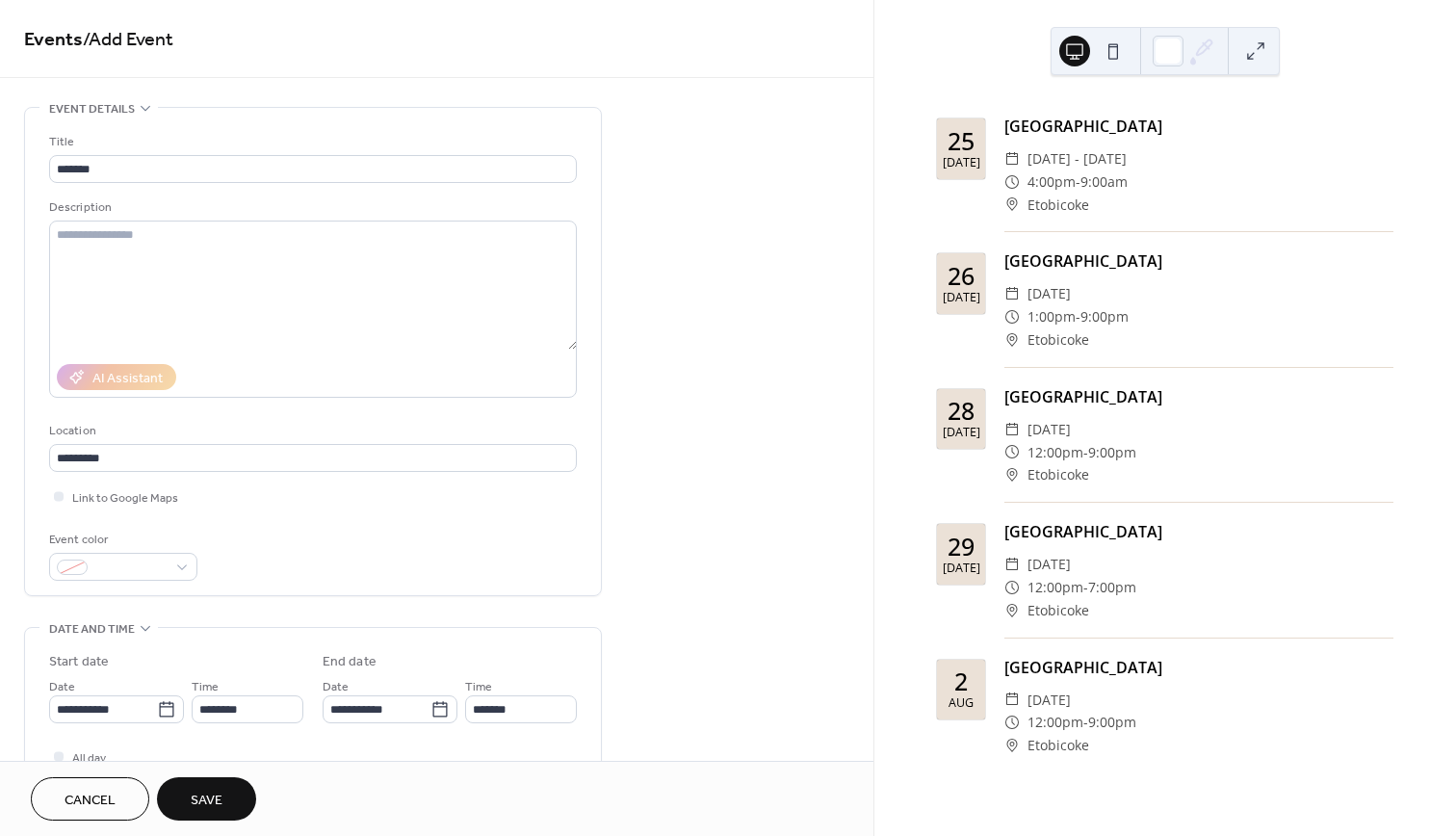type on "**********" 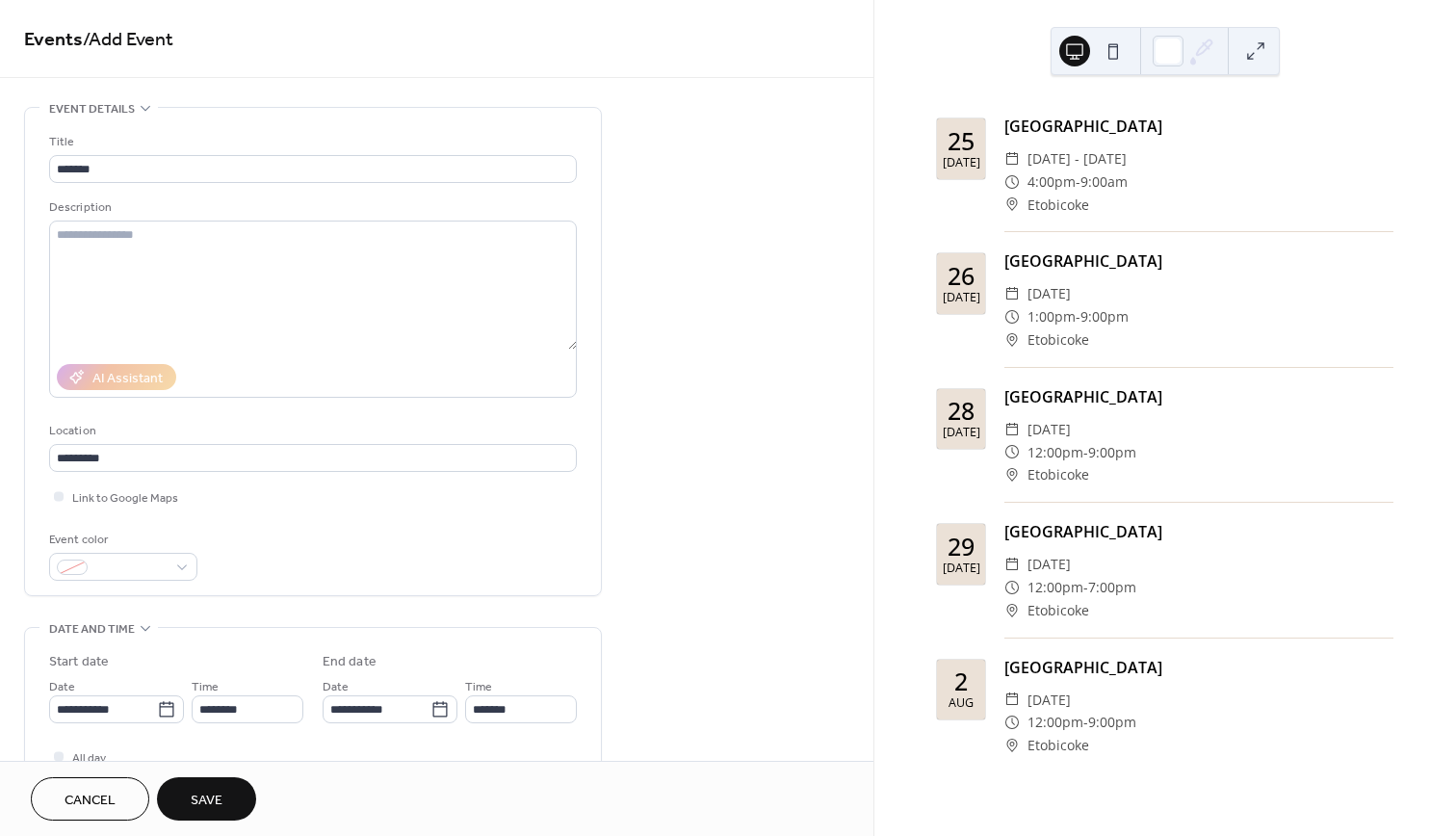 type on "**********" 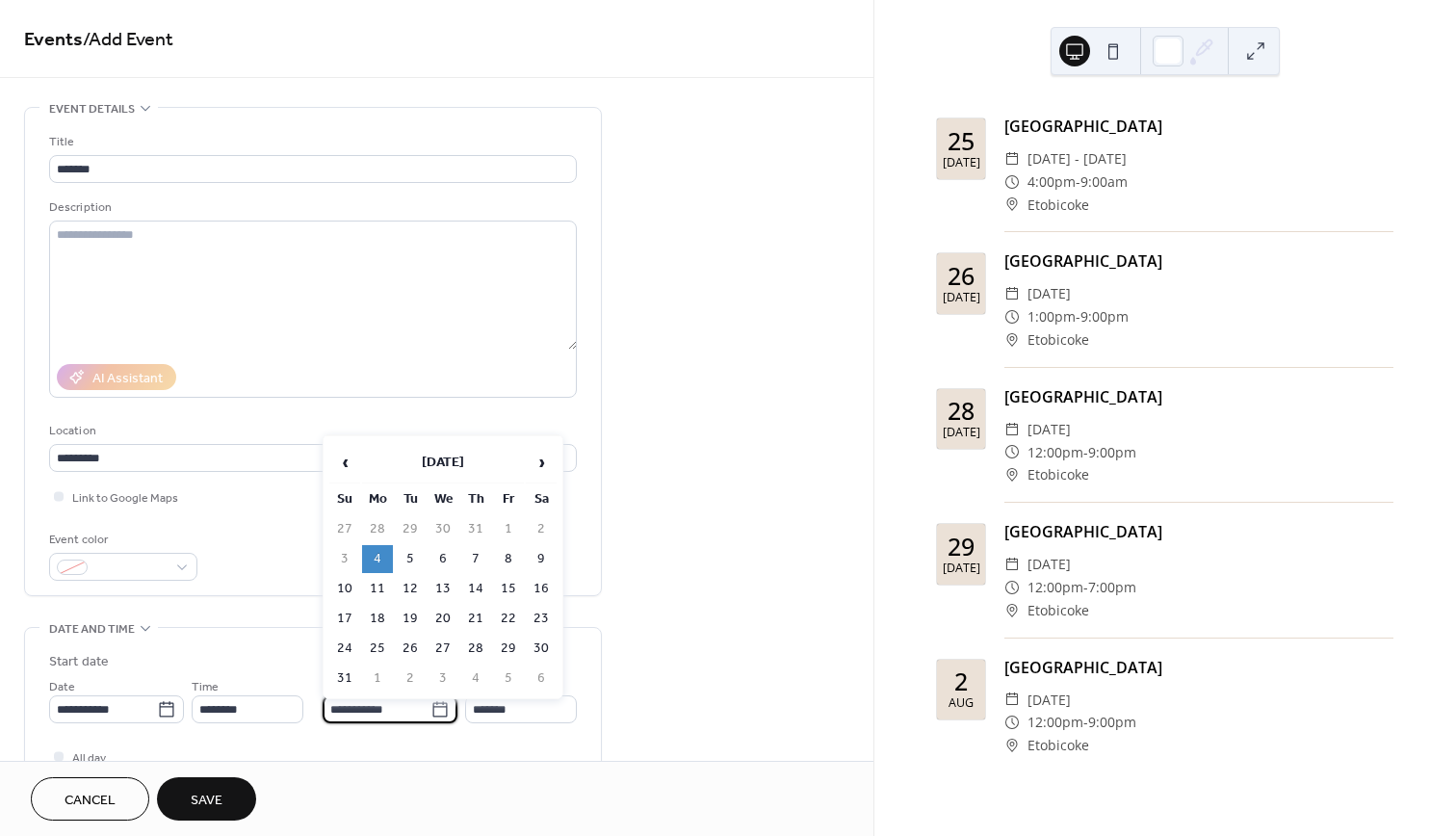 click on "**********" at bounding box center [377, 709] 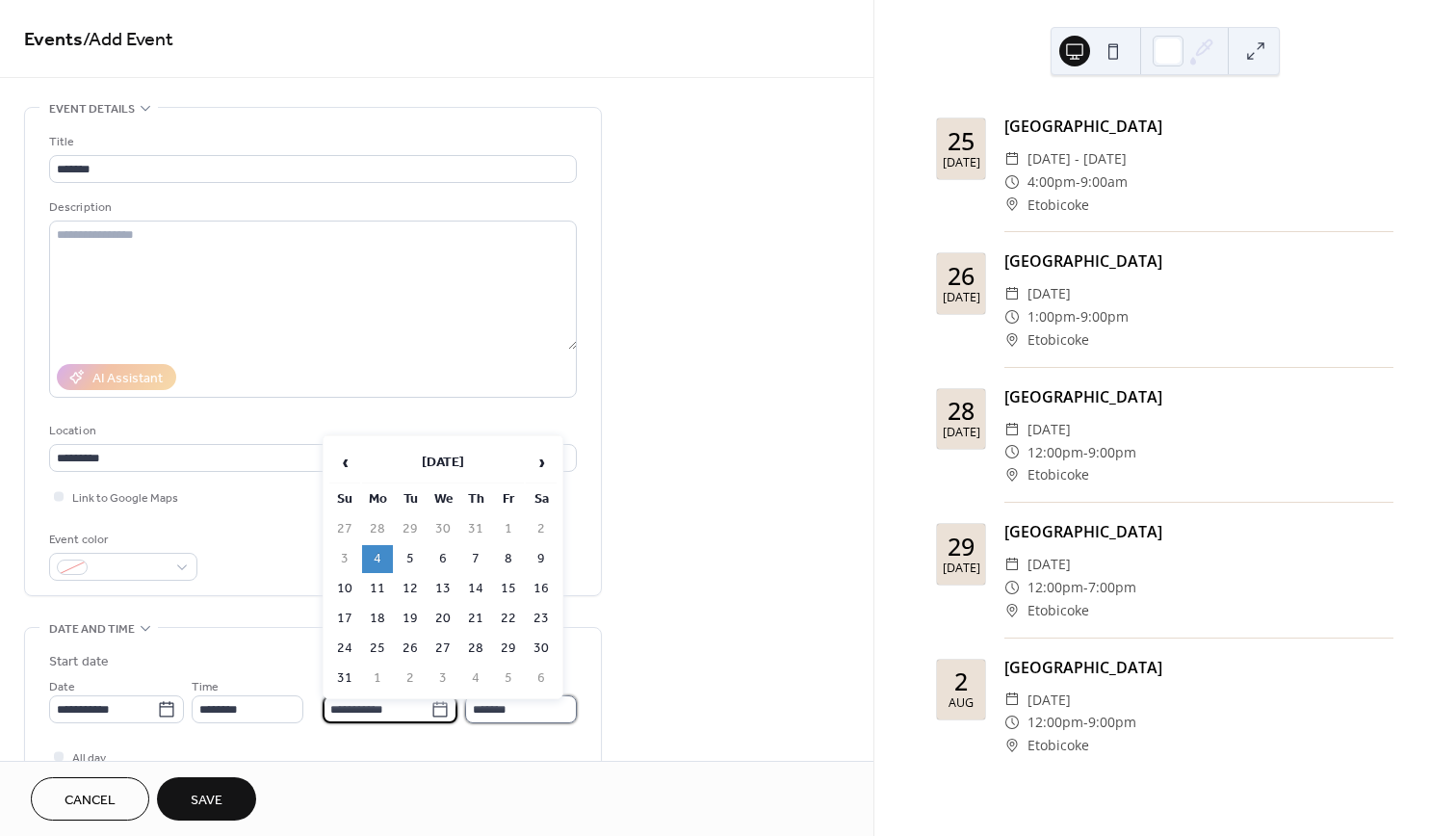 click on "*******" at bounding box center [521, 709] 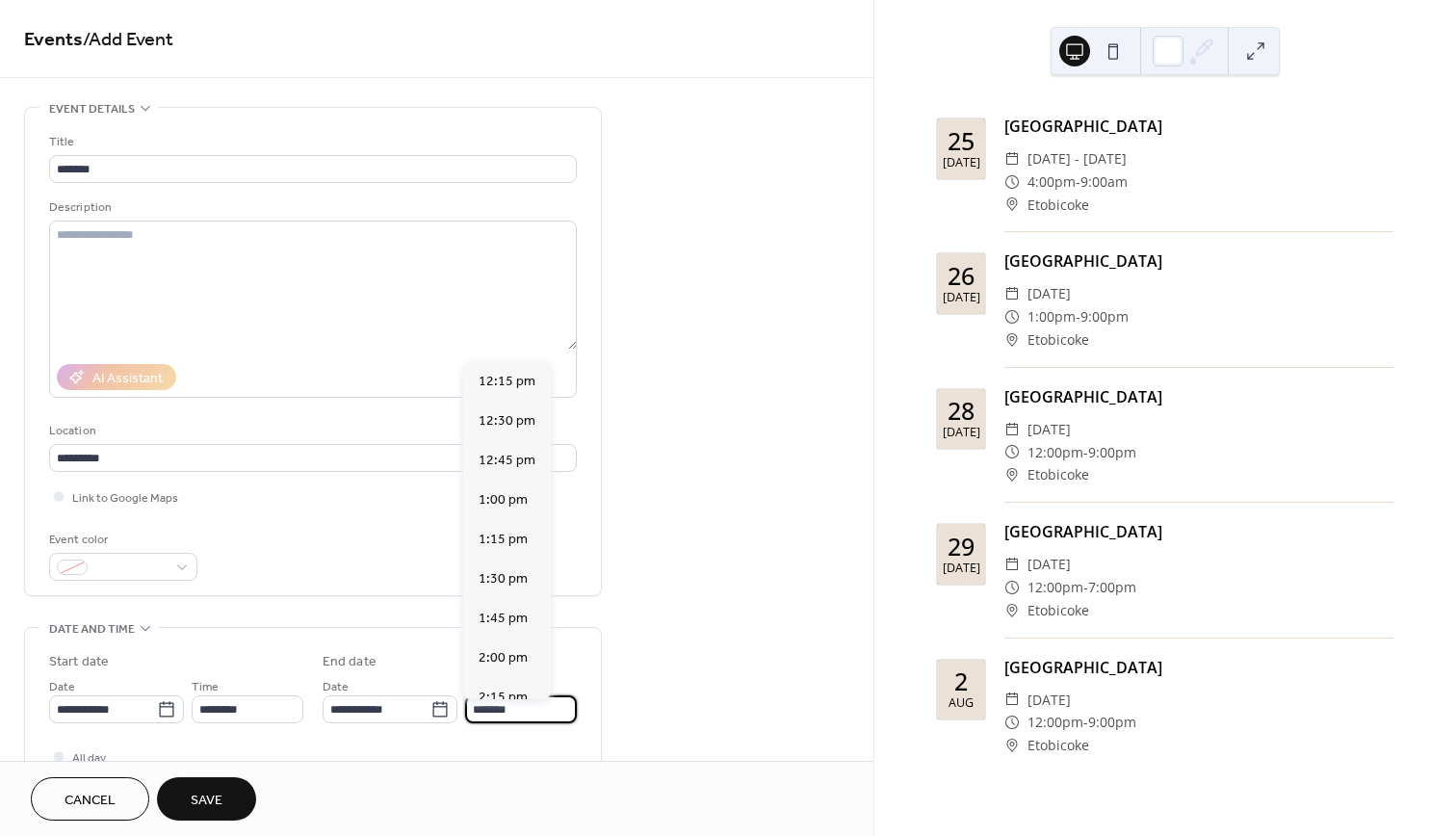 scroll, scrollTop: 1382, scrollLeft: 0, axis: vertical 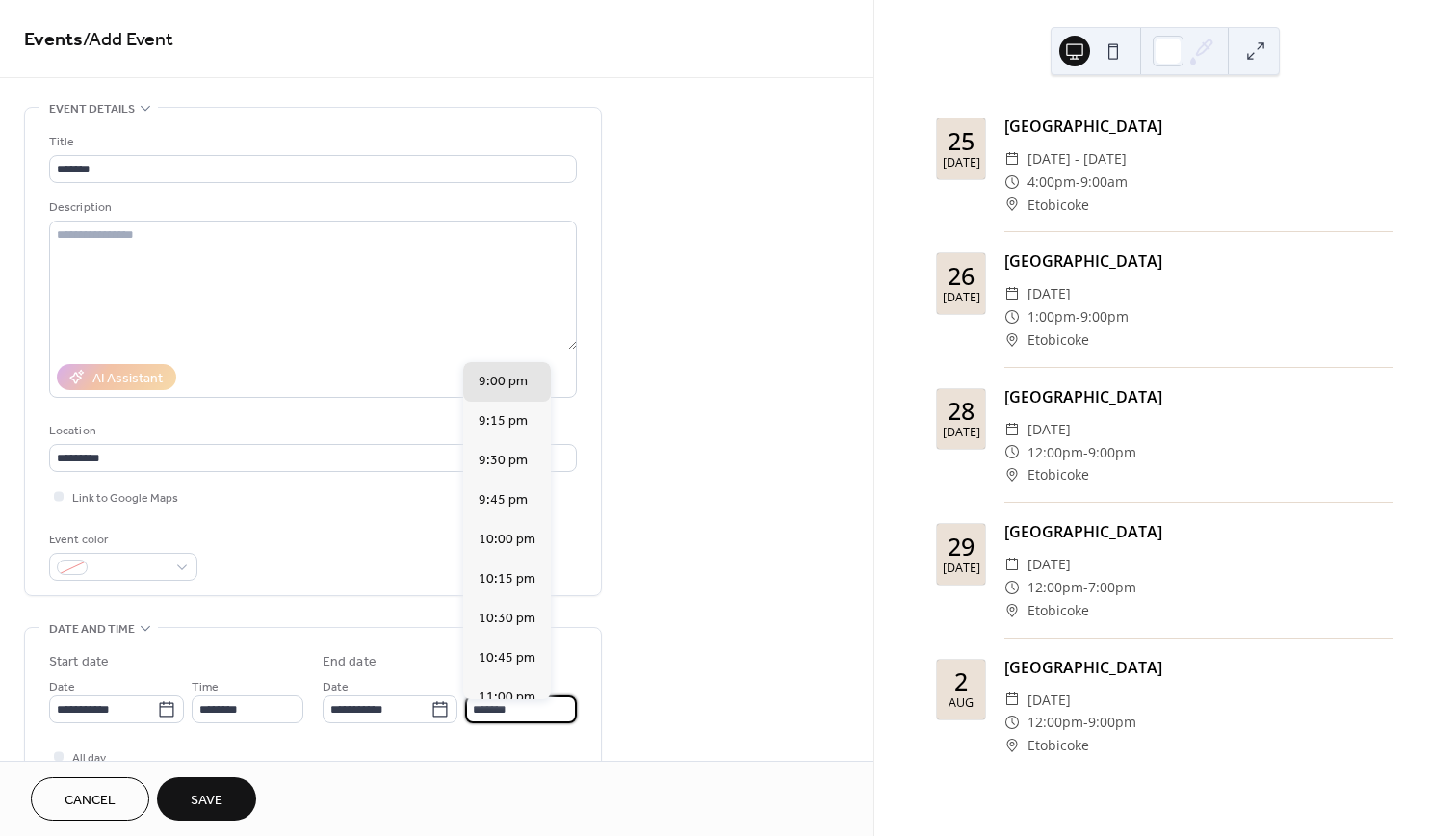 type on "*******" 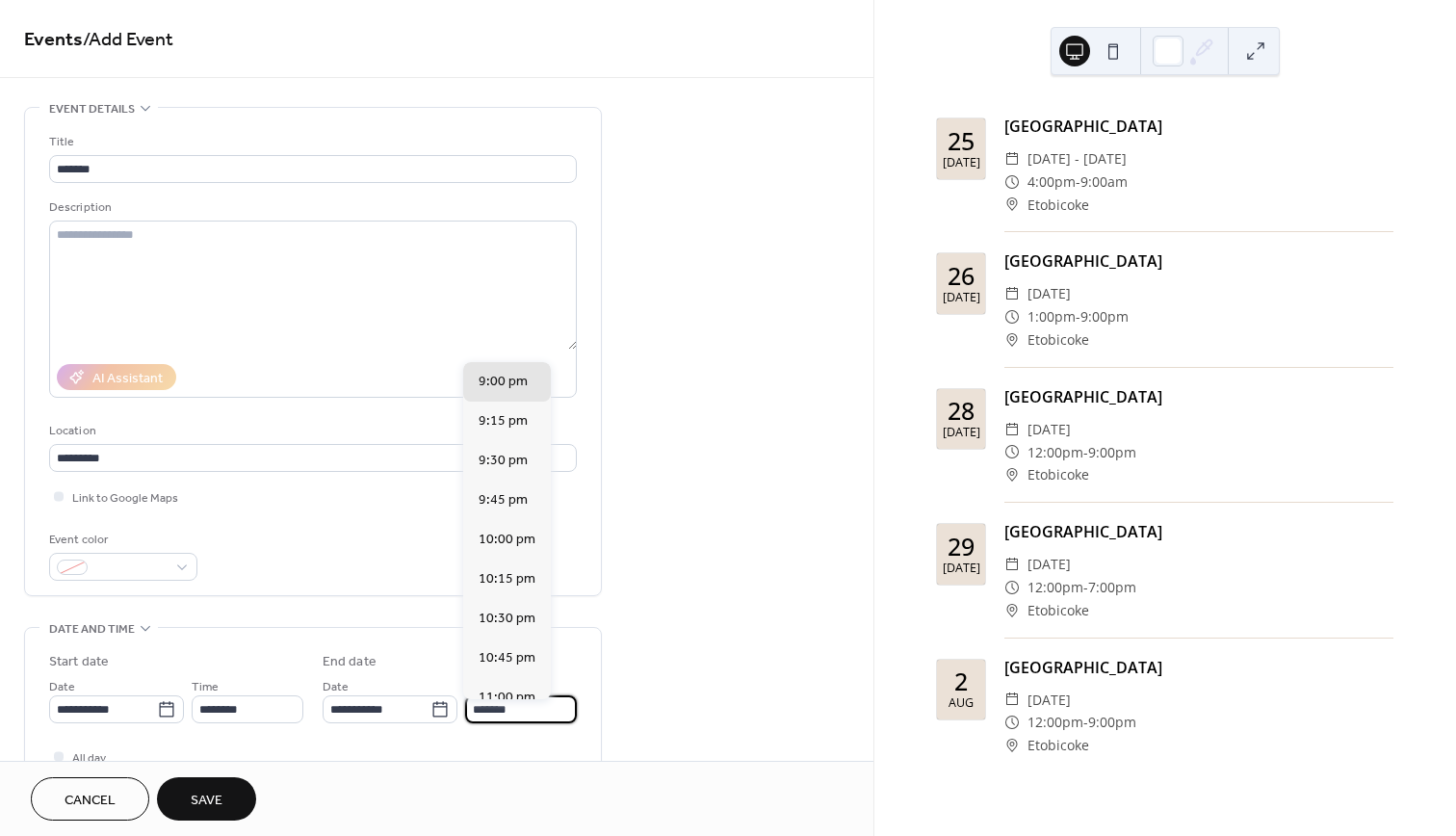 click on "Save" at bounding box center [206, 798] 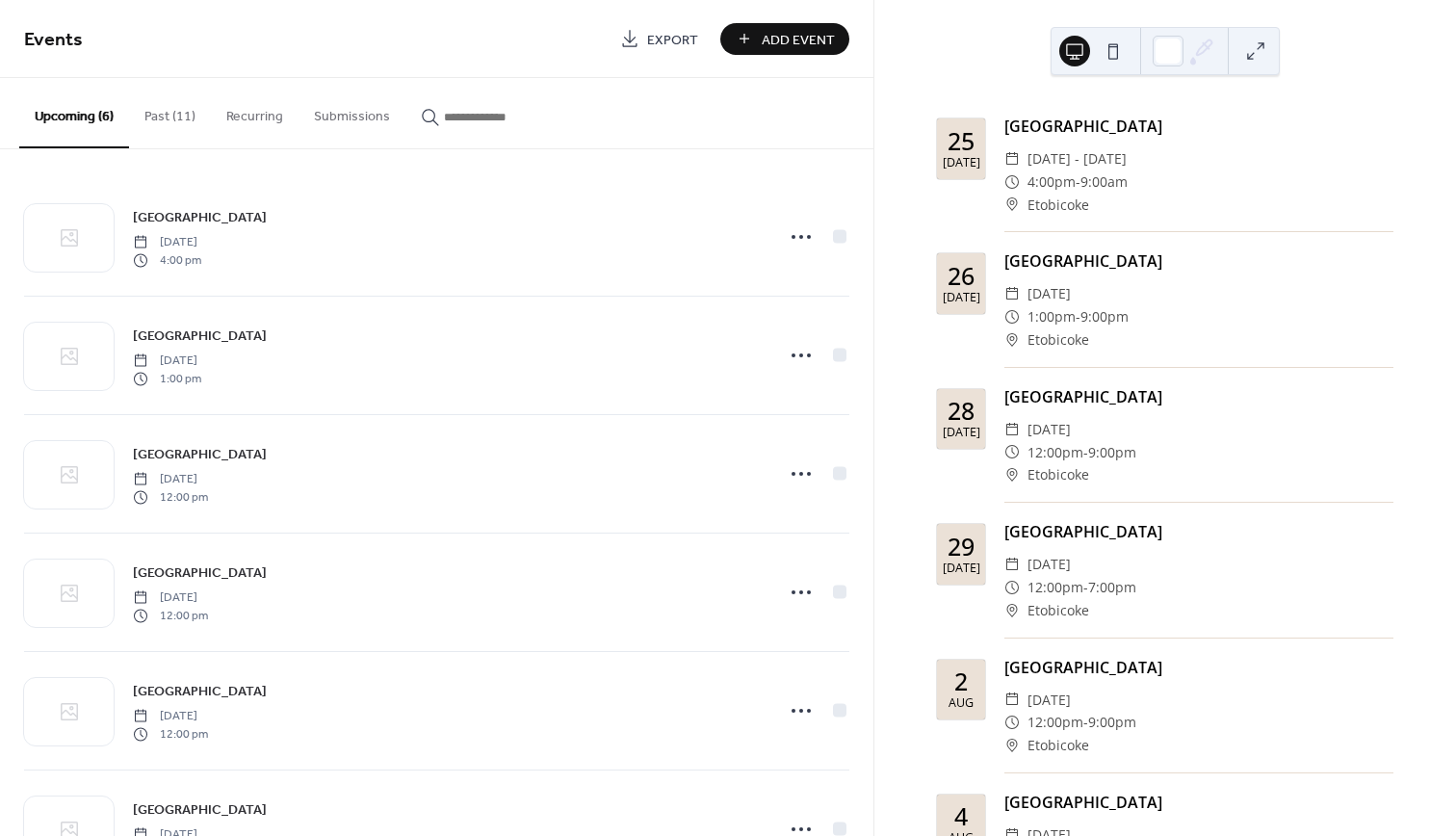 click on "Add Event" at bounding box center (798, 39) 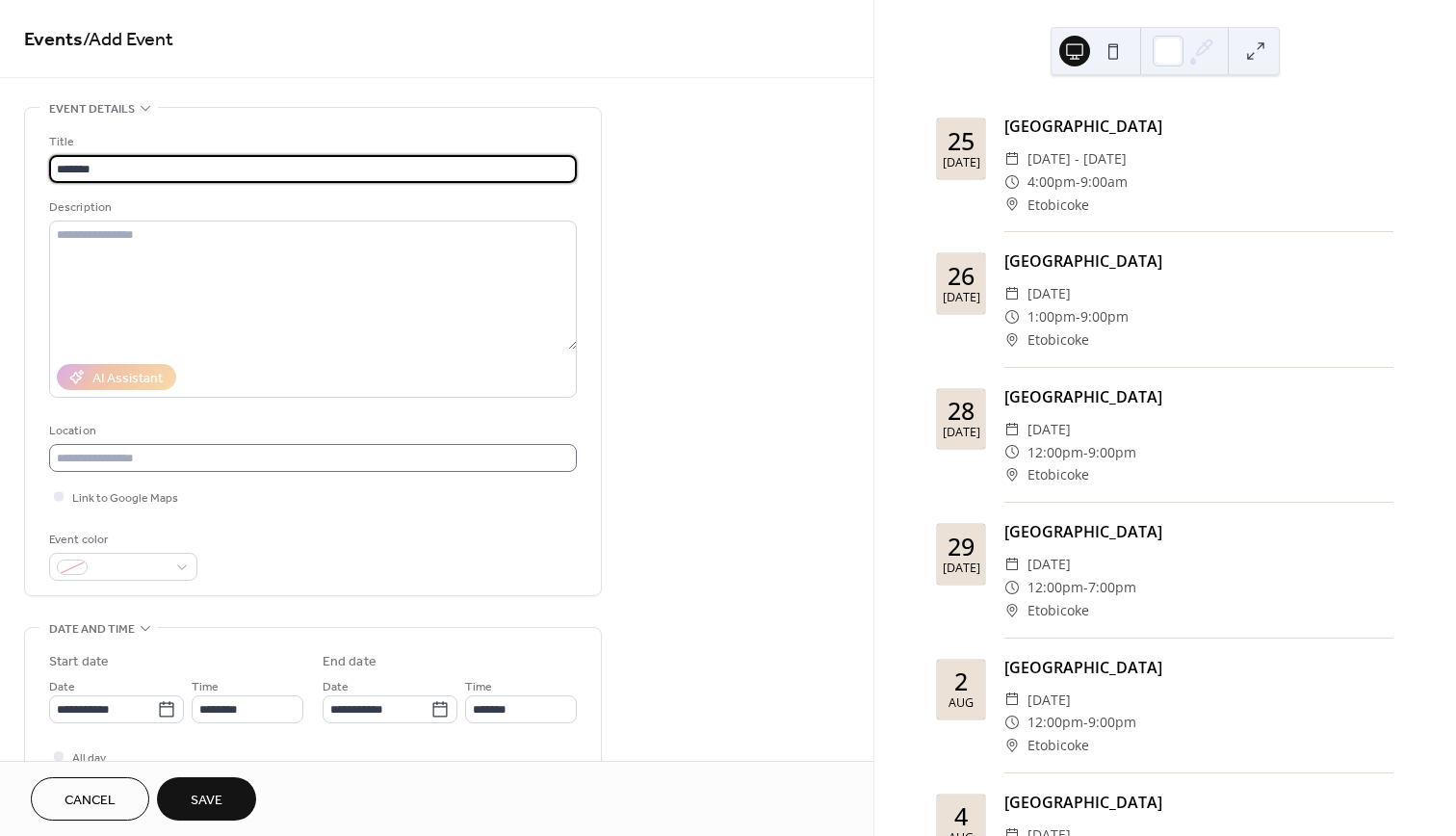 type on "*******" 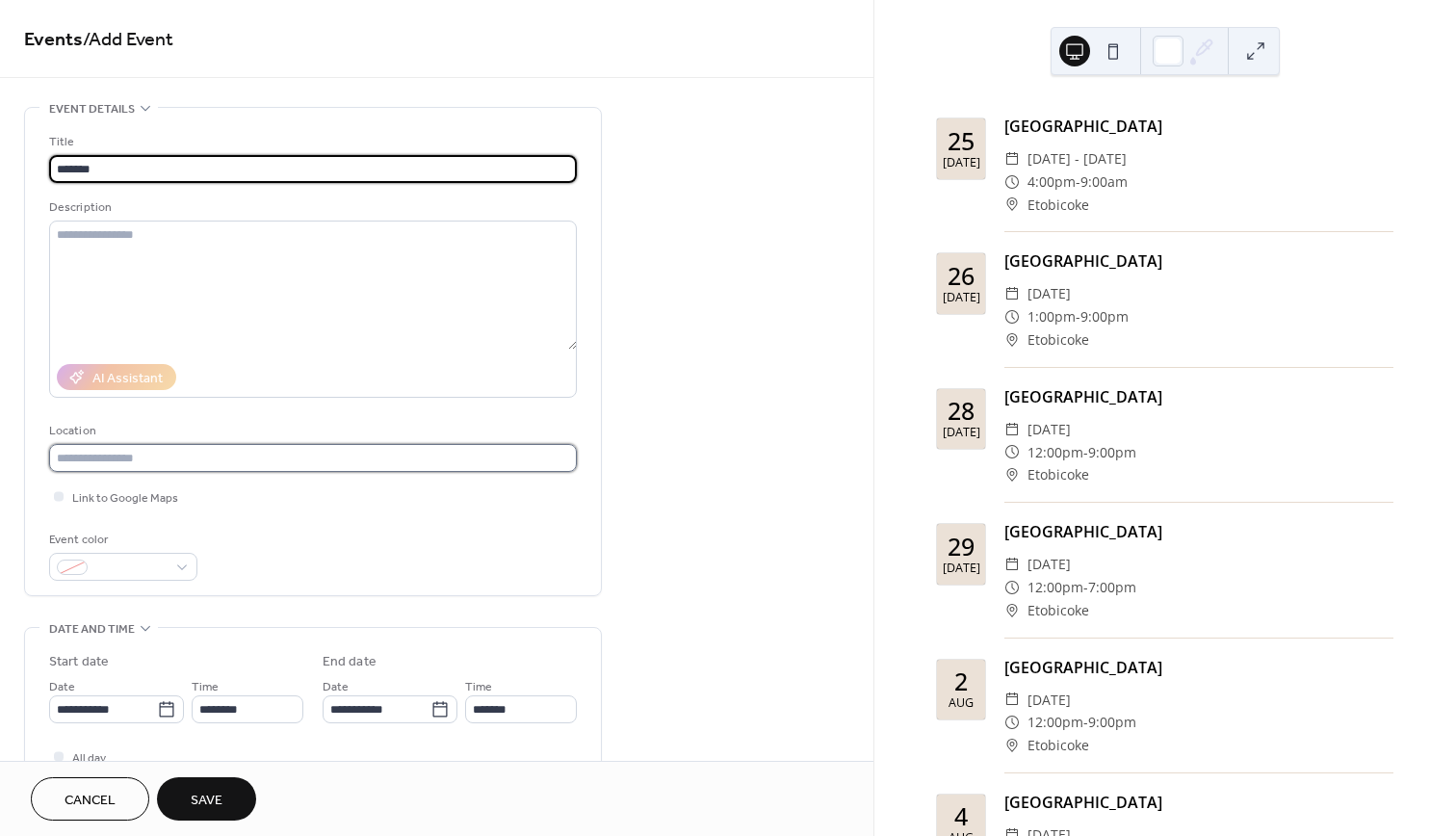 click at bounding box center [313, 457] 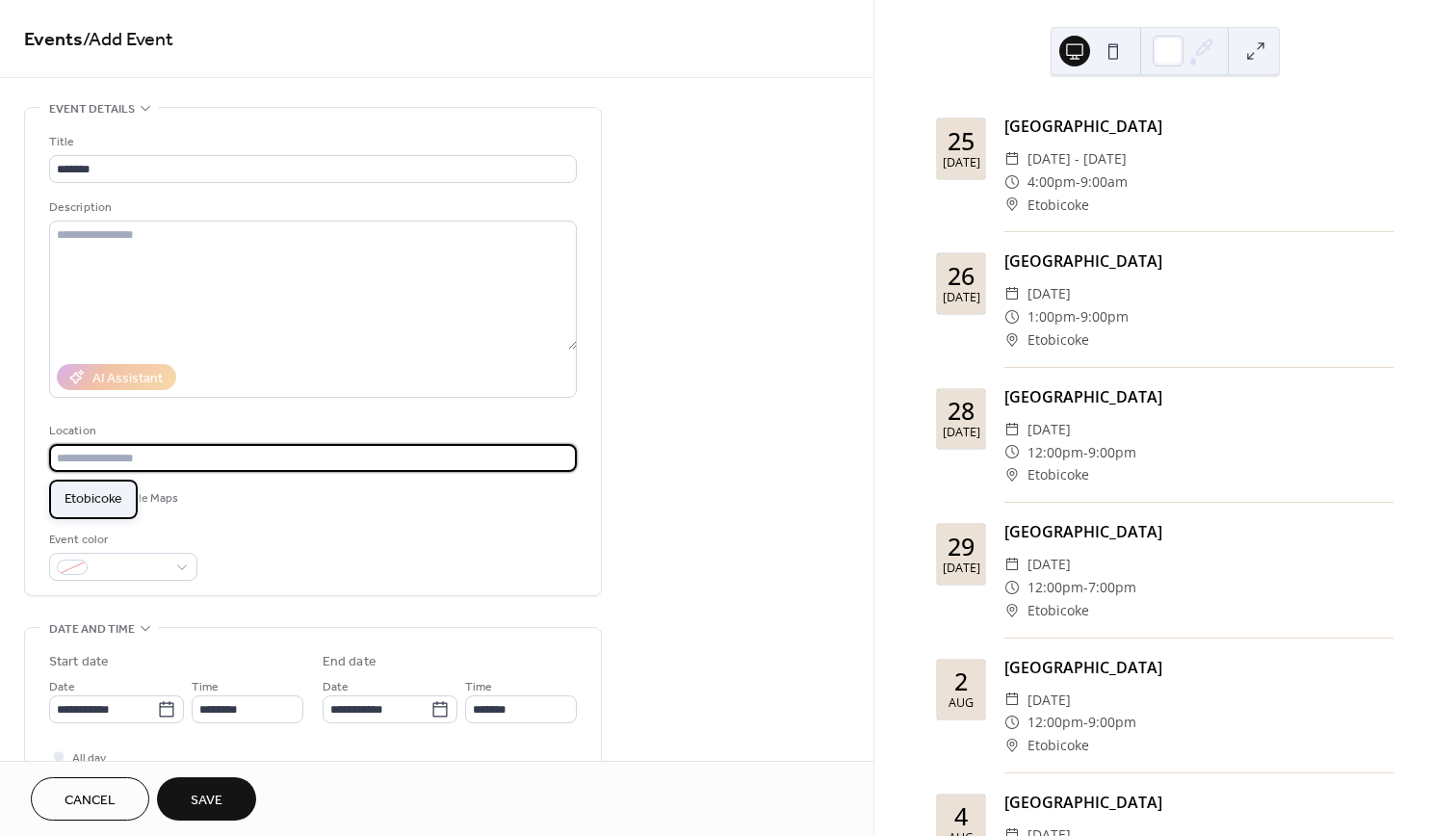 click on "Etobicoke" at bounding box center [93, 499] 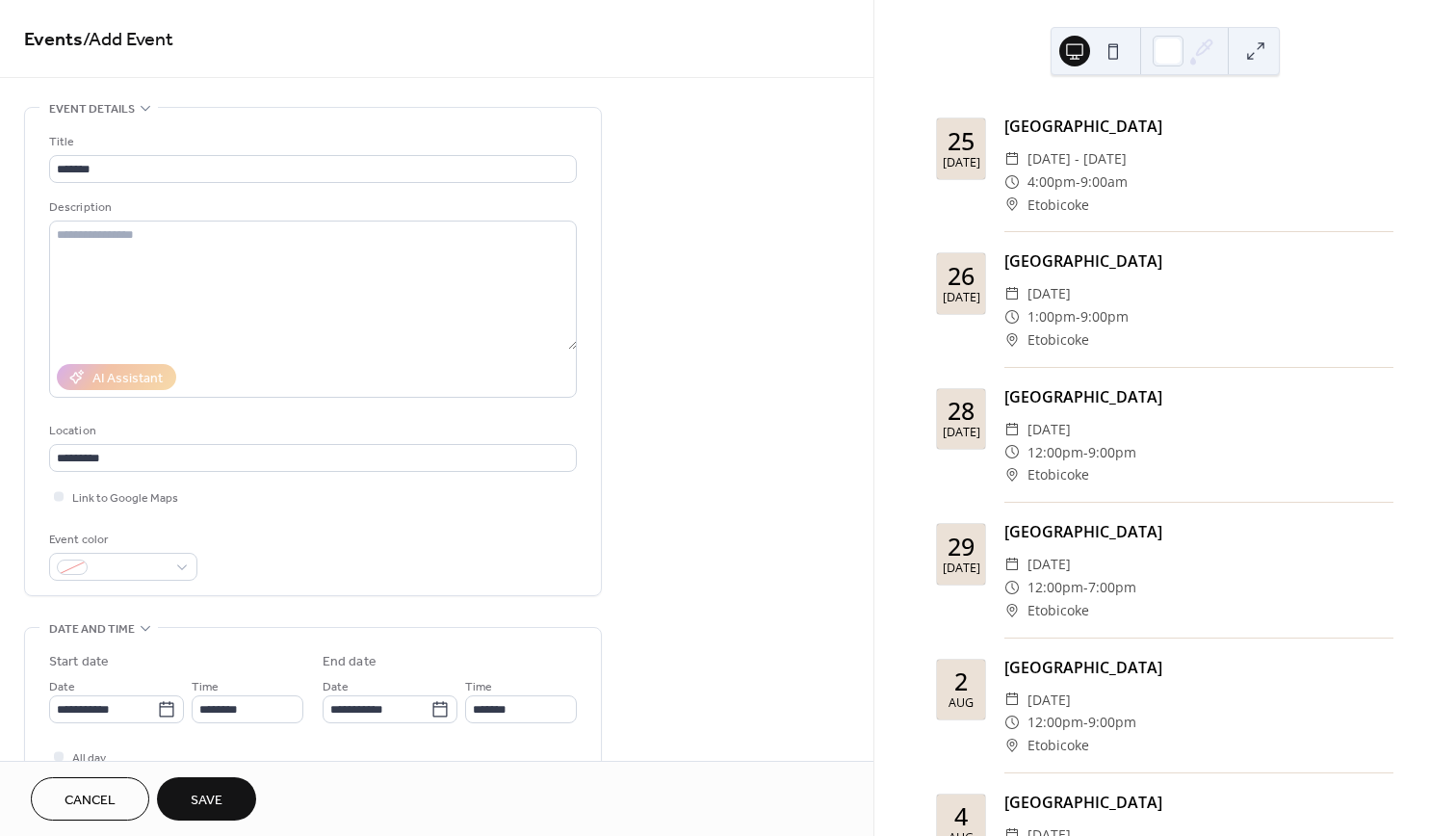 type on "*********" 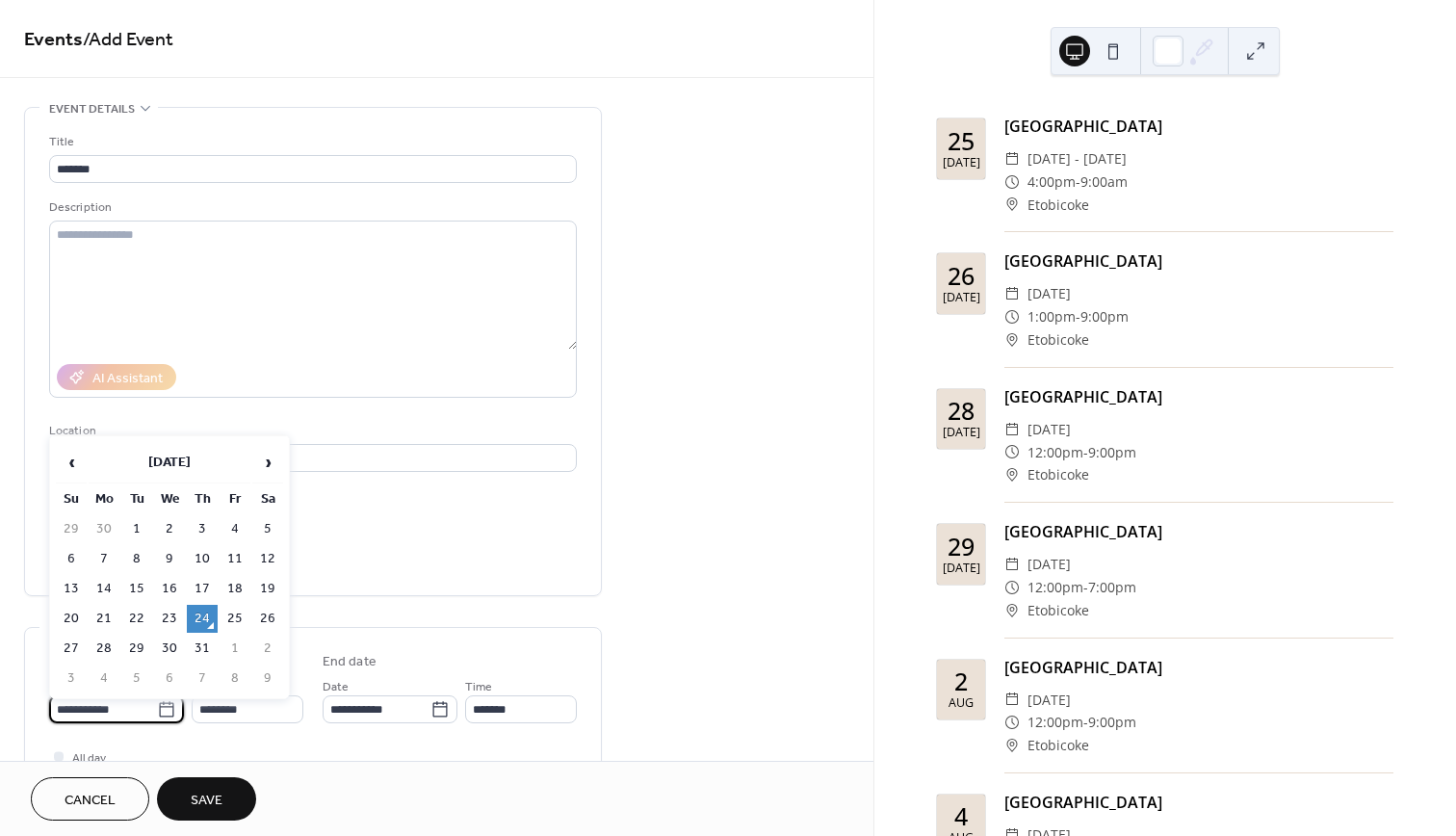 click on "**********" at bounding box center (103, 709) 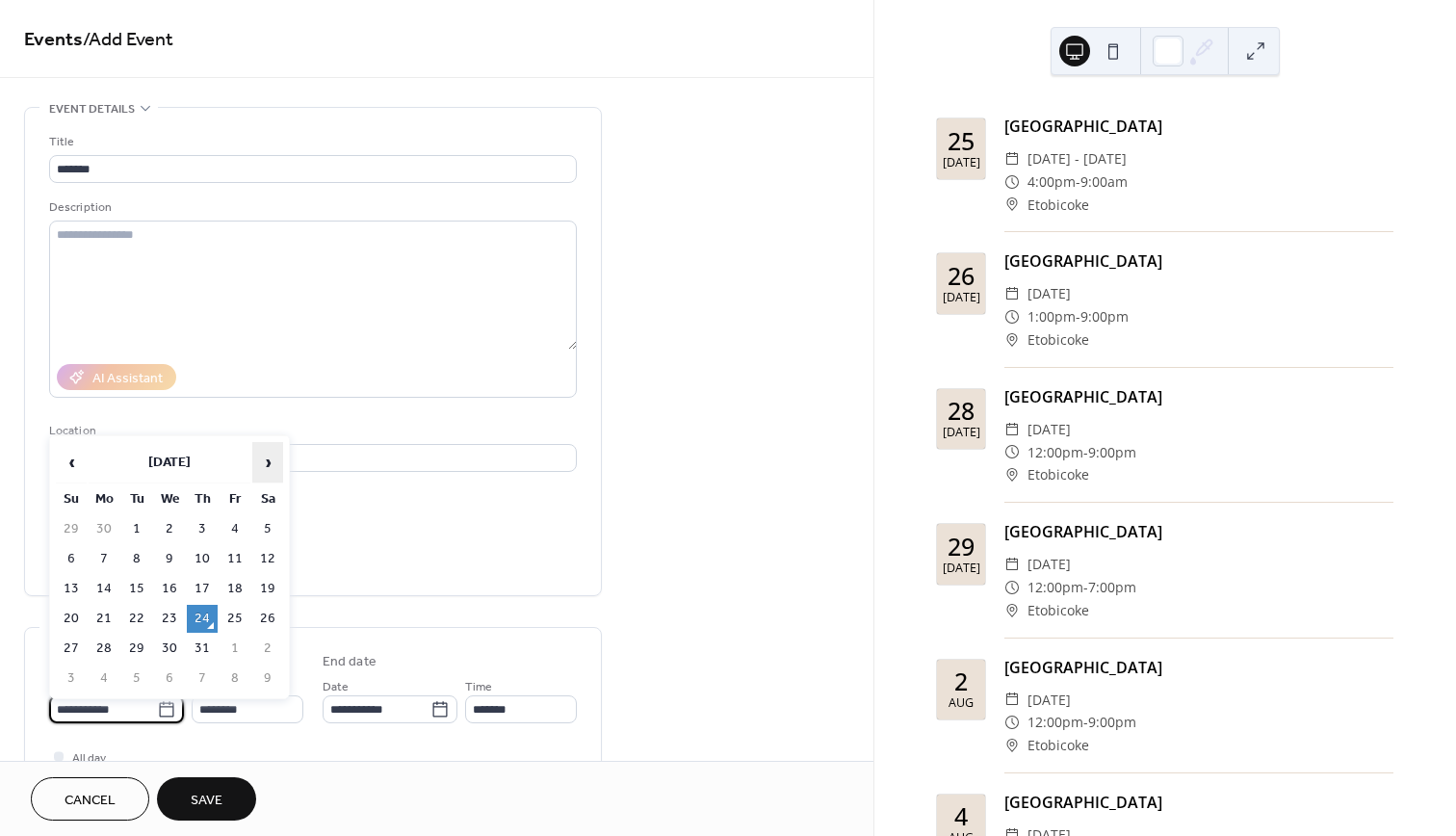 click on "›" at bounding box center (268, 462) 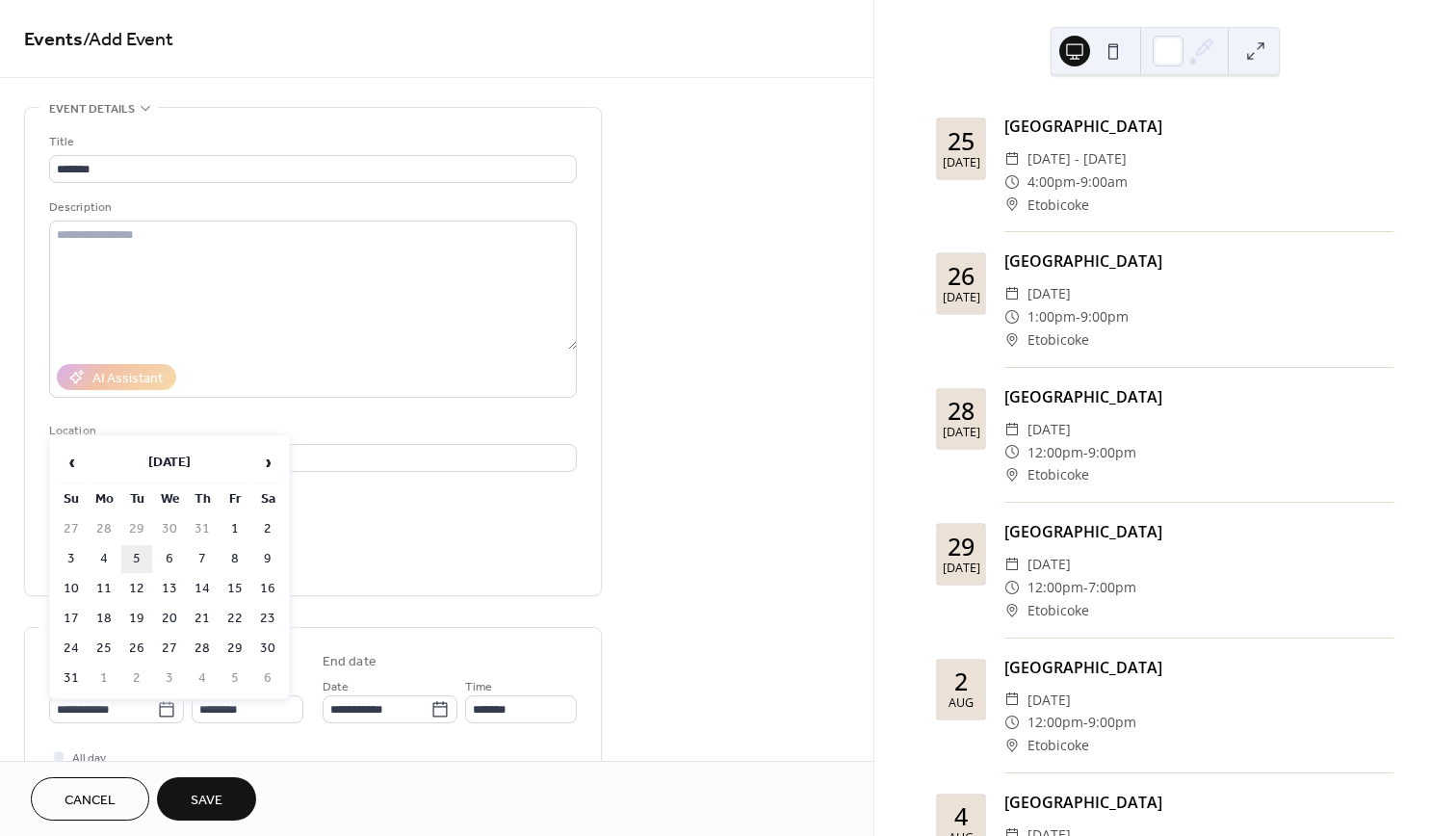 click on "5" at bounding box center (137, 559) 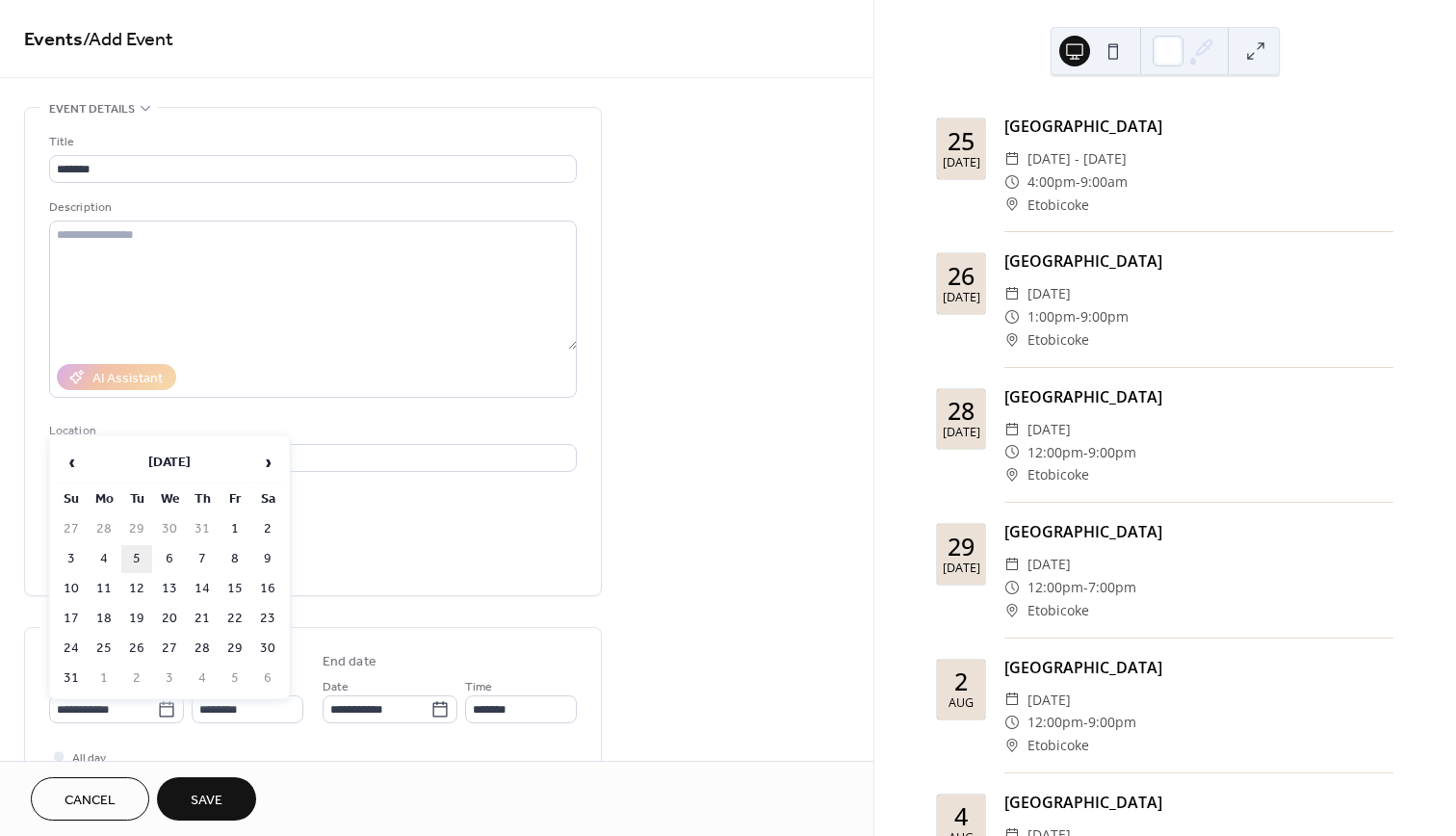 type on "**********" 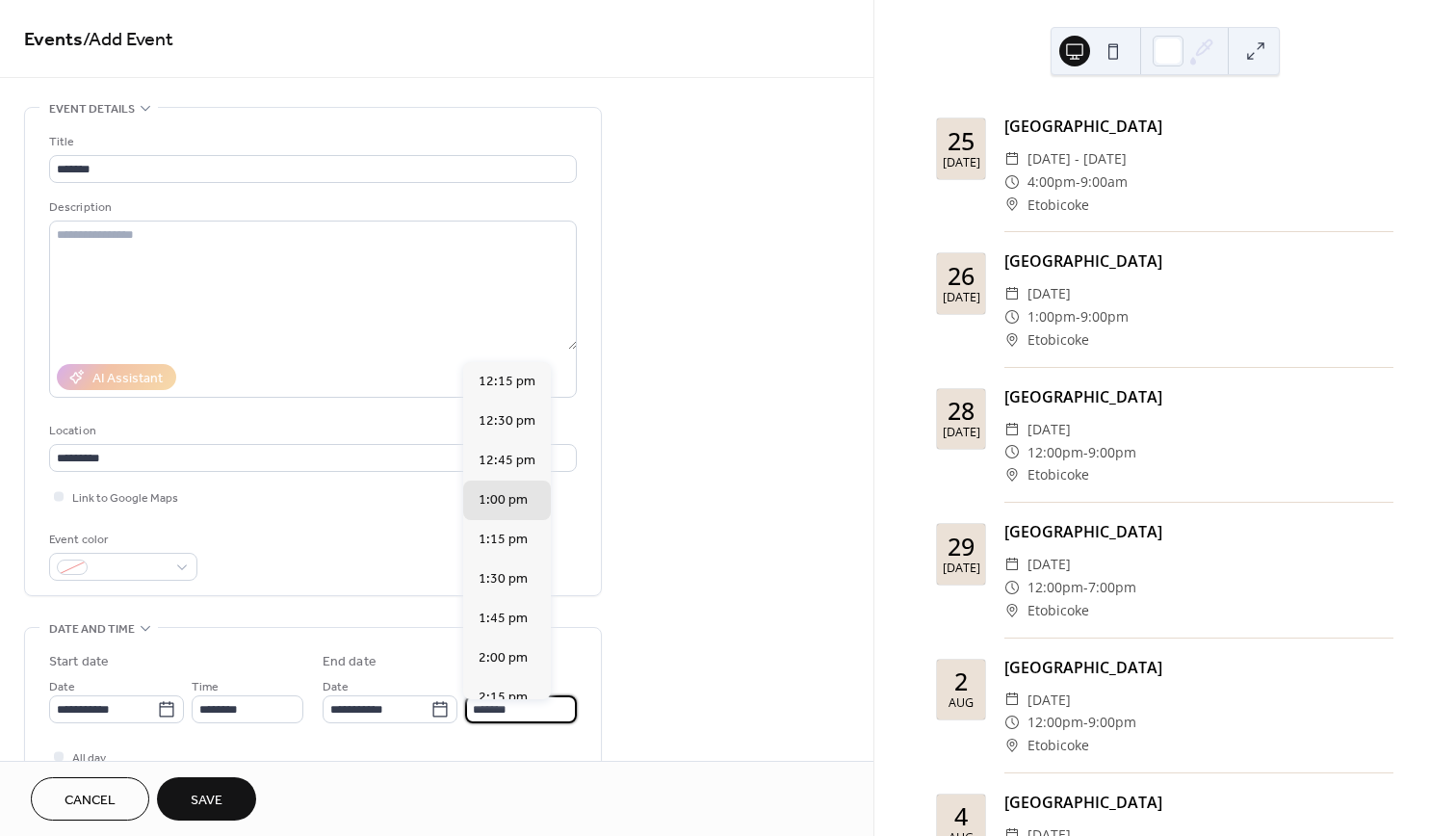 click on "*******" at bounding box center [521, 709] 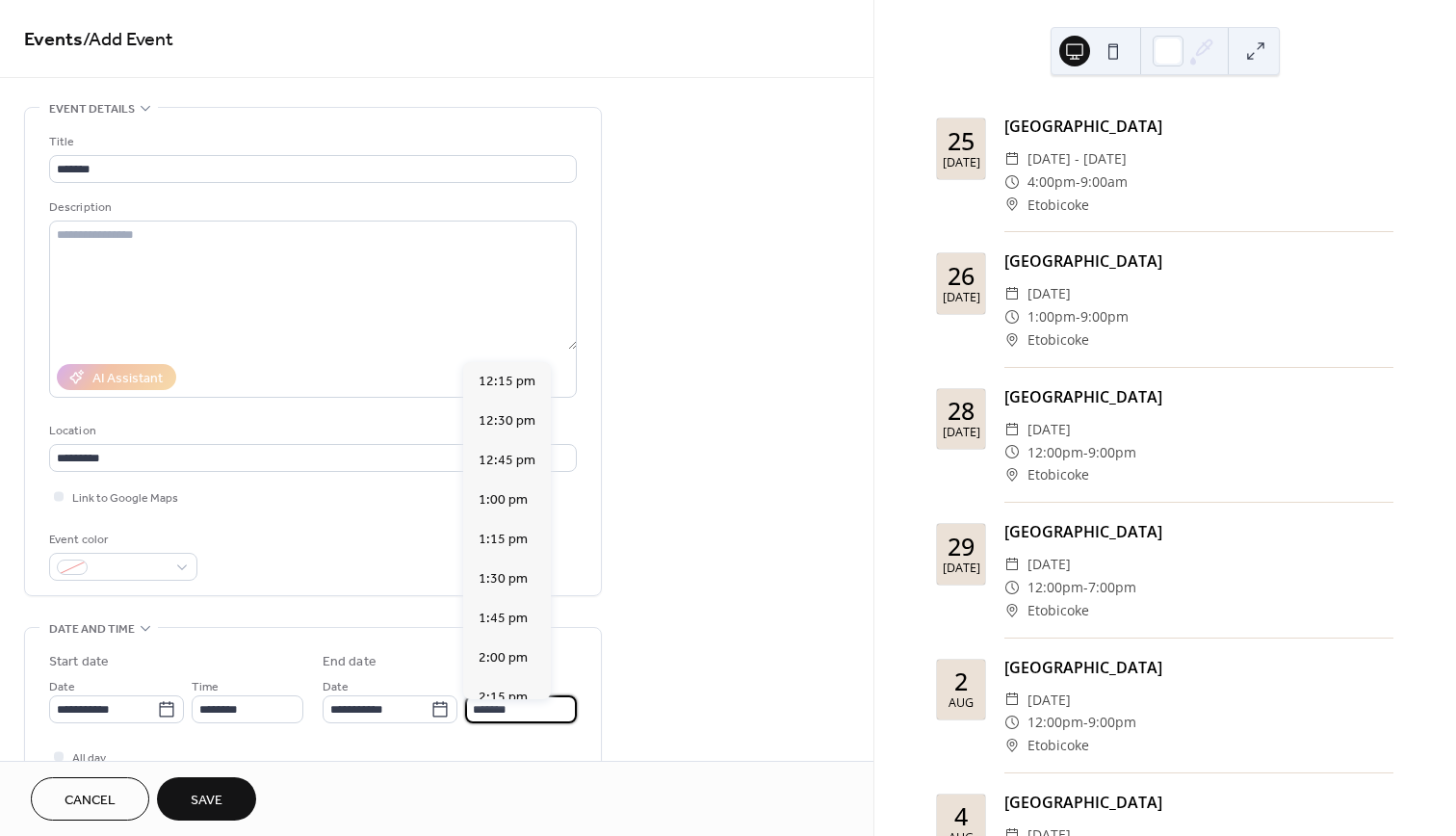 scroll, scrollTop: 1382, scrollLeft: 0, axis: vertical 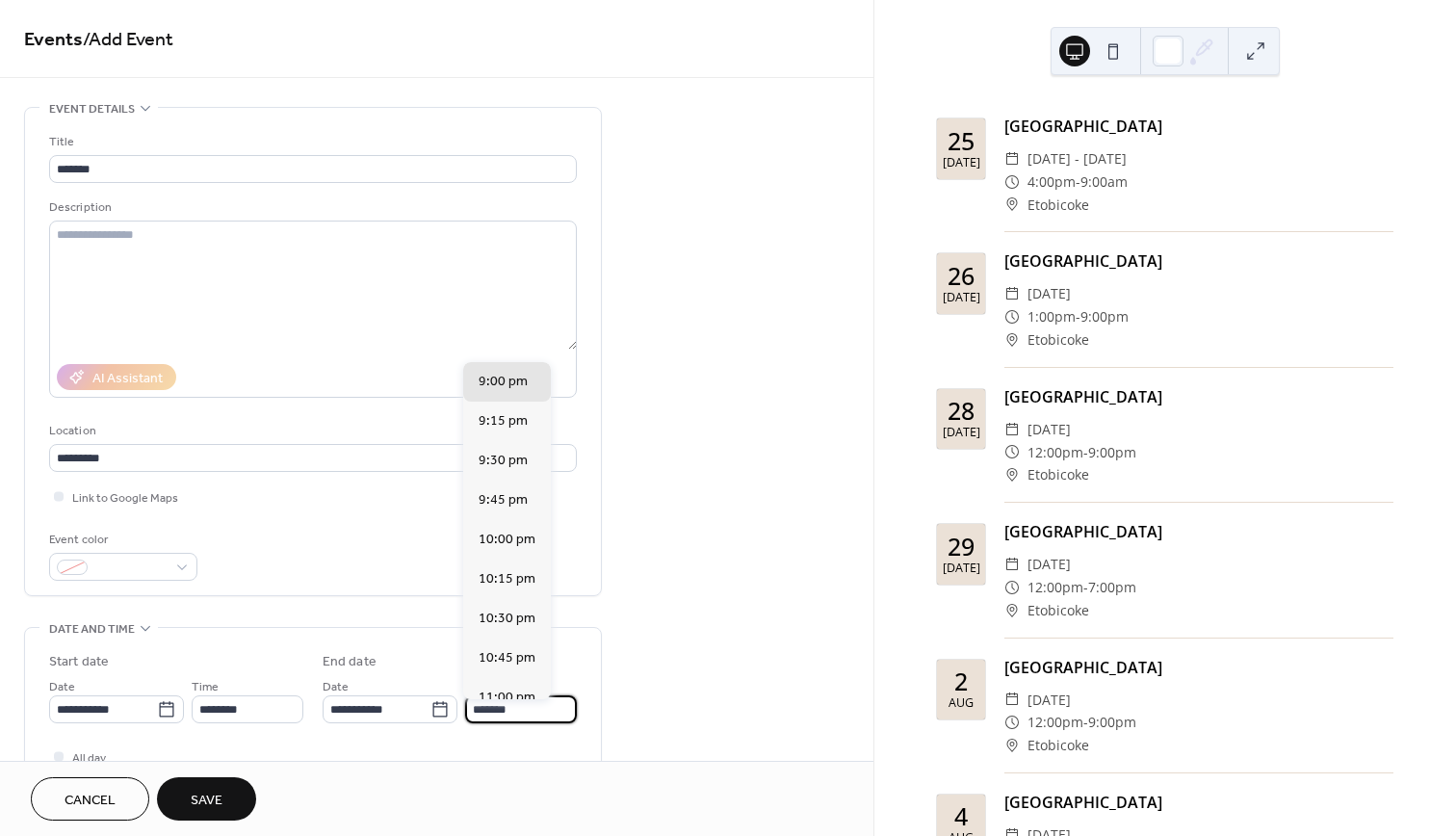 type on "*******" 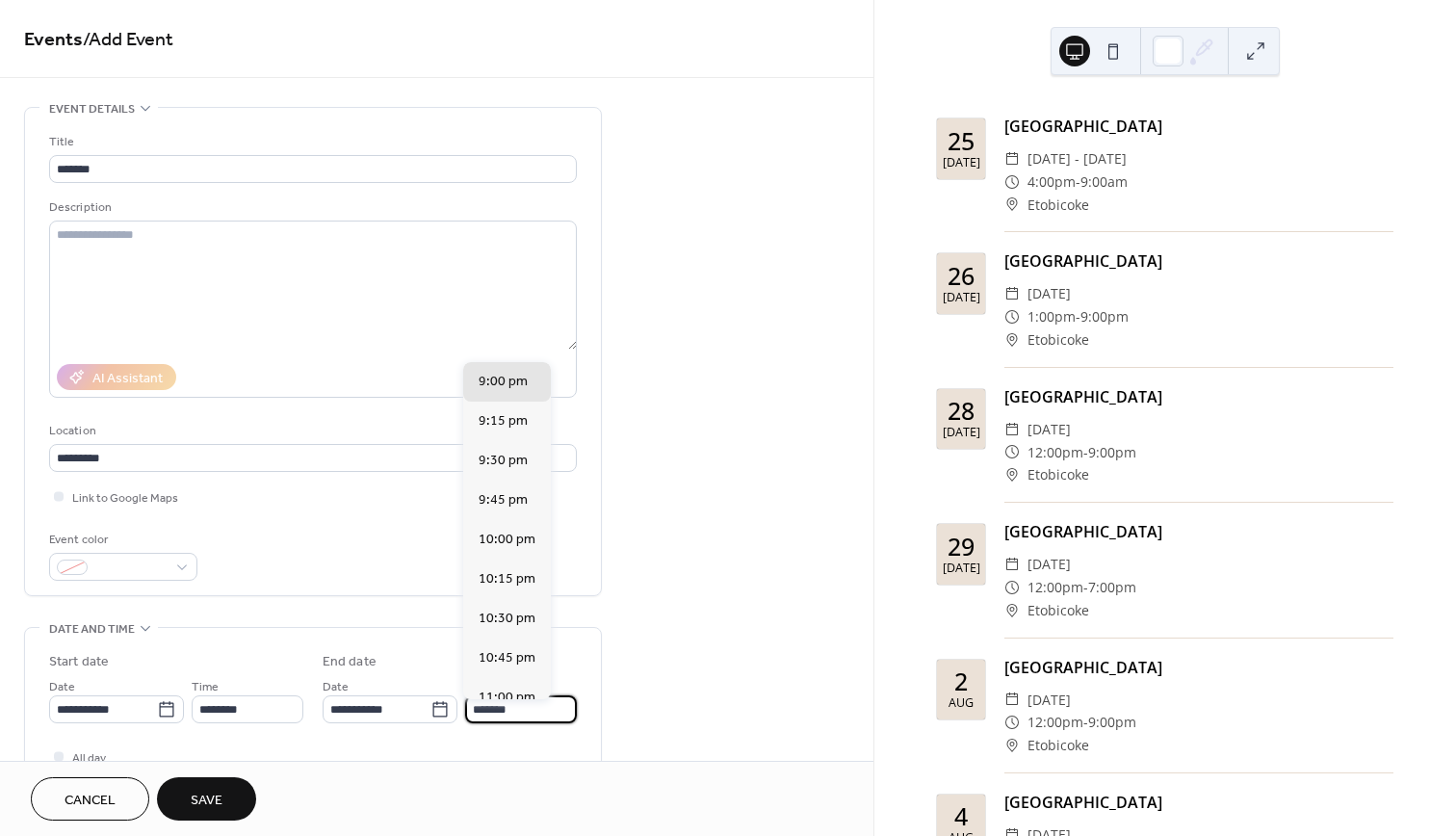 click on "Save" at bounding box center [206, 798] 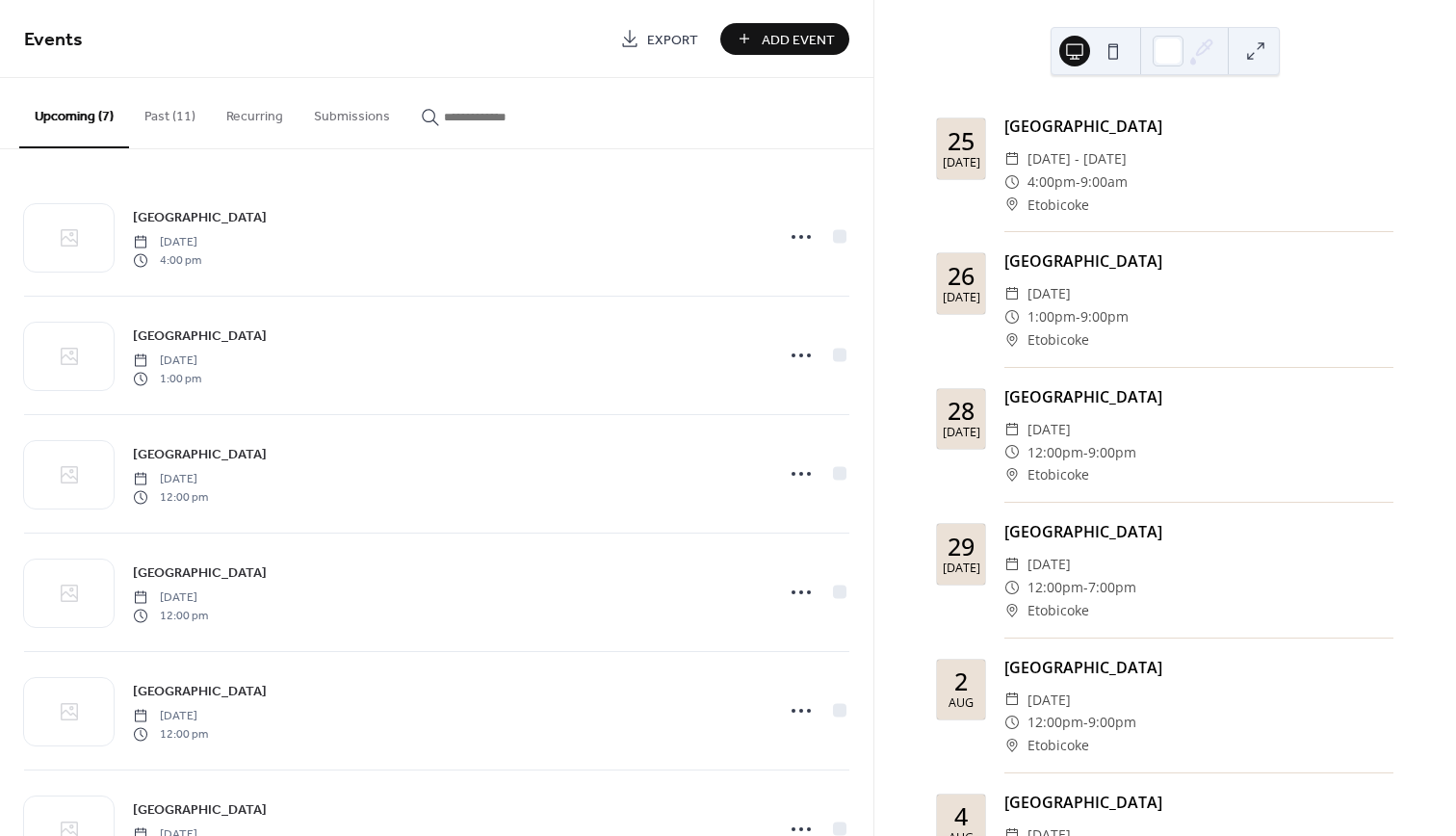 click on "Add Event" at bounding box center (798, 39) 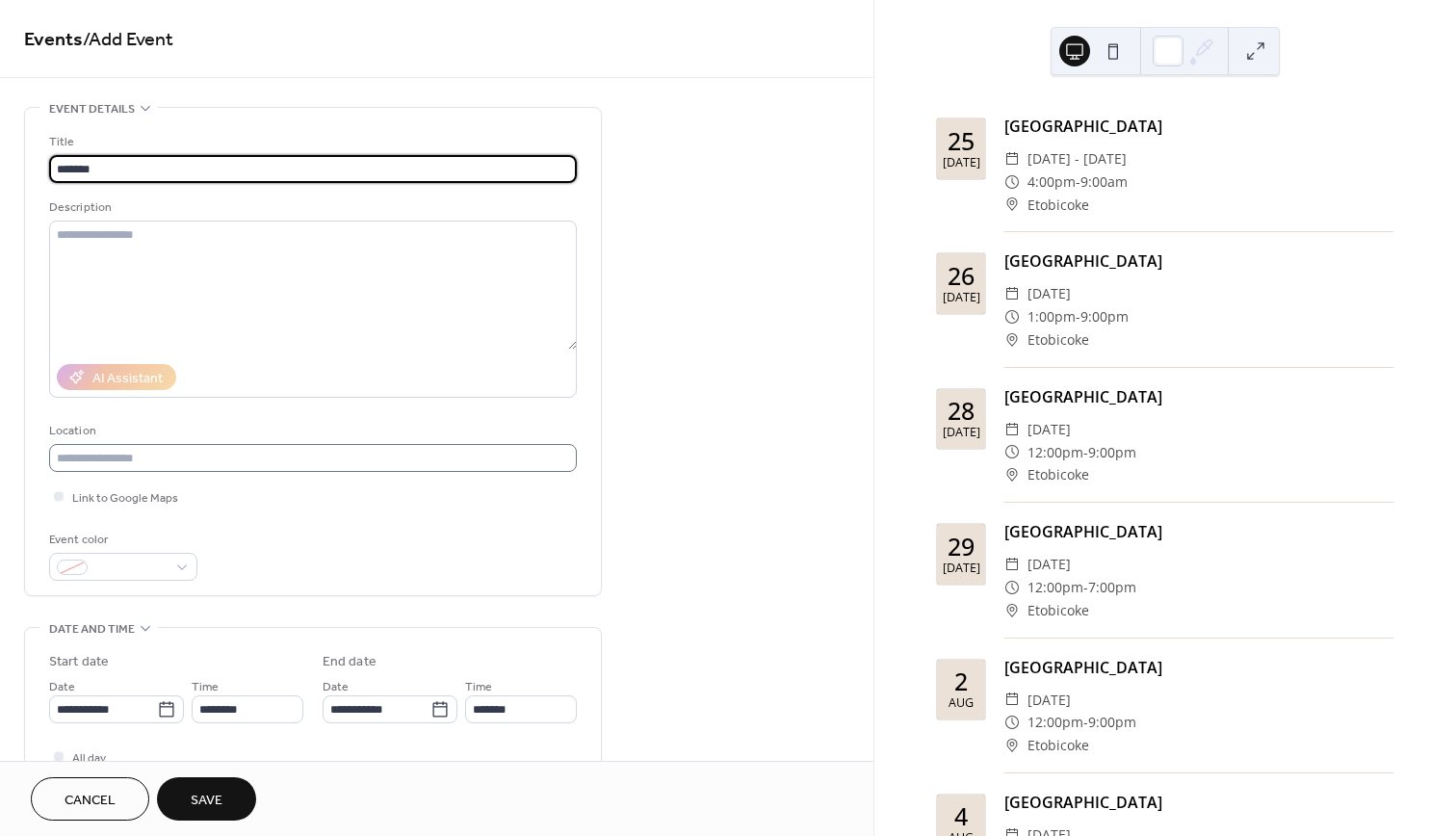 type on "*******" 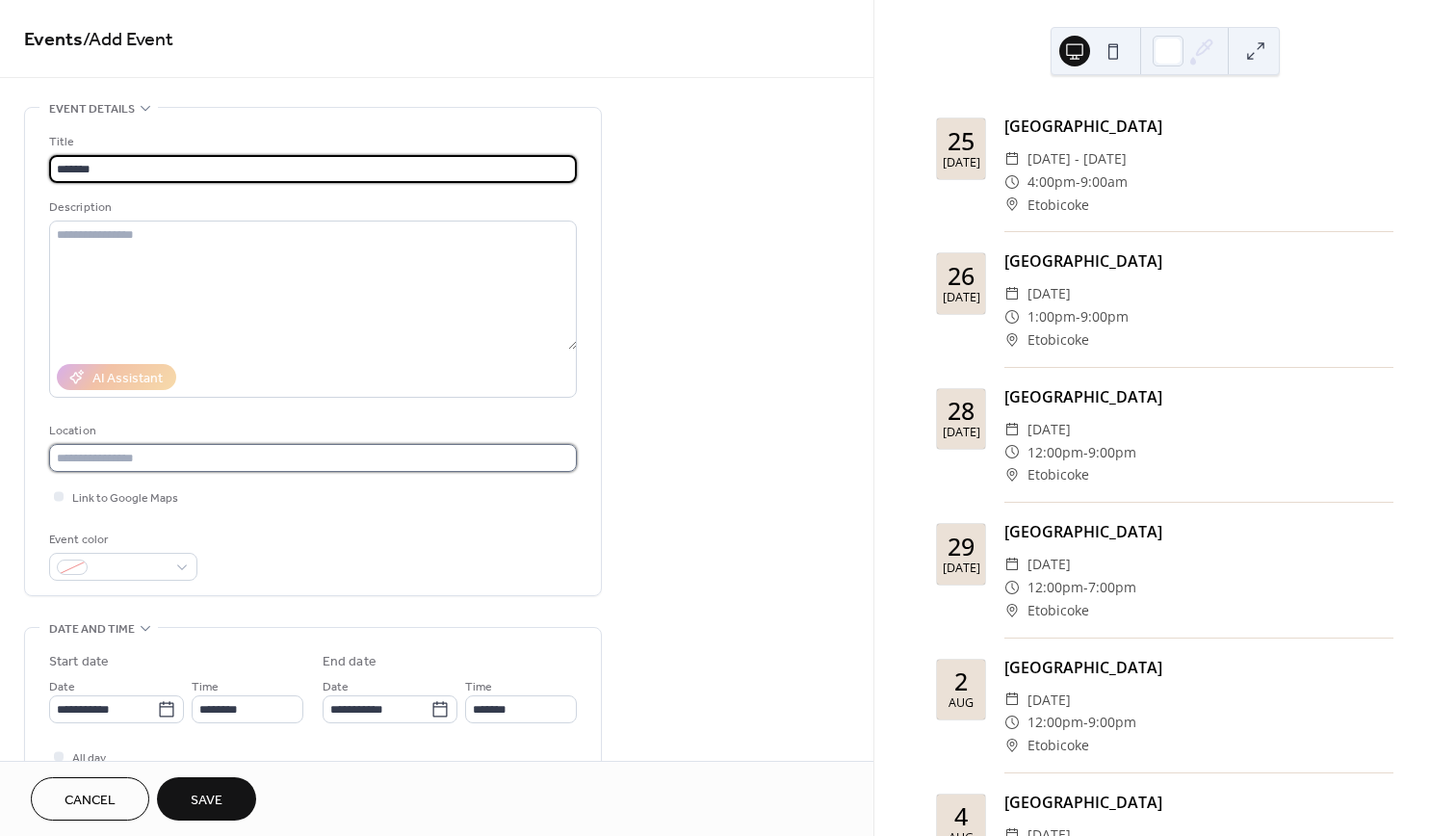 click at bounding box center (313, 457) 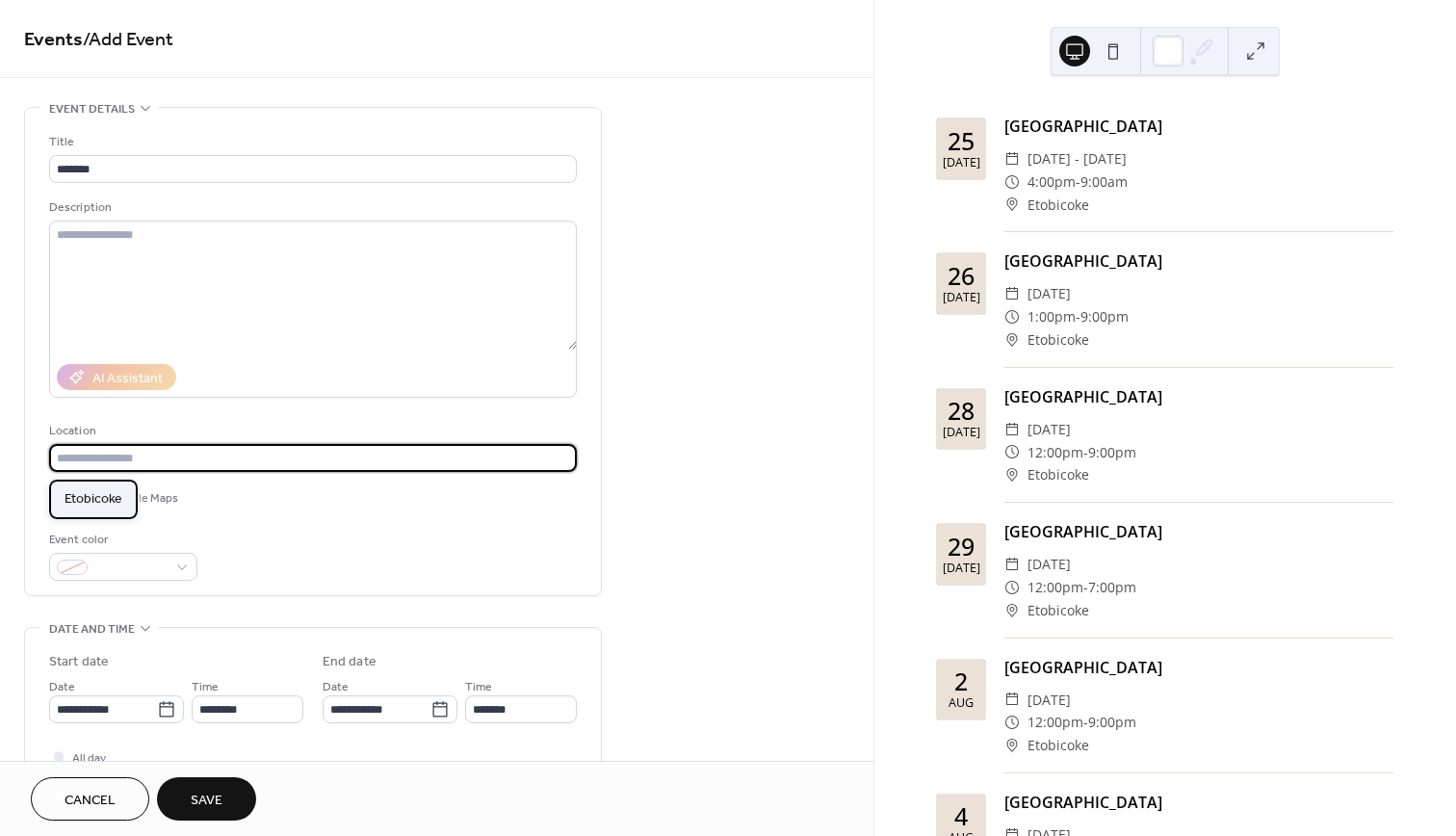 click on "Etobicoke" at bounding box center (93, 499) 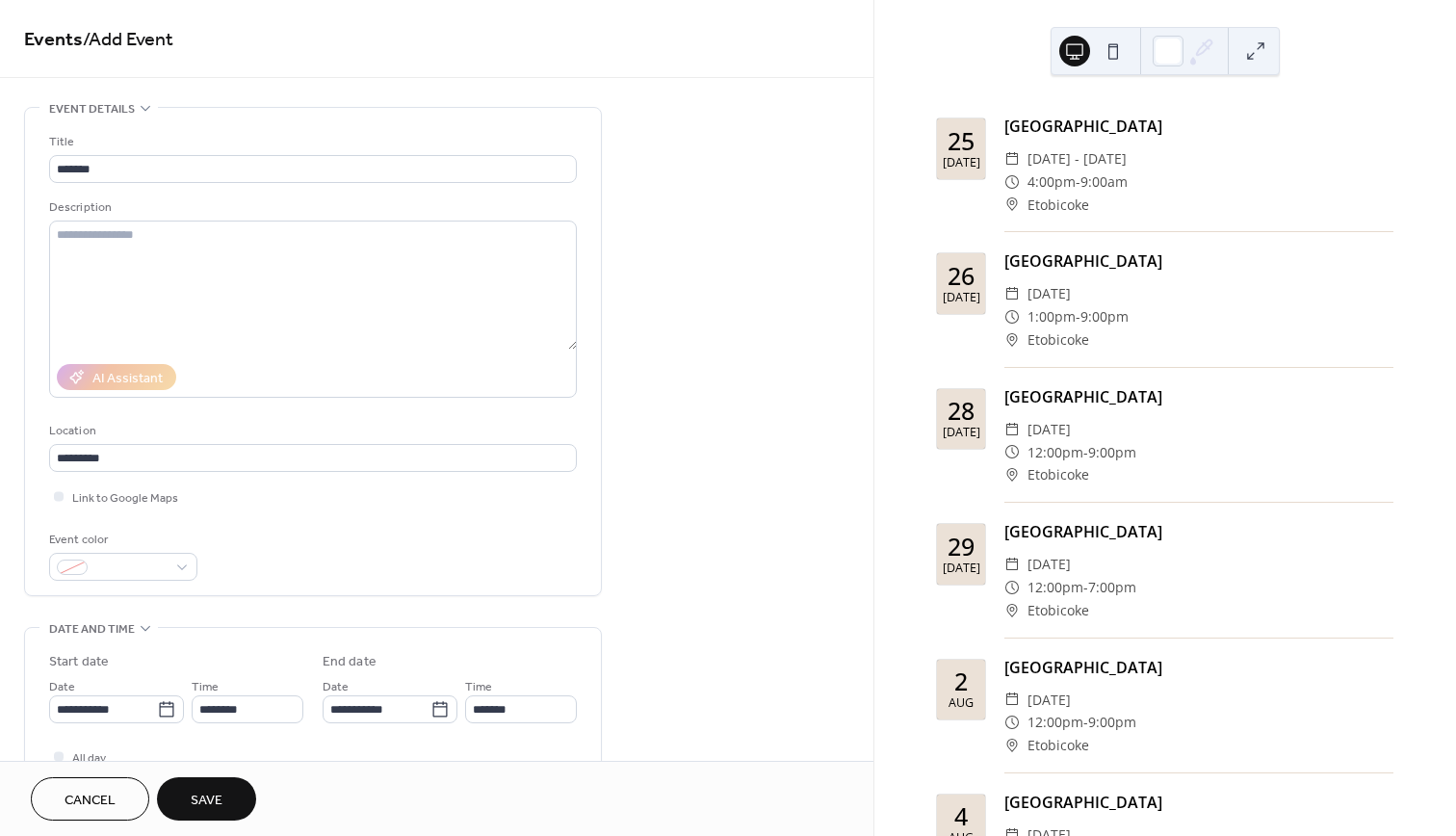 type on "*********" 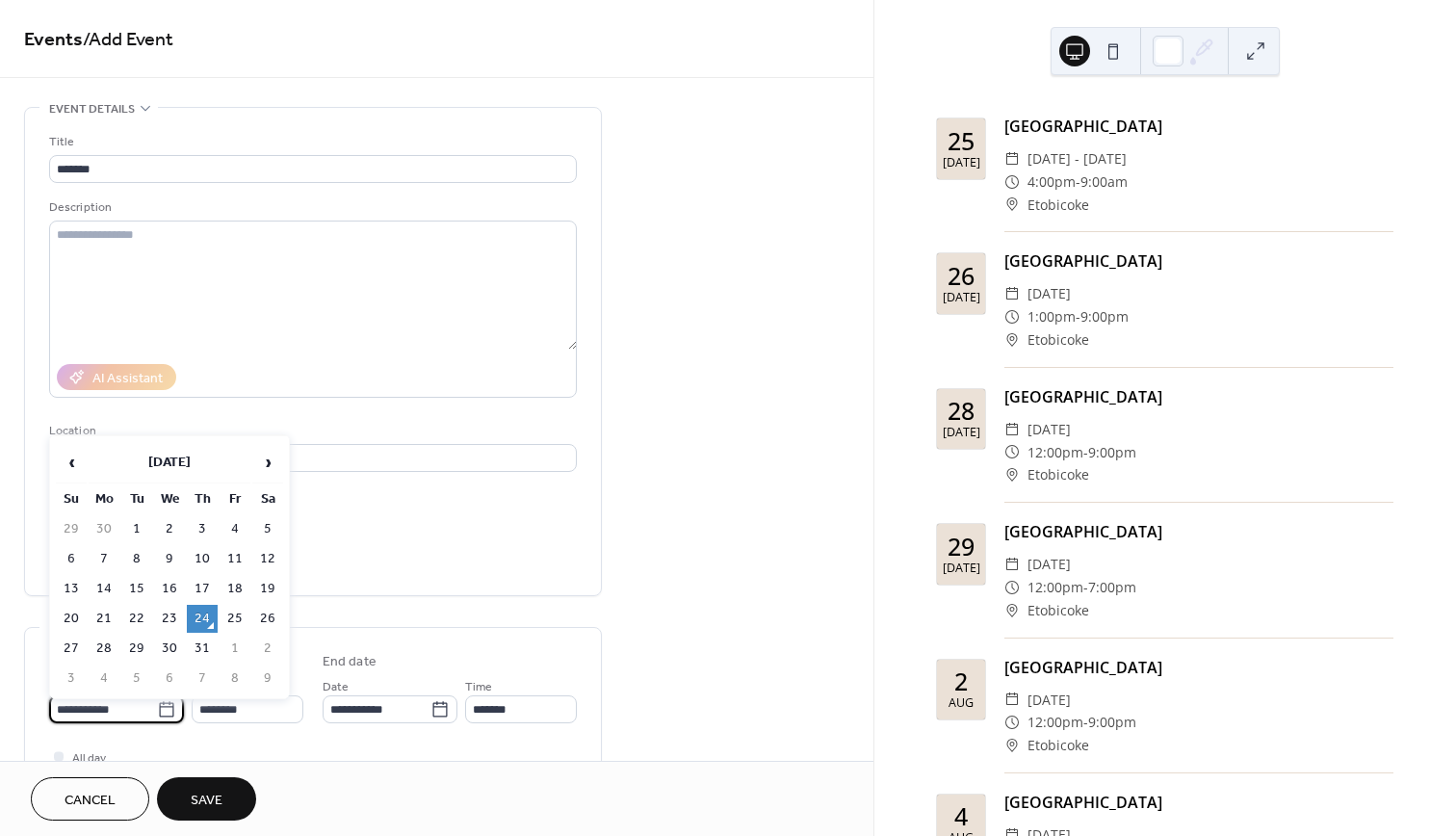 click on "**********" at bounding box center (103, 709) 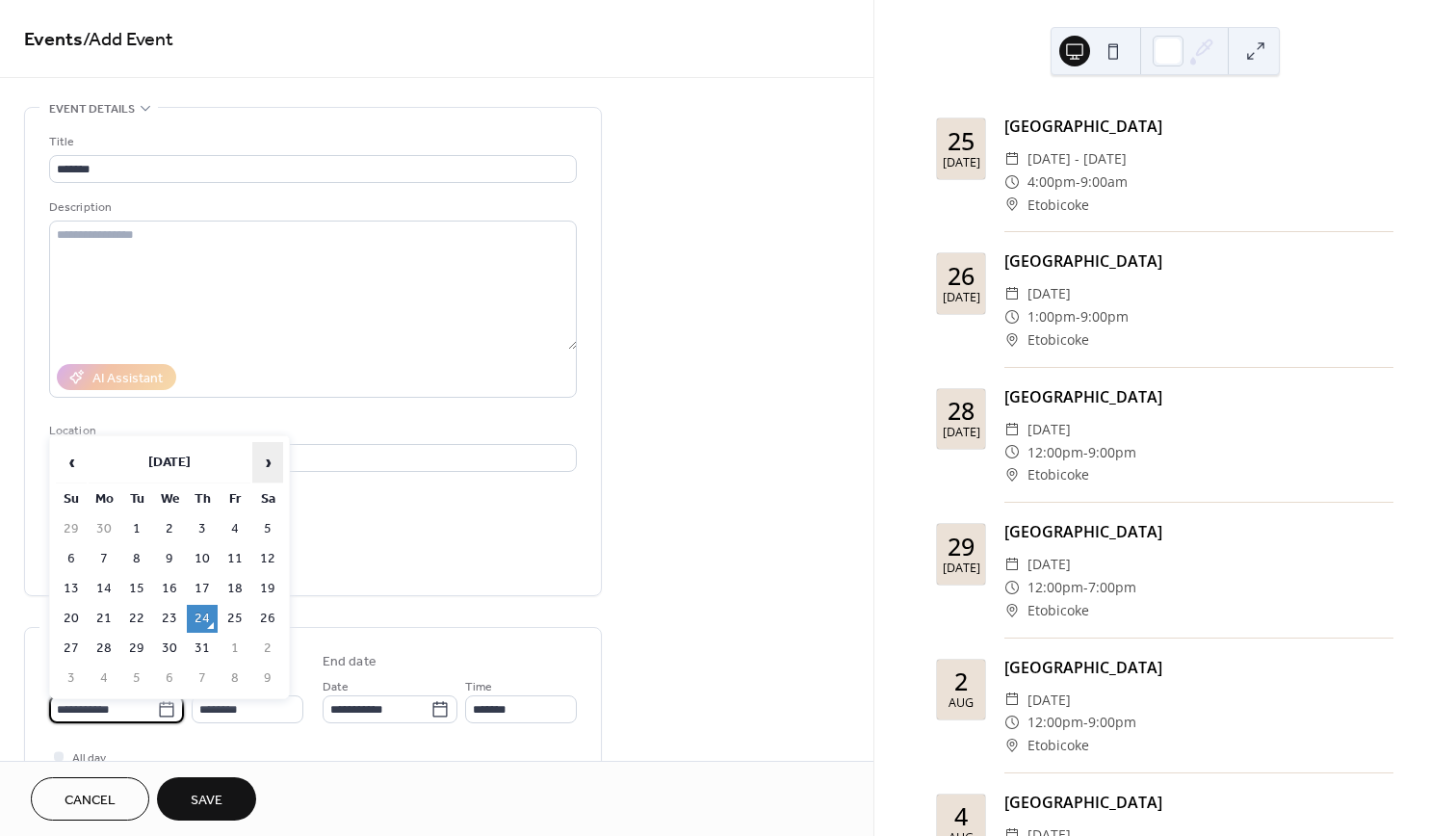 click on "›" at bounding box center (268, 462) 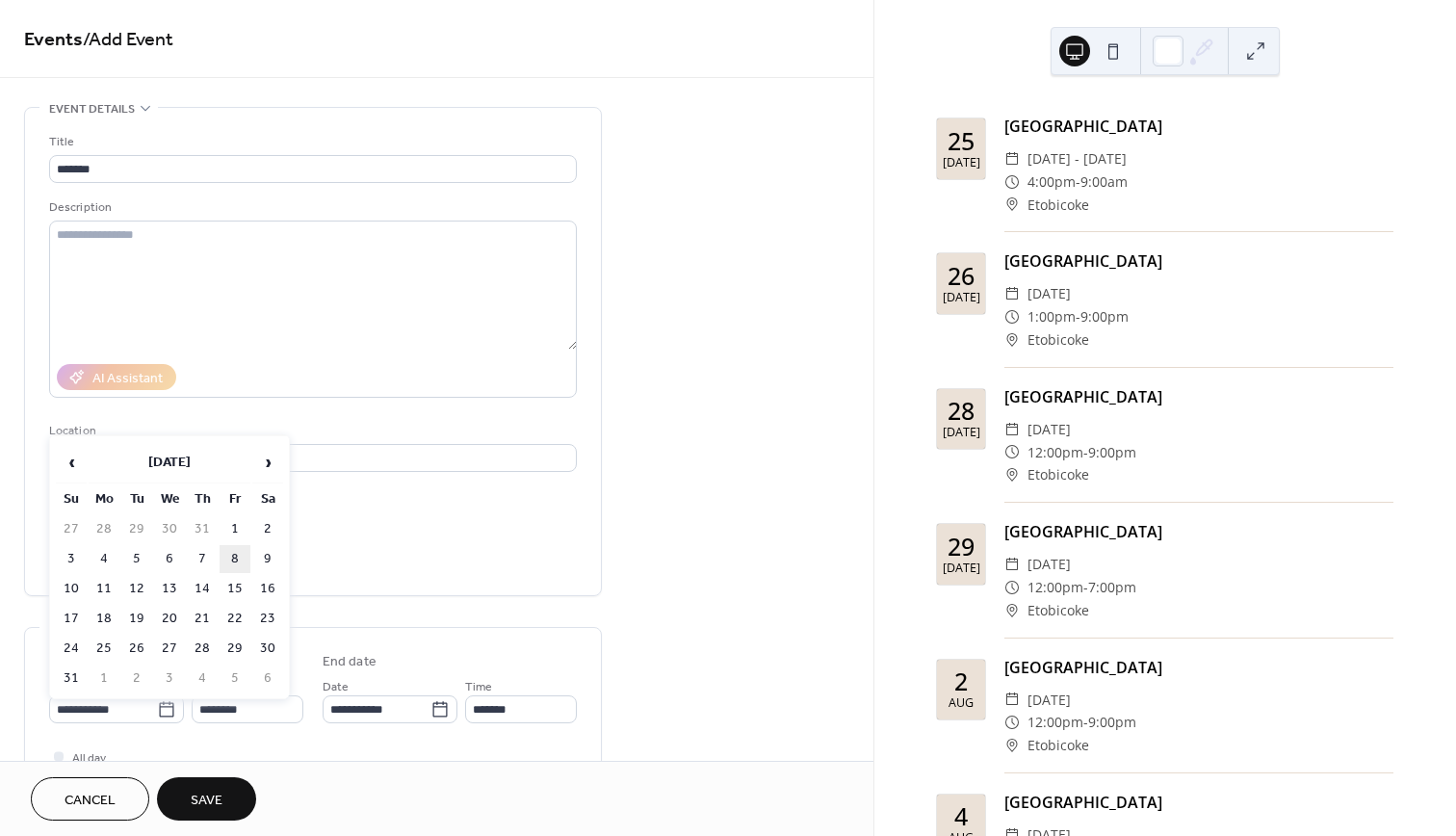 click on "8" at bounding box center [235, 559] 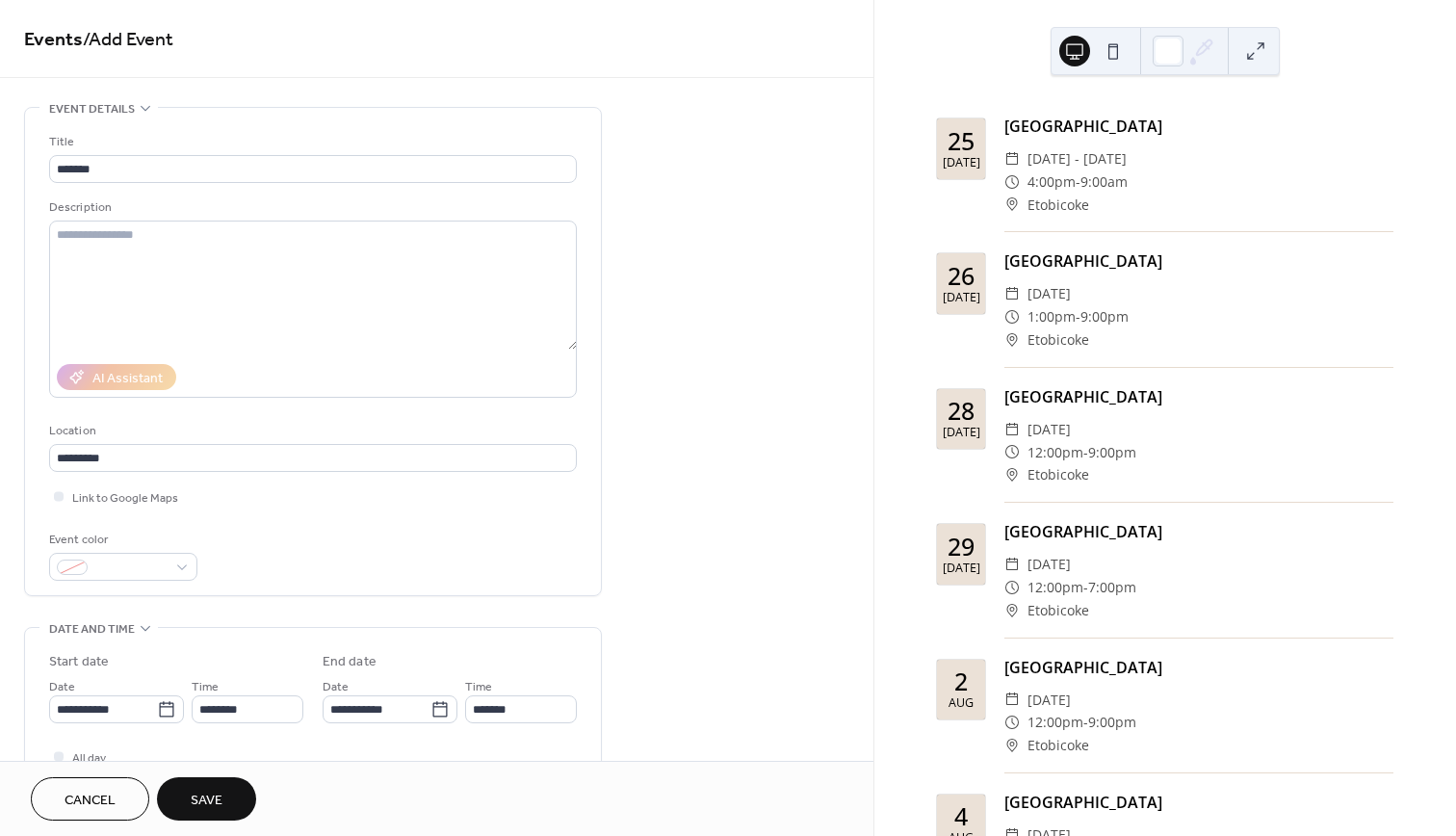 type on "**********" 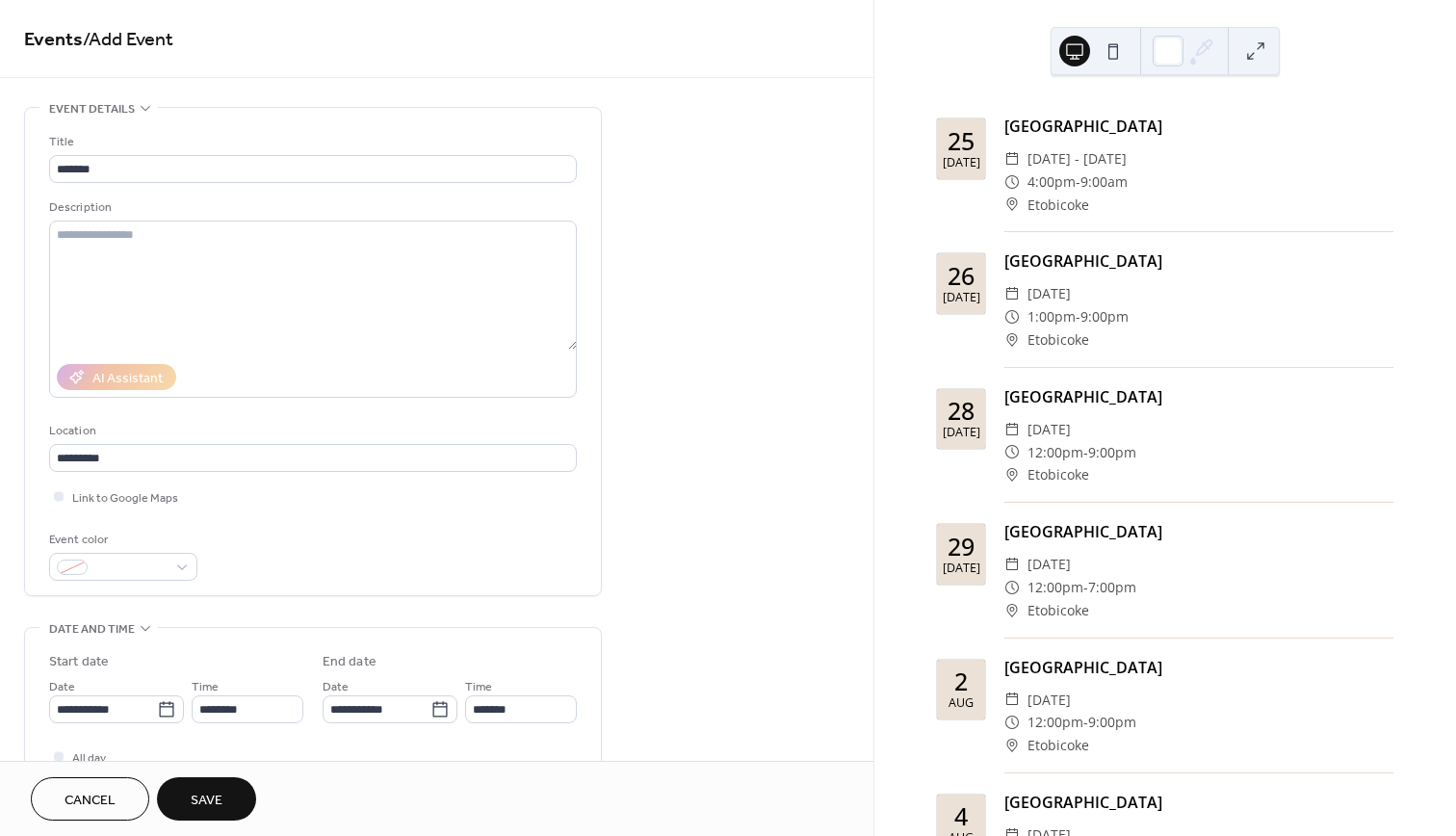 type on "**********" 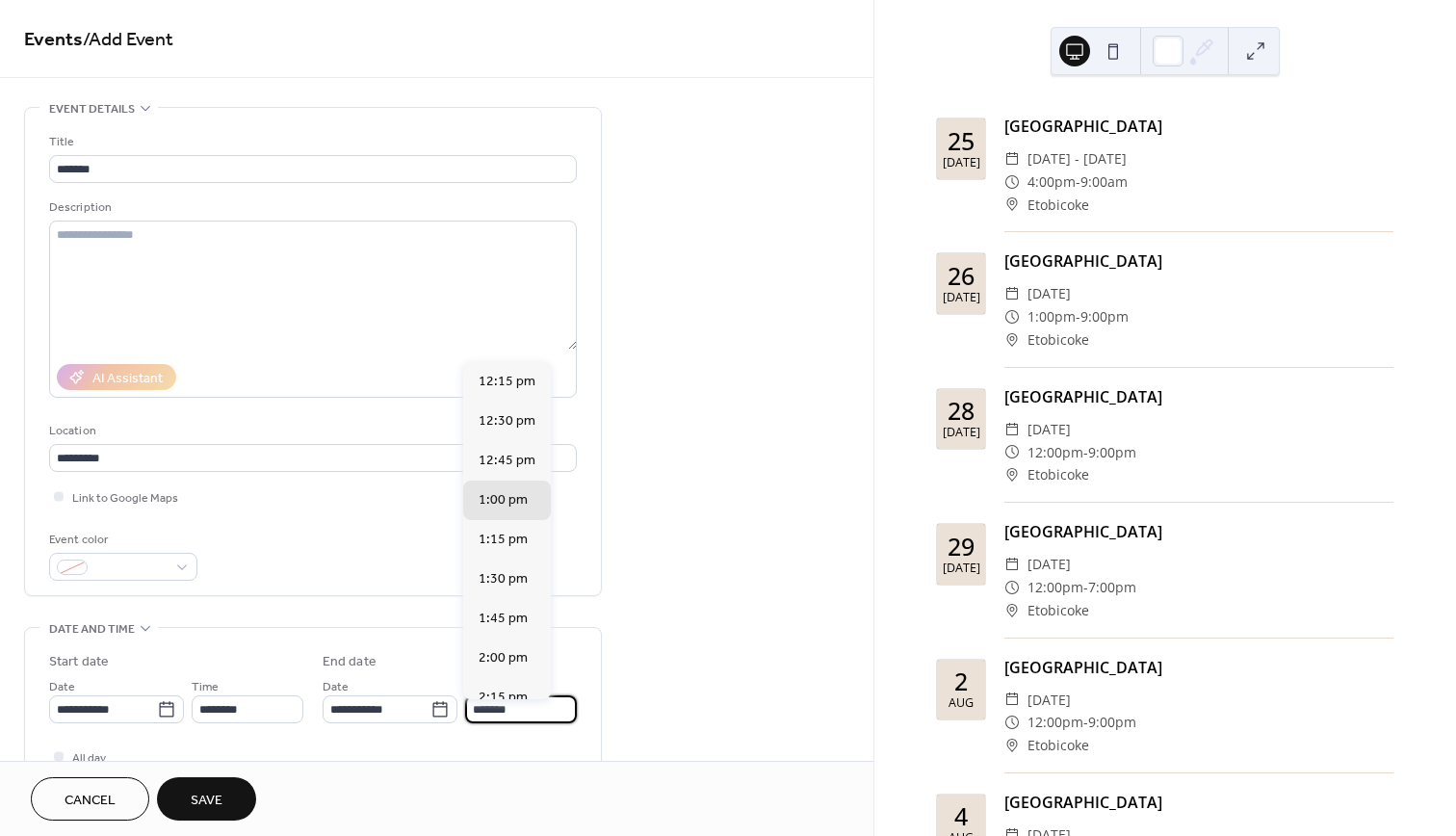click on "*******" at bounding box center (521, 709) 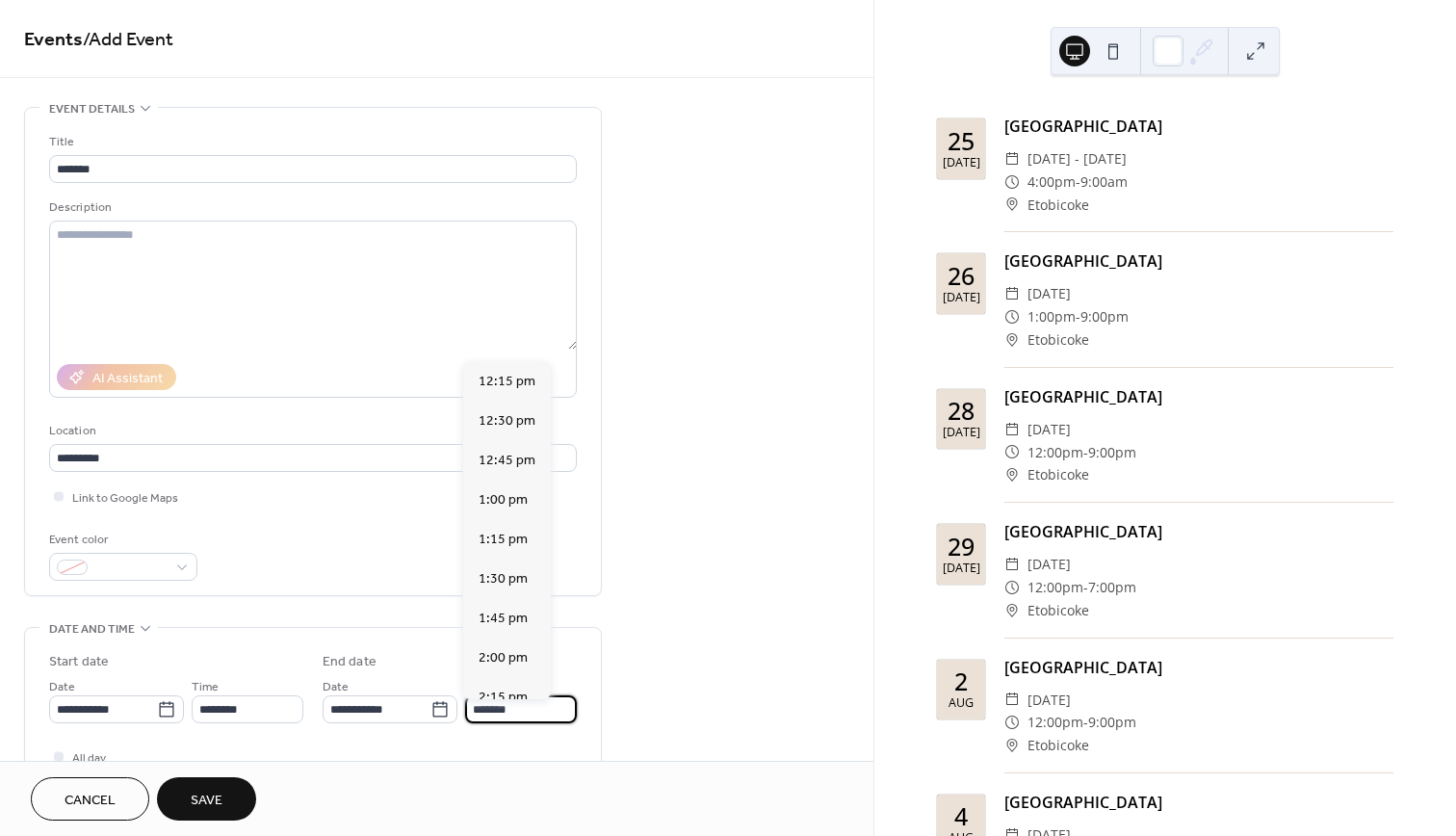 scroll, scrollTop: 1382, scrollLeft: 0, axis: vertical 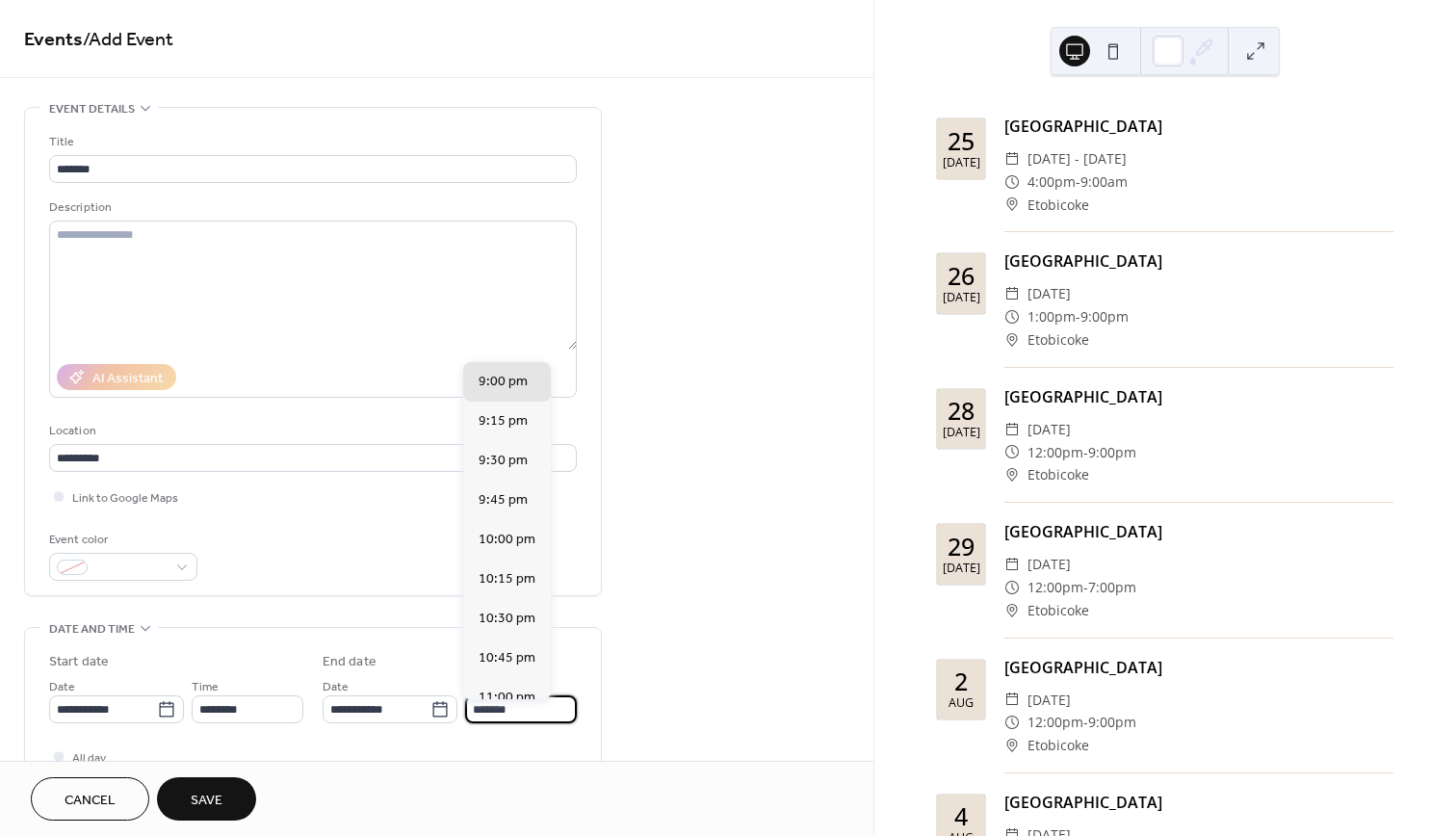 type on "*******" 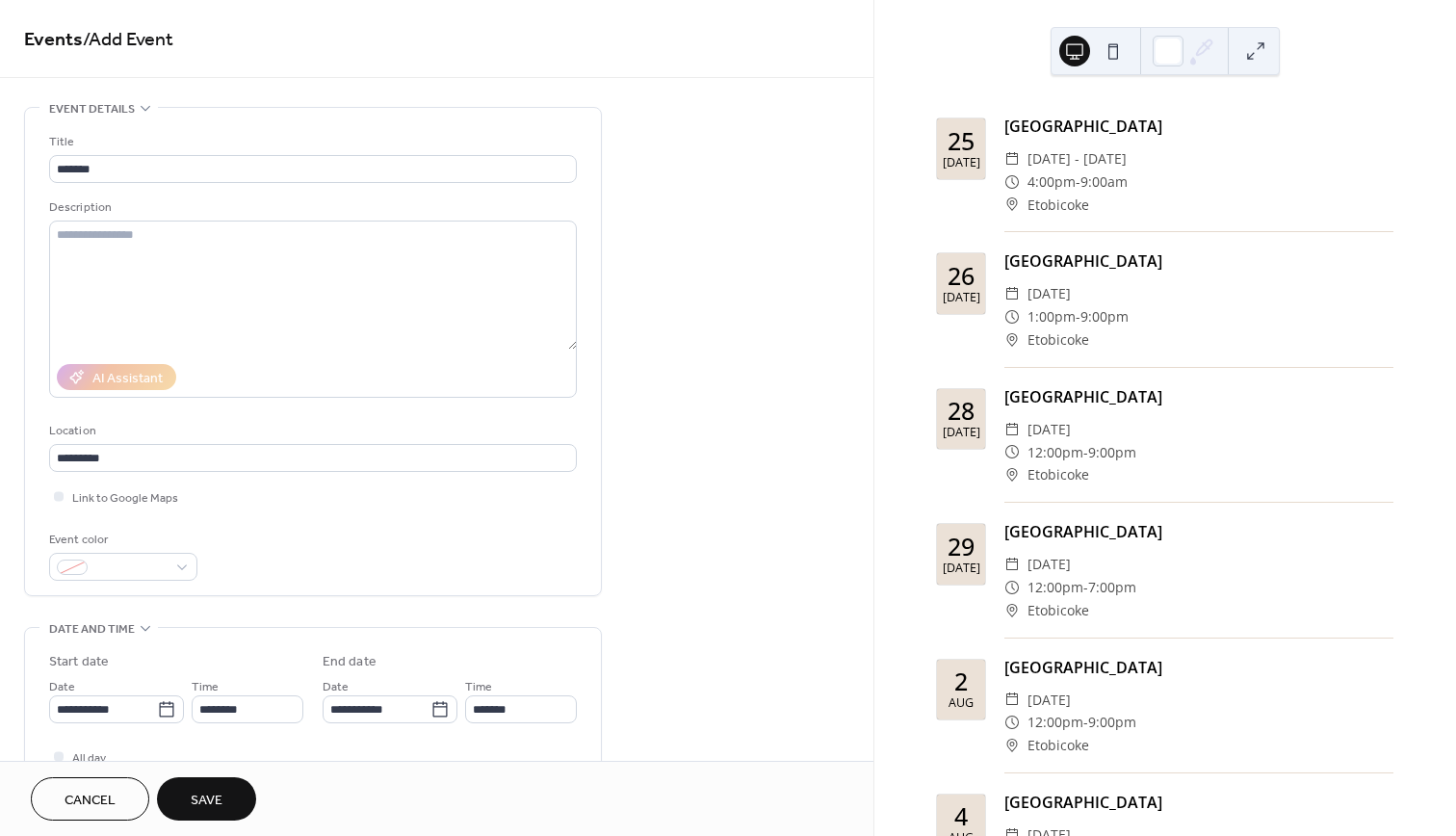 click on "Save" at bounding box center (206, 800) 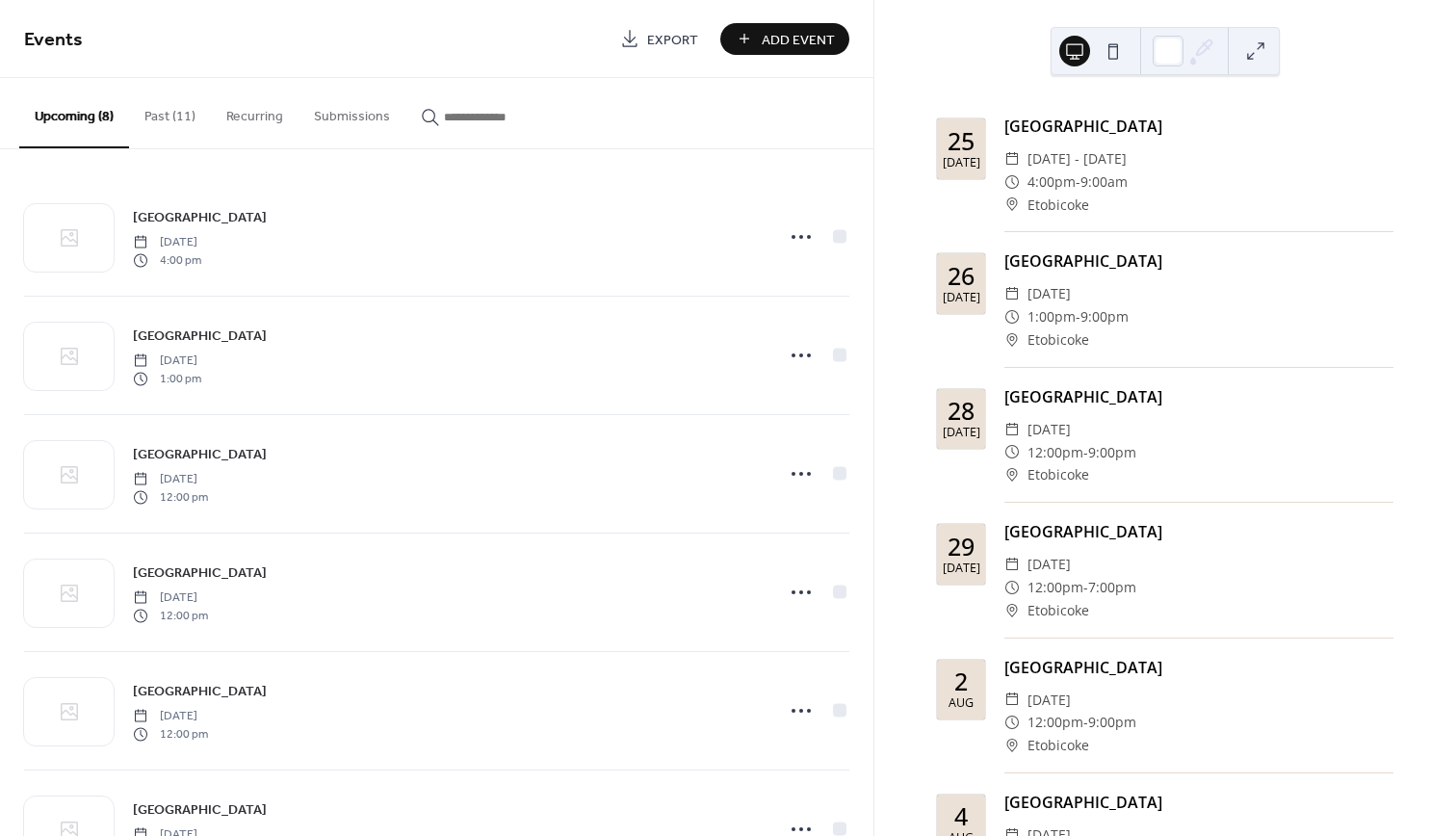 click on "Add Event" at bounding box center [798, 39] 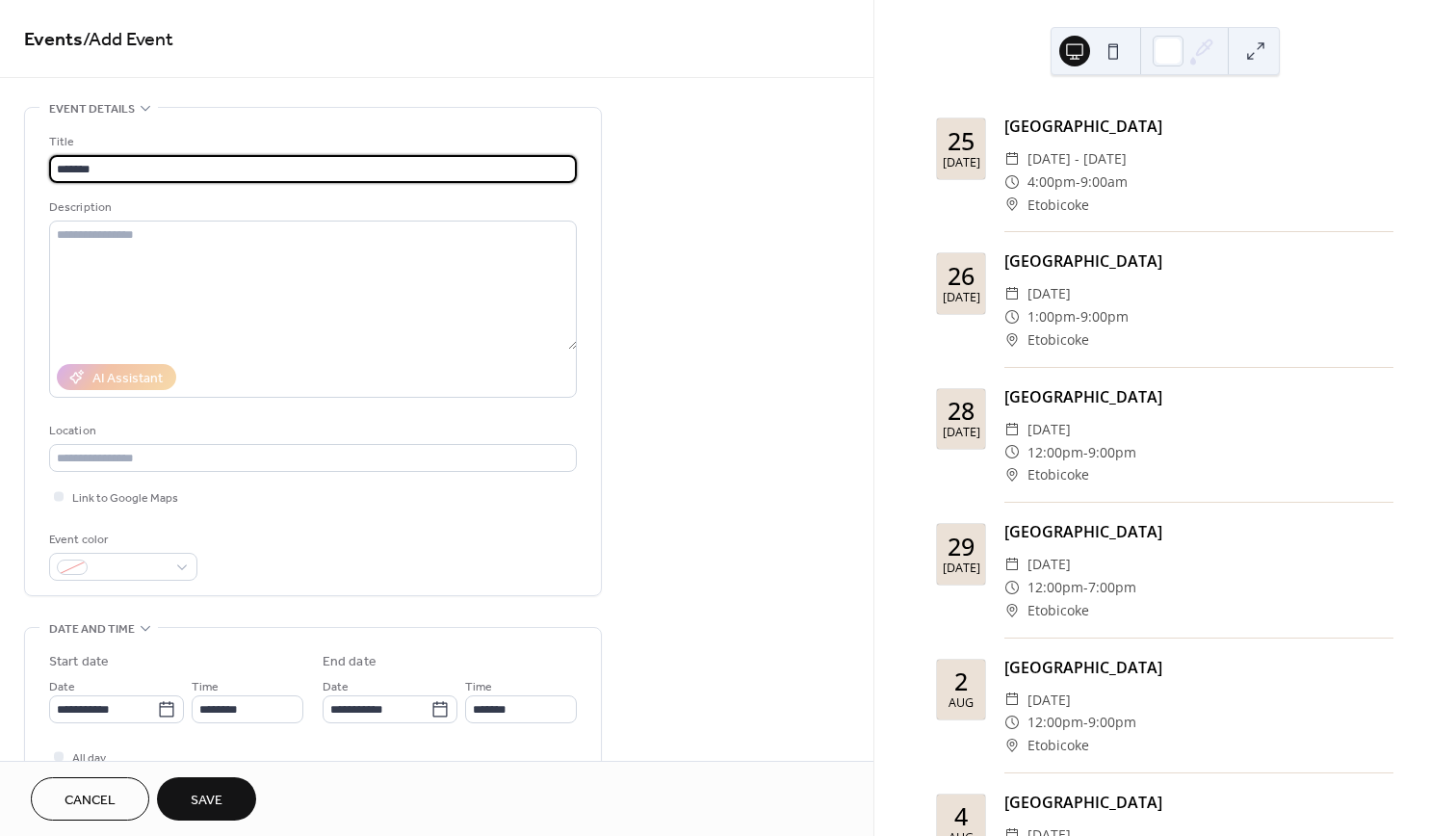 drag, startPoint x: 161, startPoint y: 174, endPoint x: 116, endPoint y: 163, distance: 46.324939 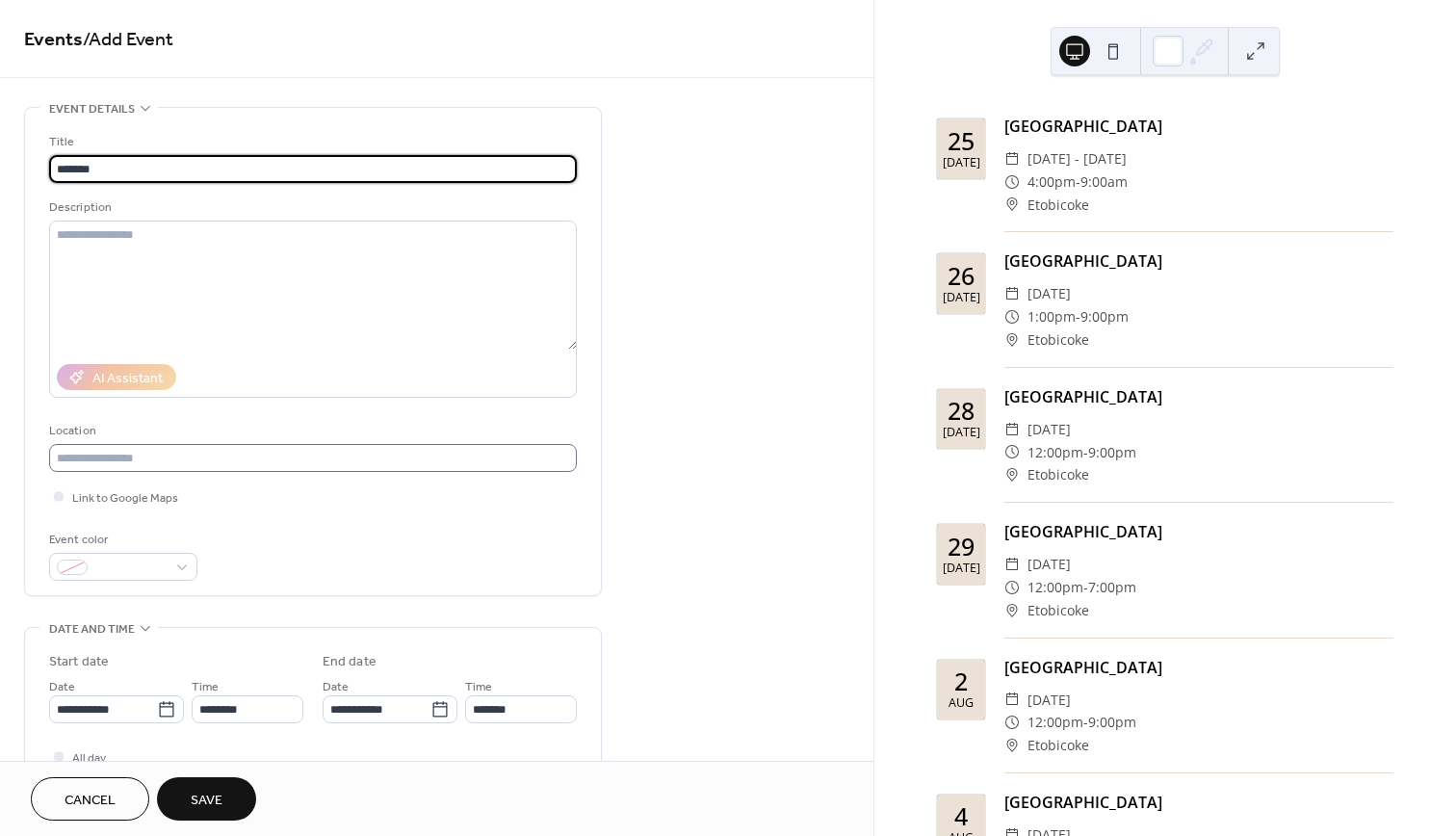 type on "*******" 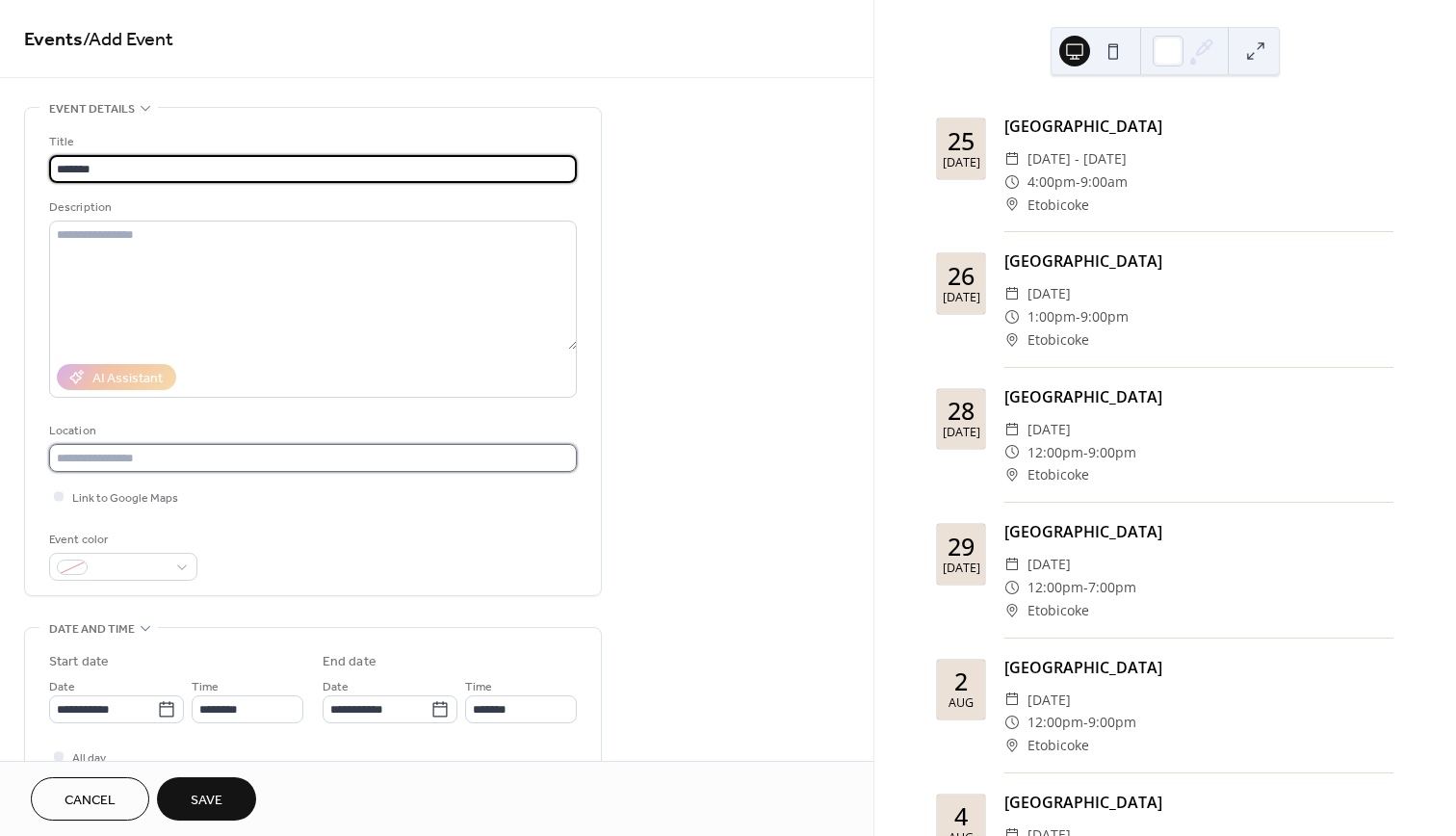 click at bounding box center [313, 457] 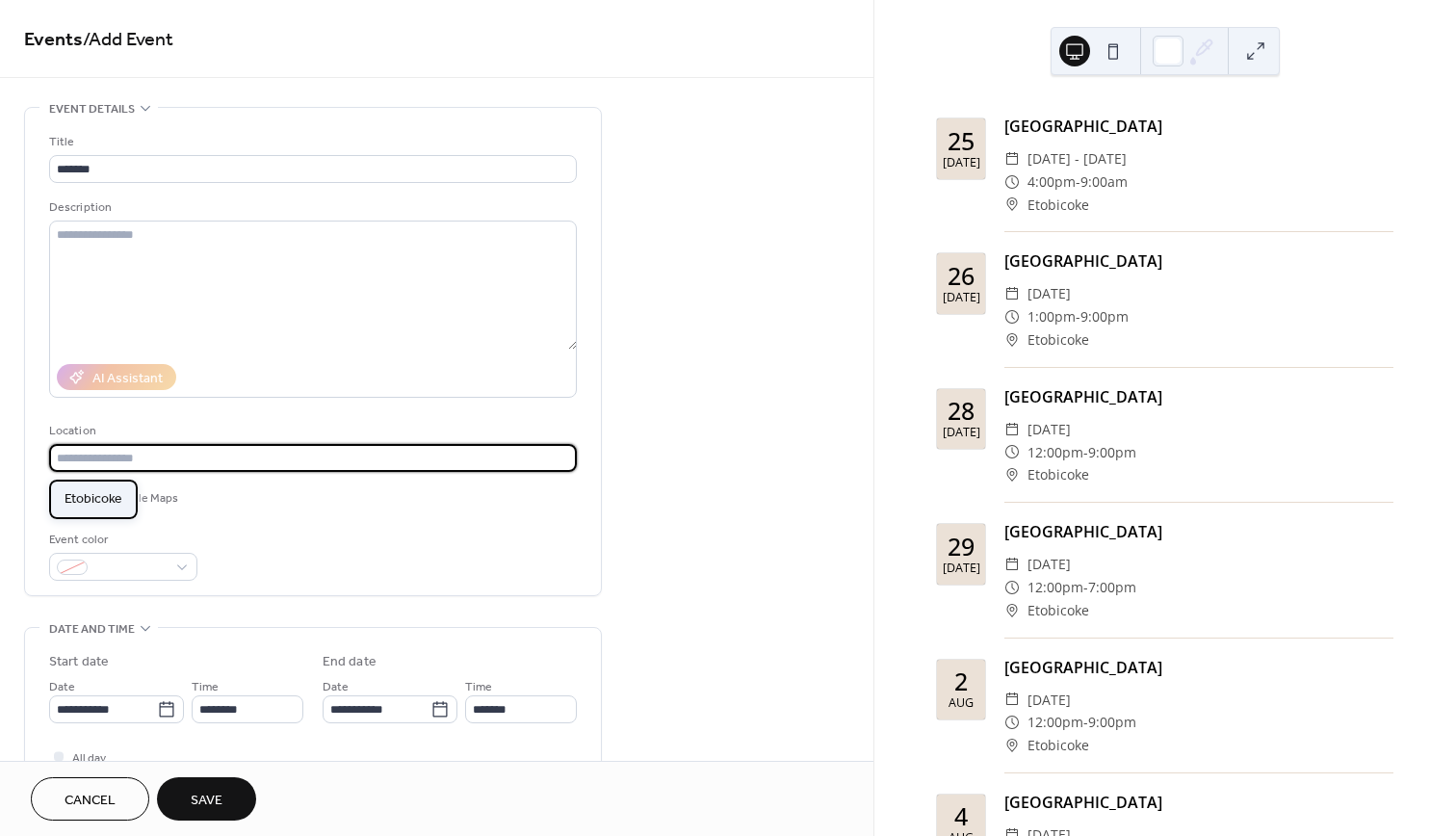 click on "Etobicoke" at bounding box center [93, 499] 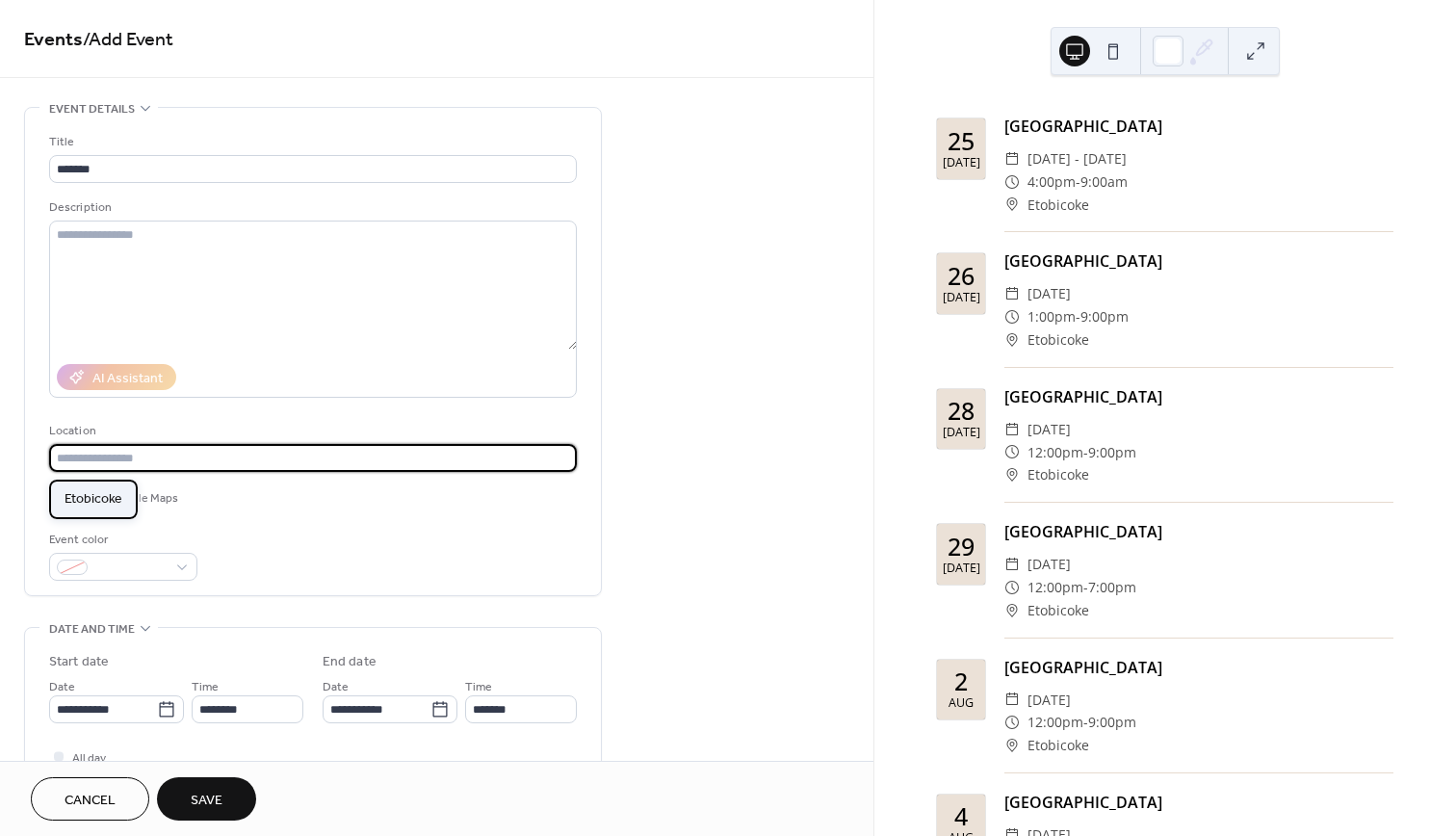 type on "*********" 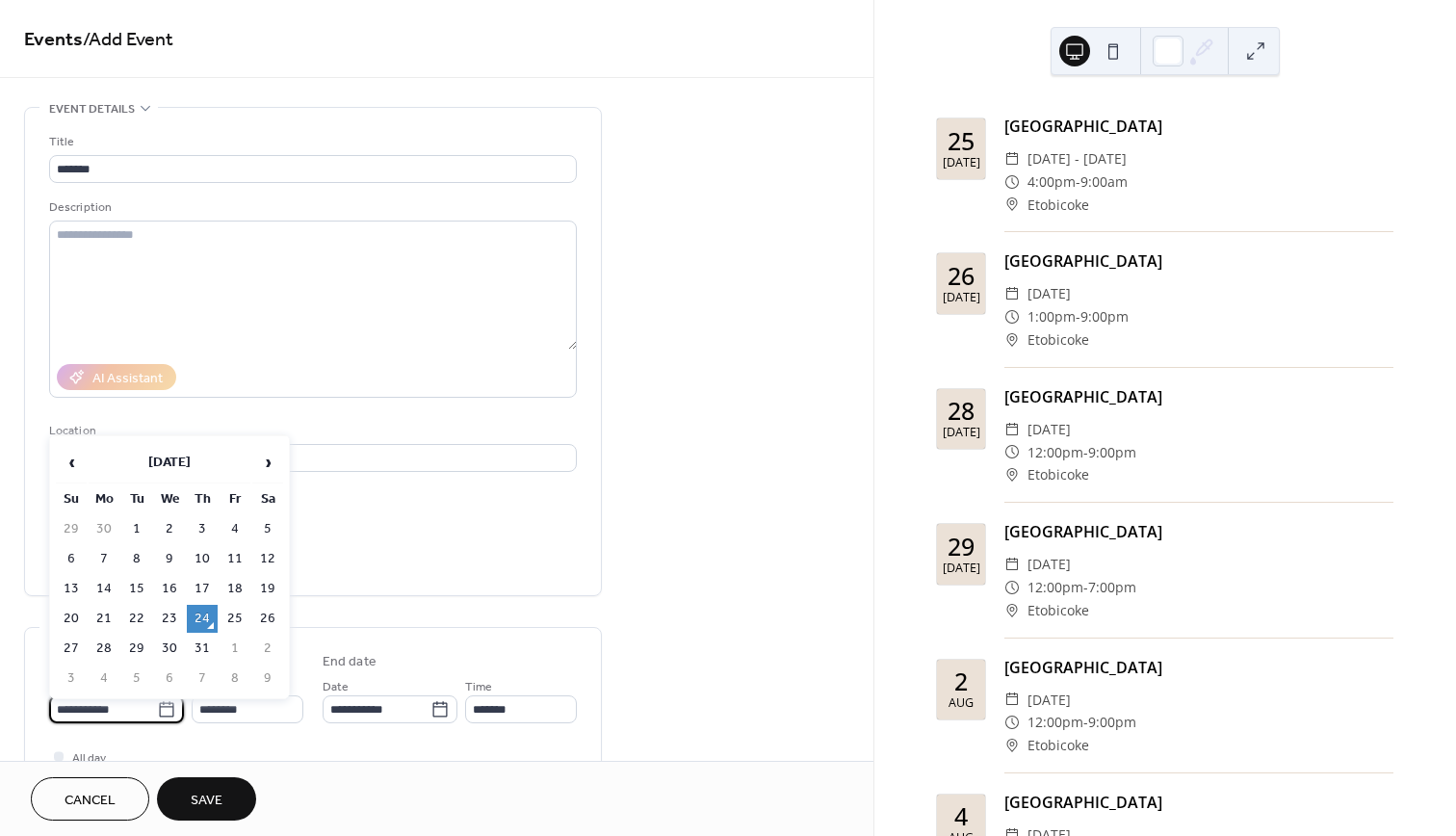 click on "**********" at bounding box center [103, 709] 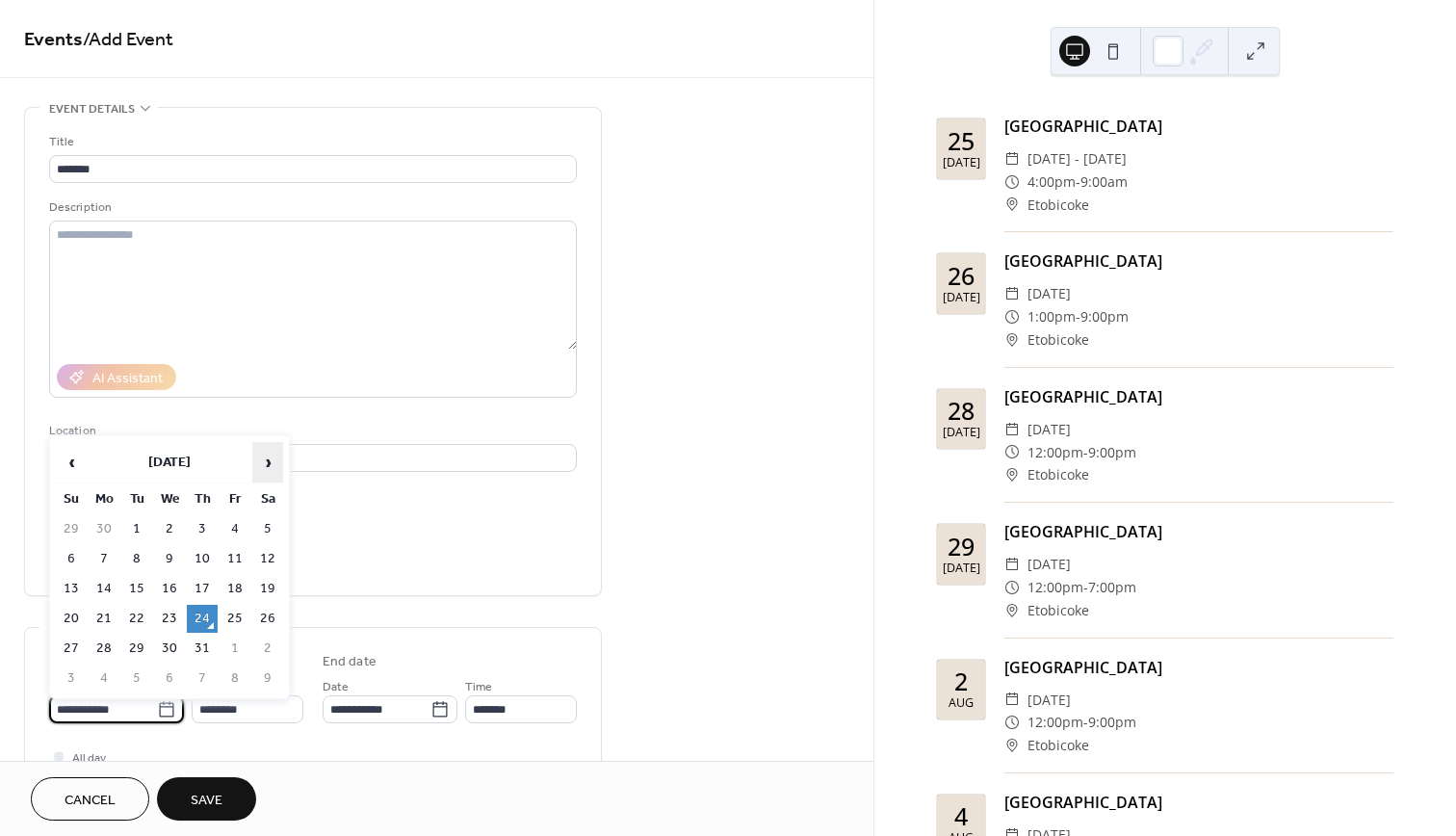click on "›" at bounding box center [268, 462] 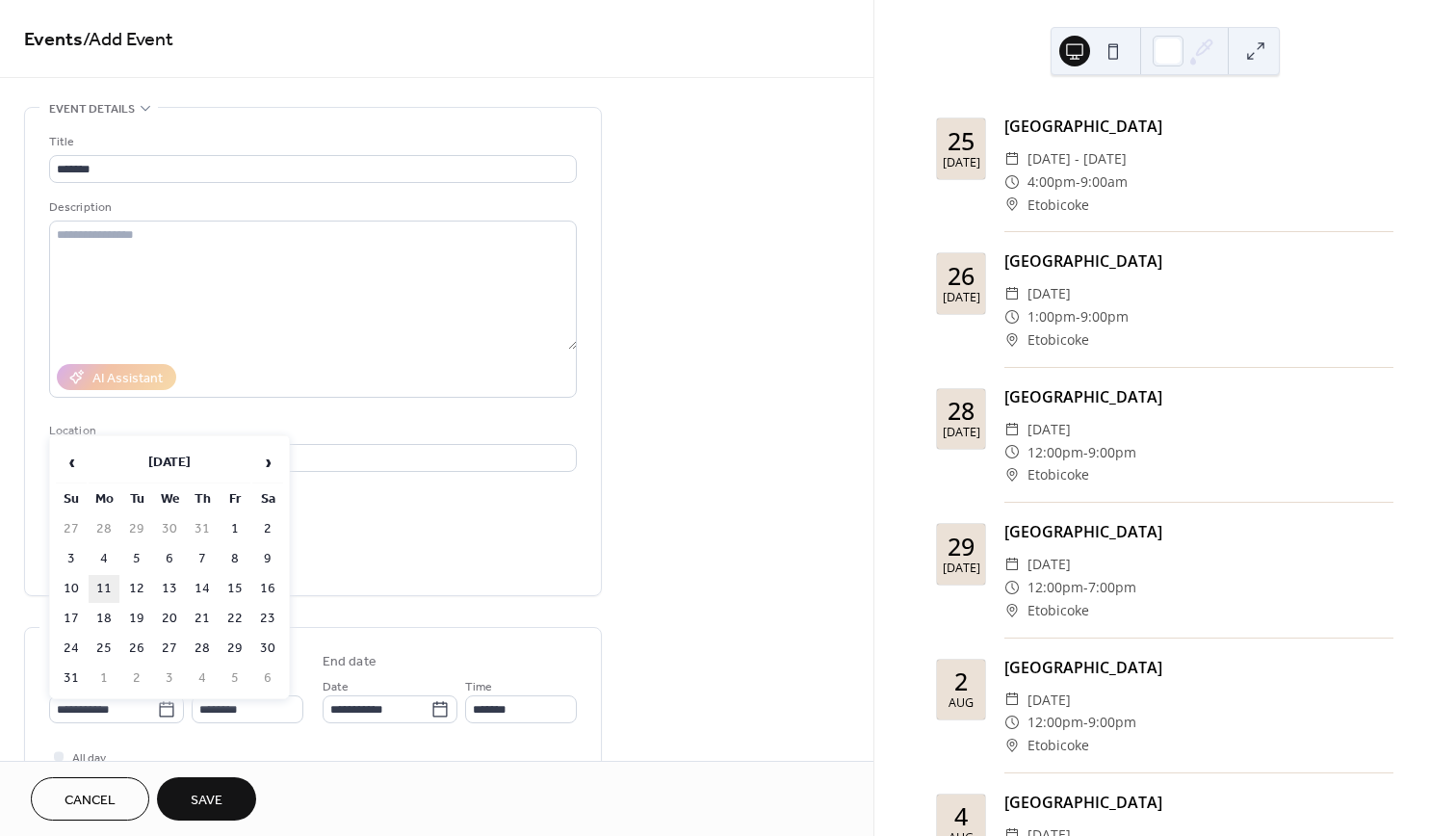 click on "11" at bounding box center [104, 588] 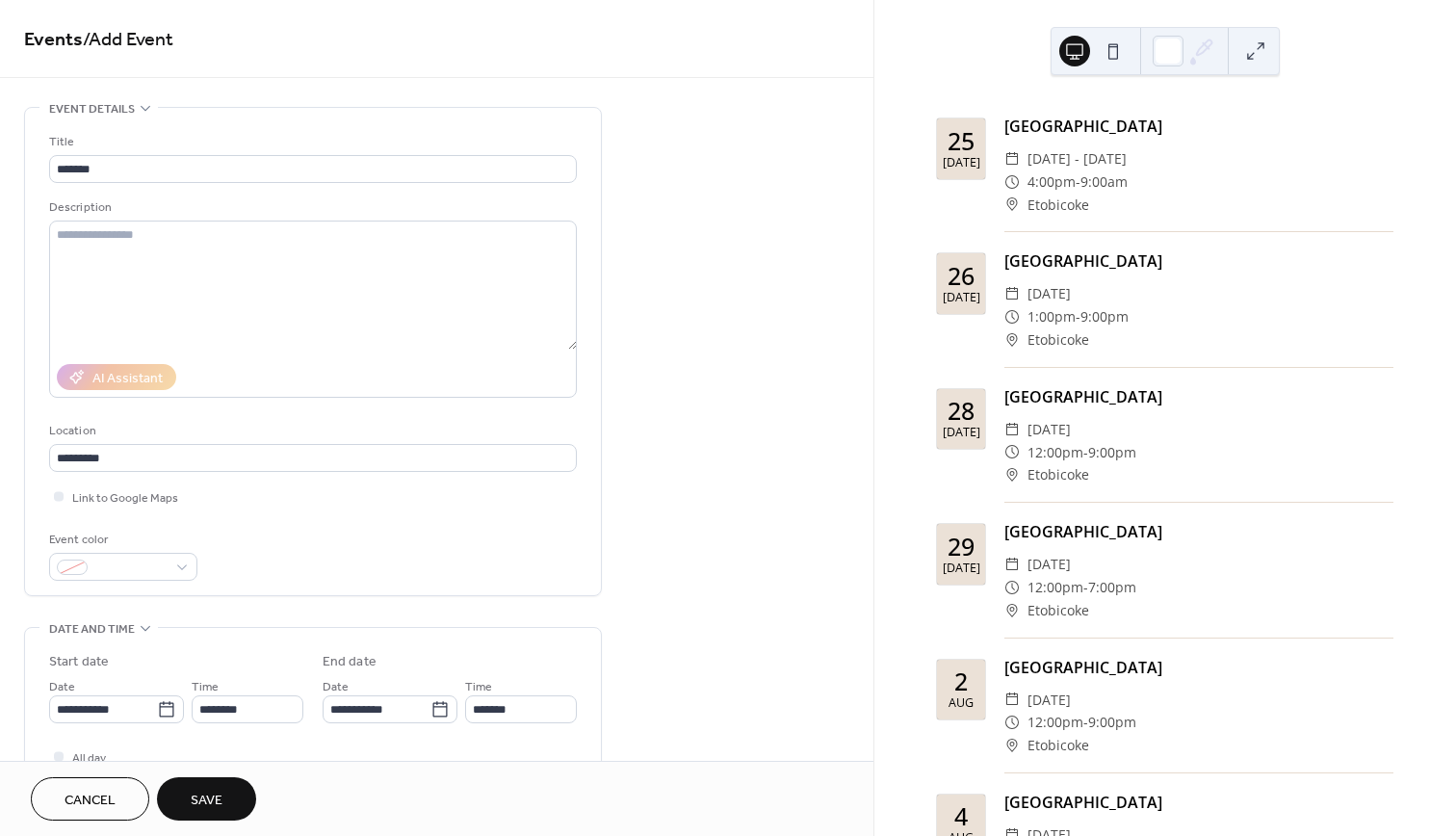 type on "**********" 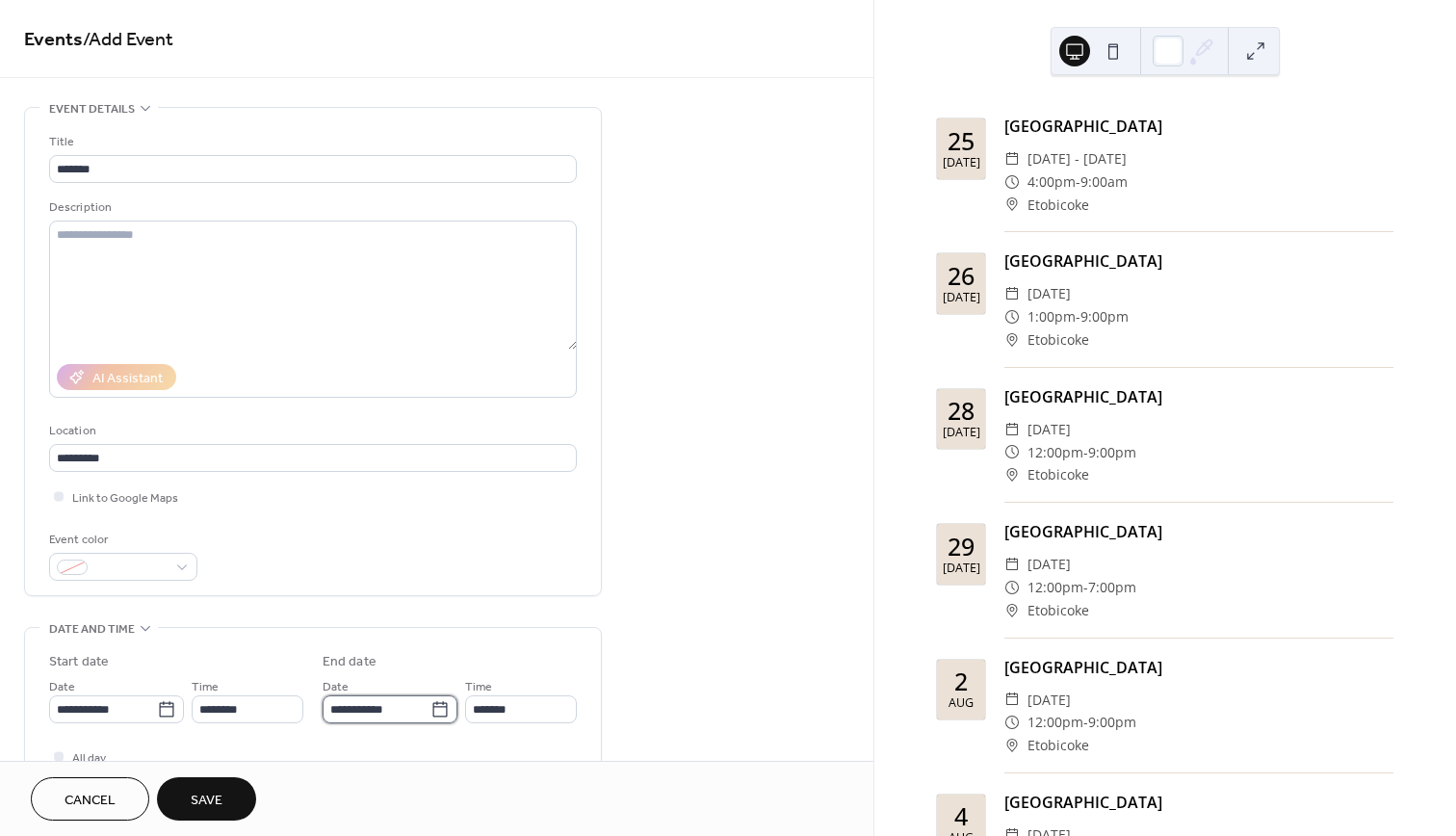 click on "**********" at bounding box center [377, 709] 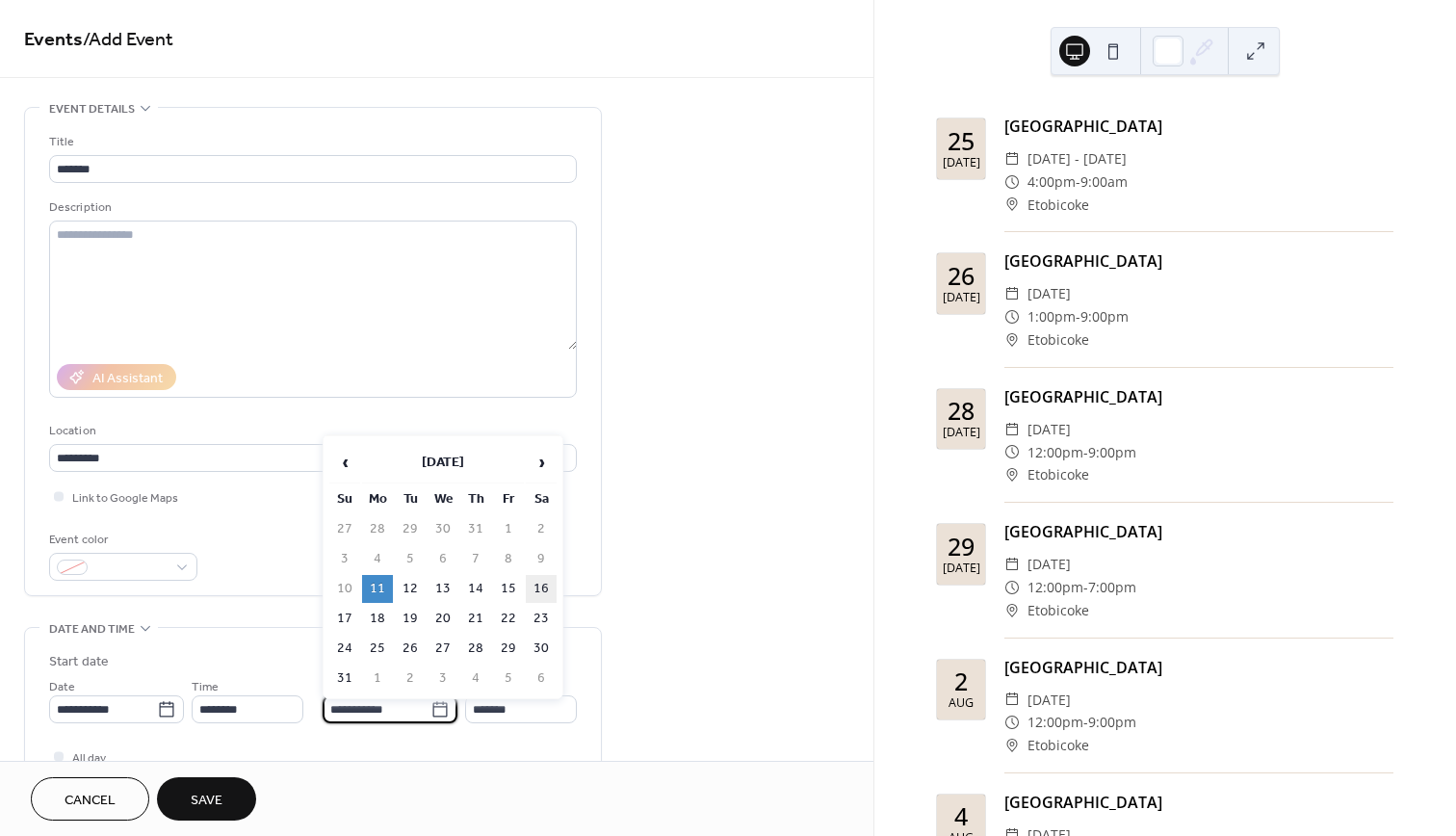 click on "16" at bounding box center [541, 588] 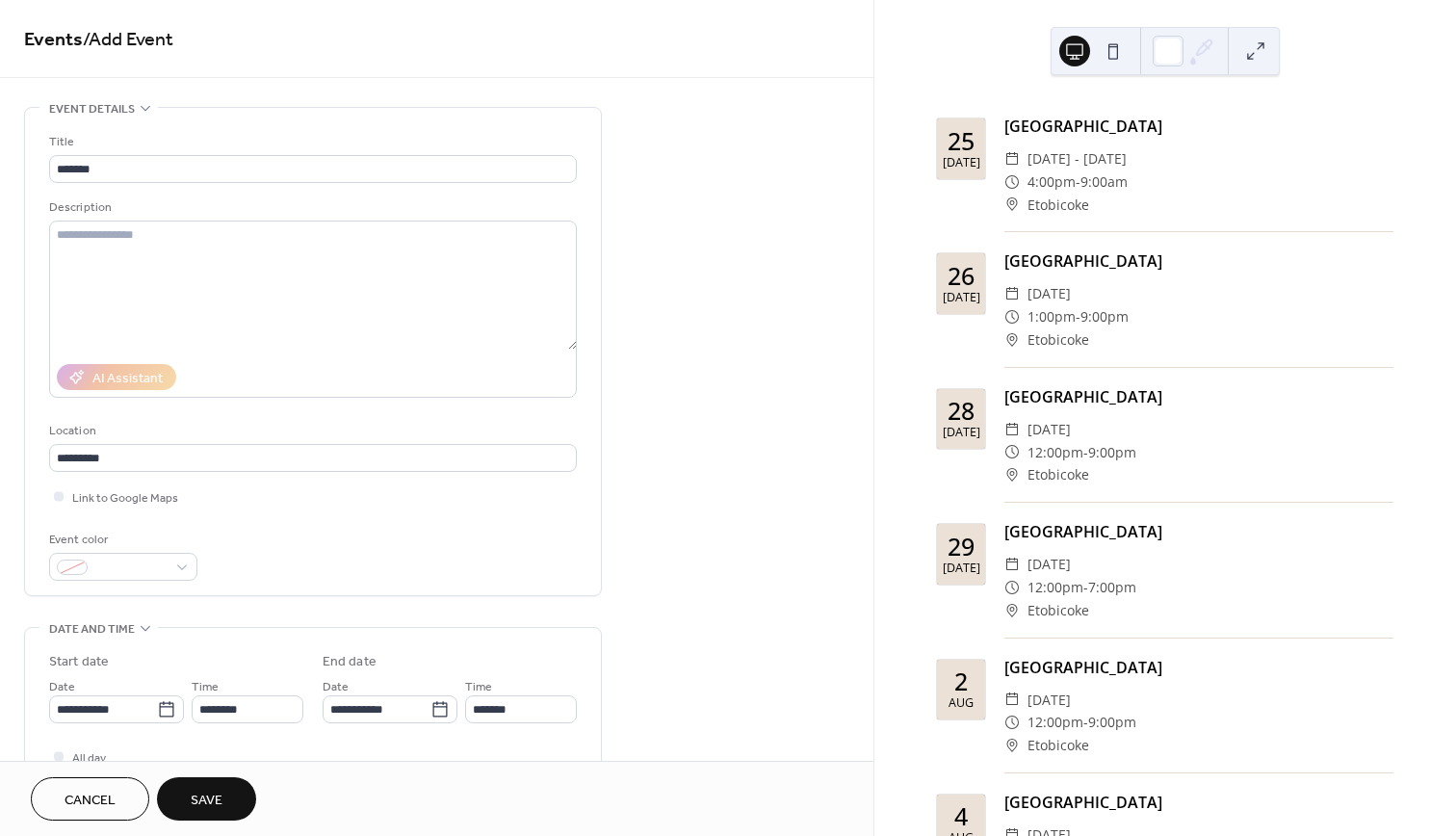 type on "**********" 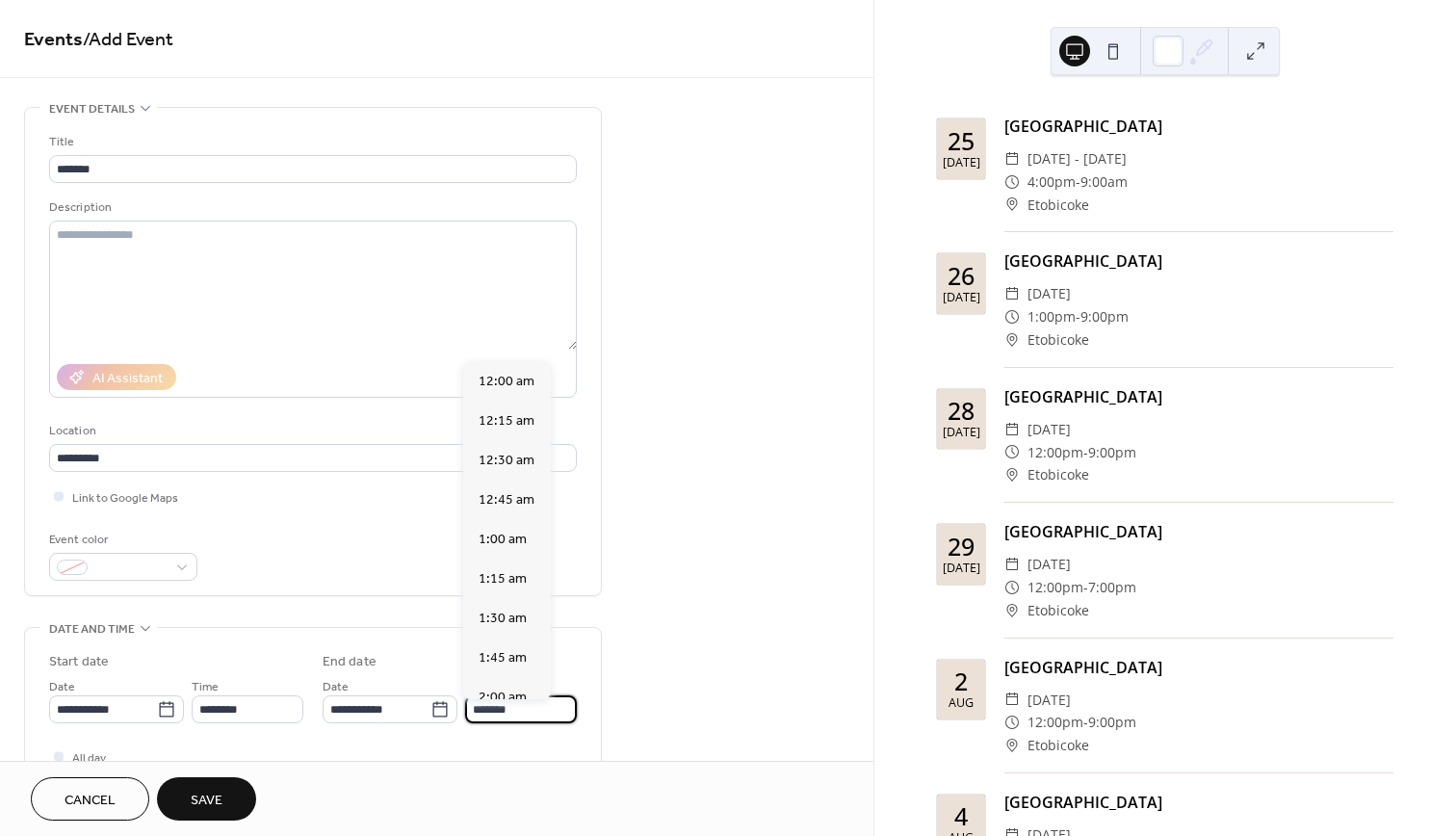 click on "*******" at bounding box center (521, 709) 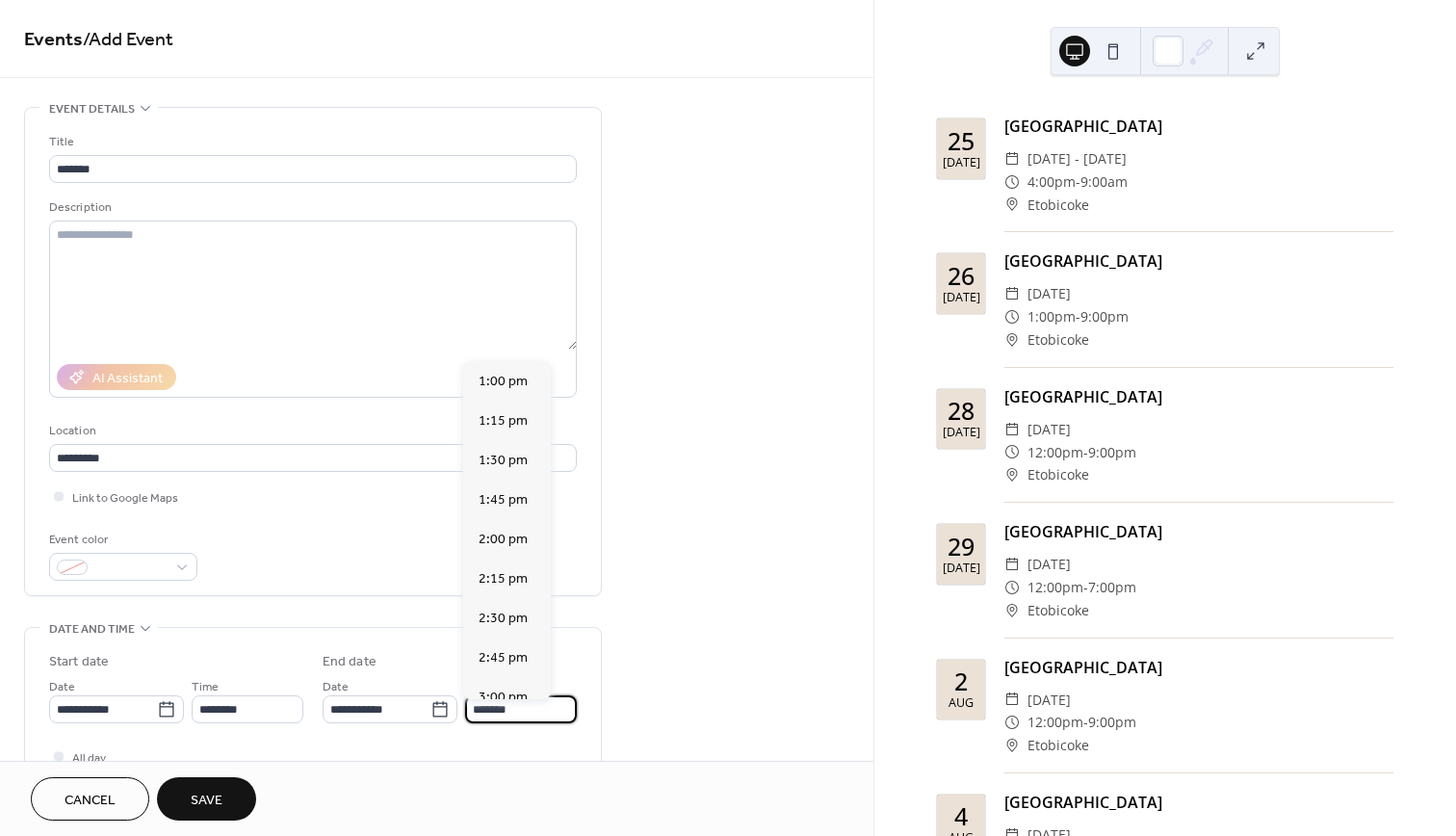 scroll, scrollTop: 3317, scrollLeft: 0, axis: vertical 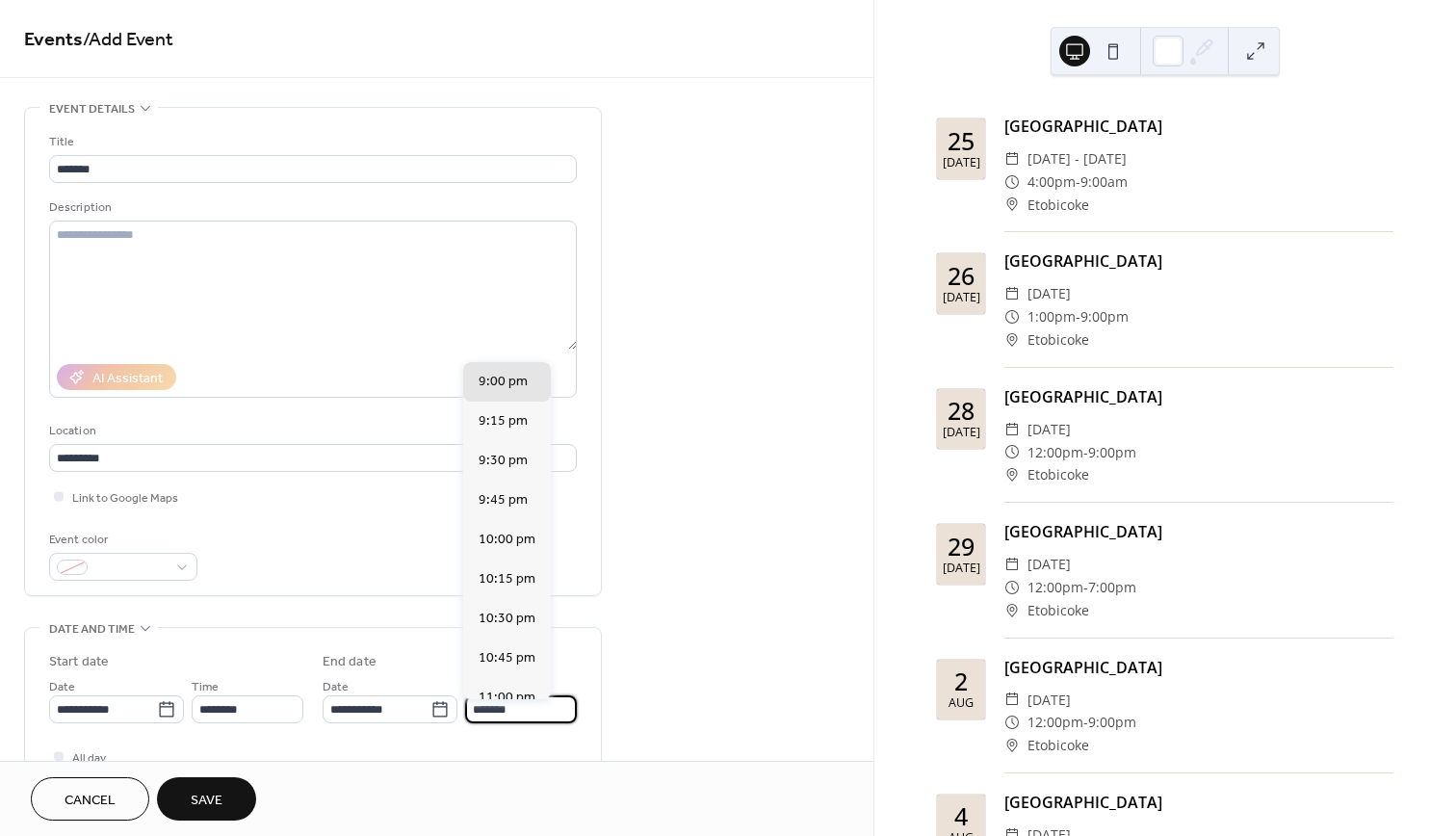 type on "*******" 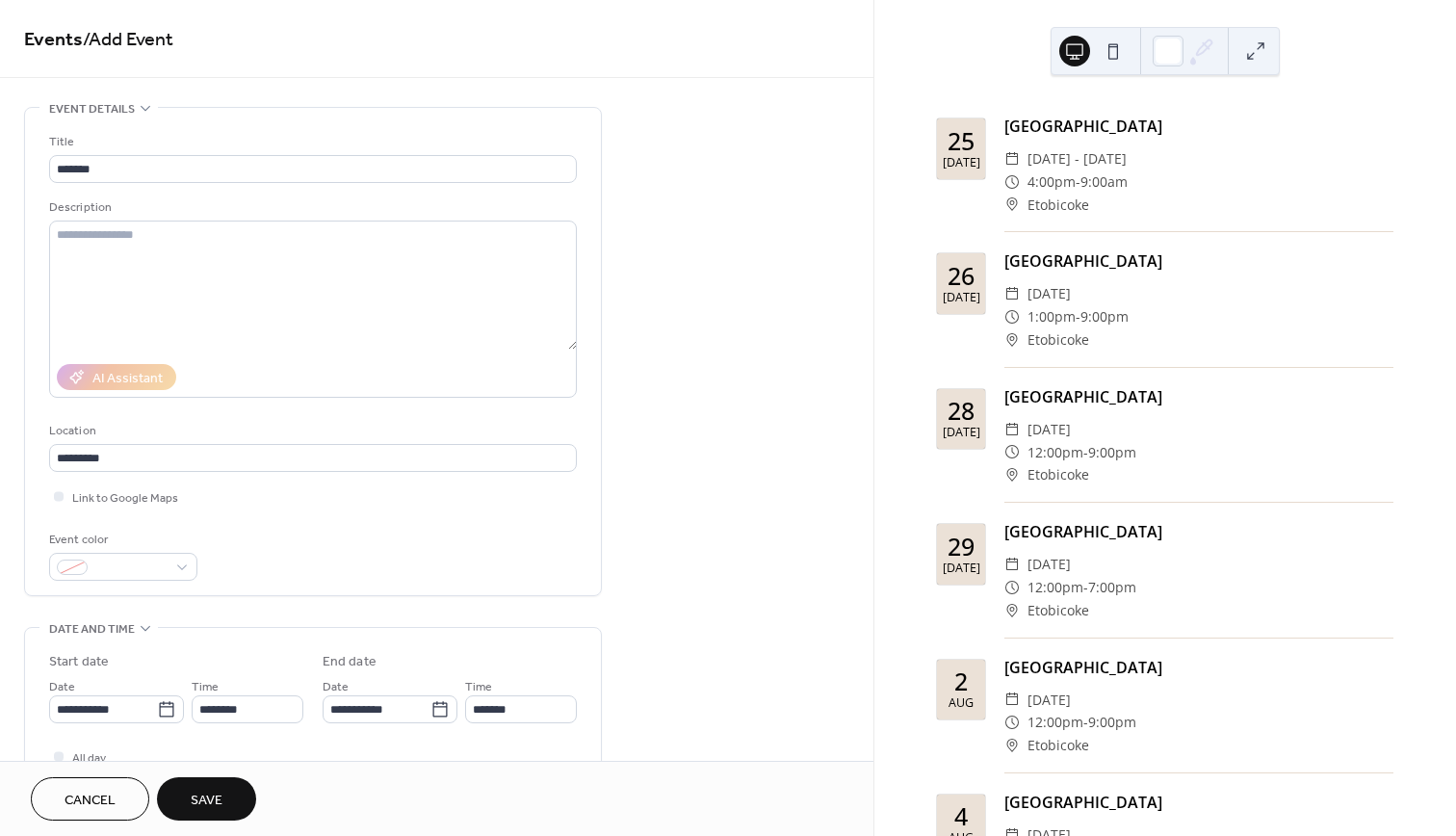 click on "Save" at bounding box center (206, 800) 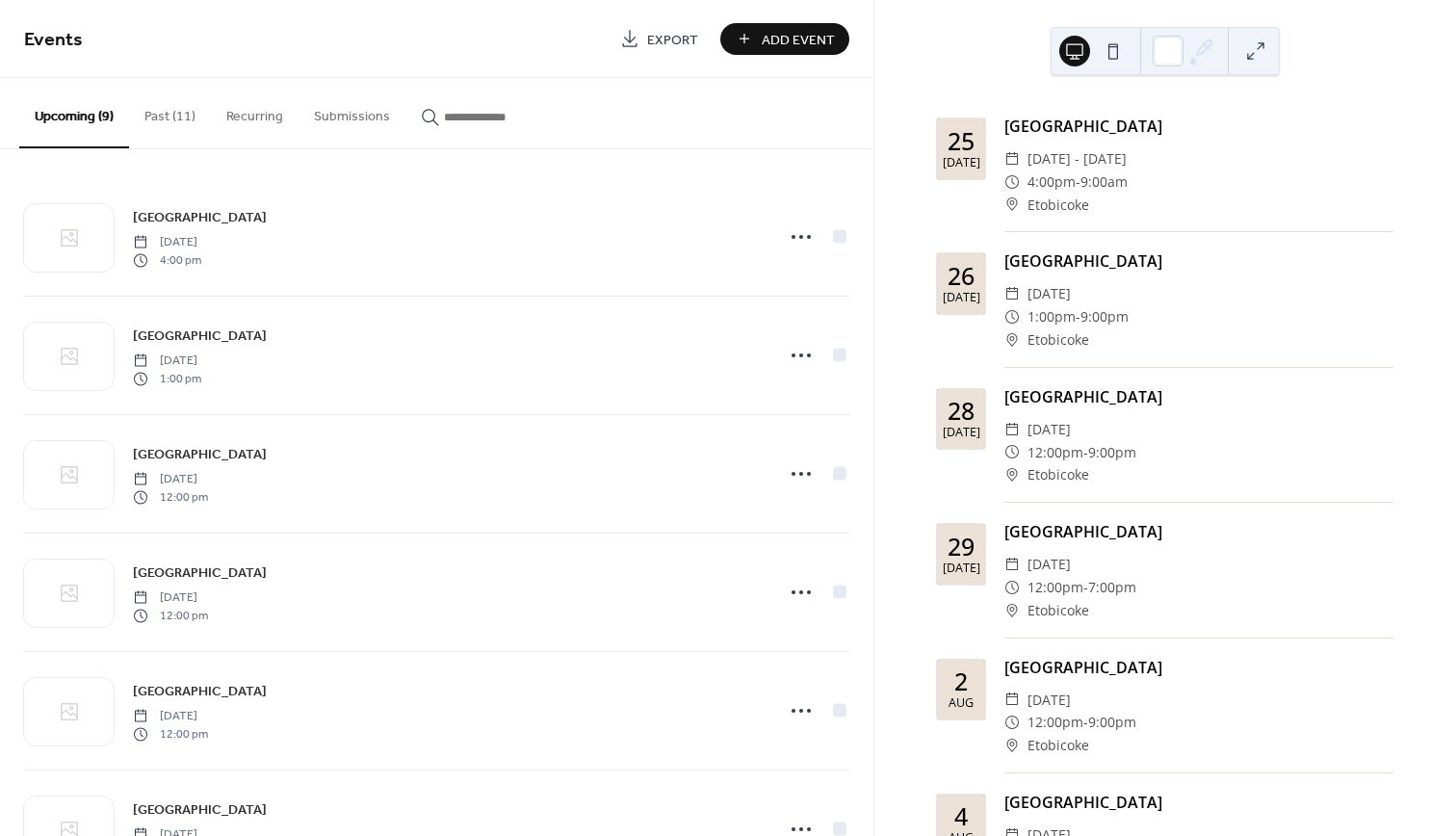 click on "Add Event" at bounding box center (785, 39) 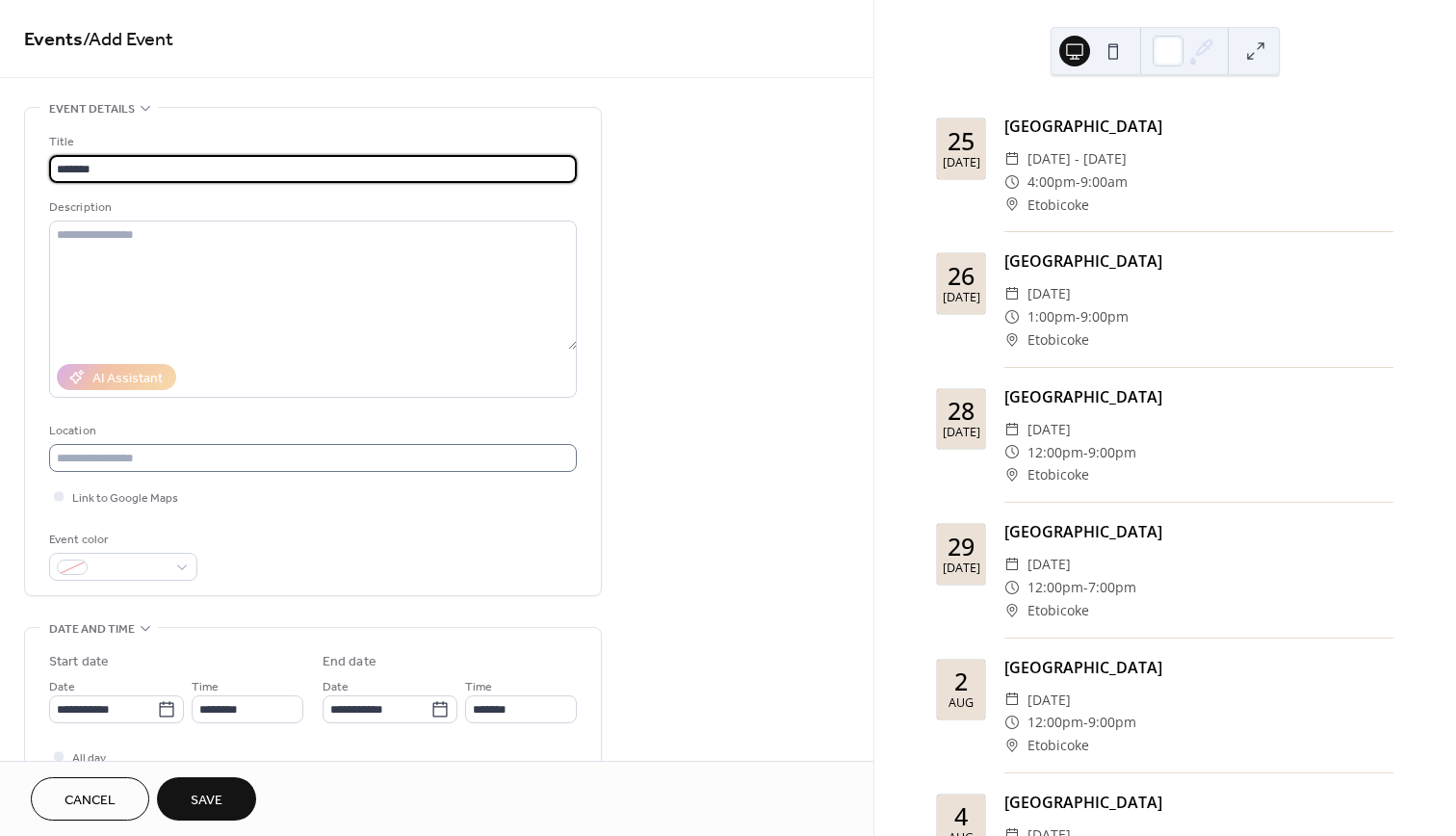 type on "*******" 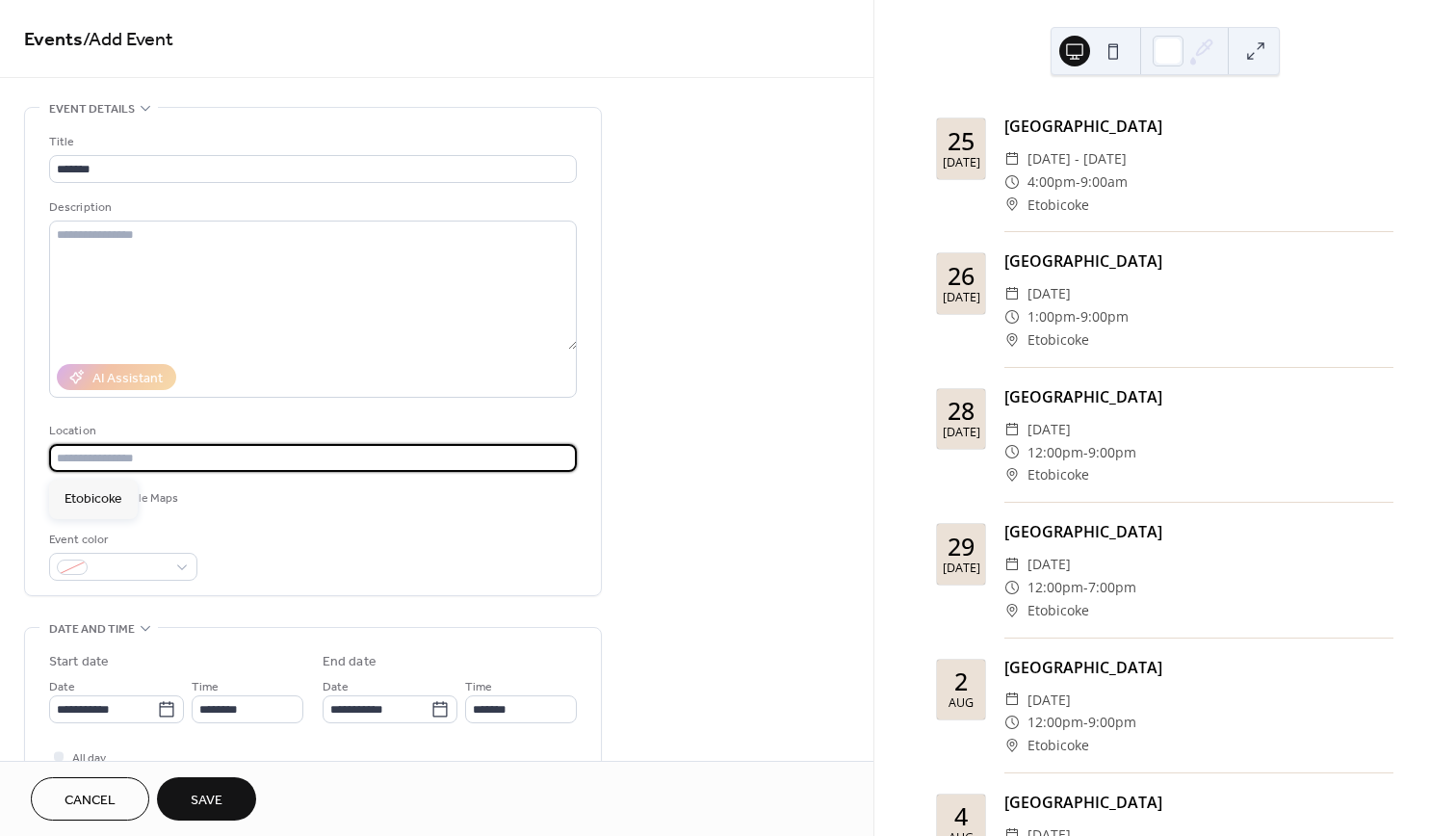 click at bounding box center (313, 457) 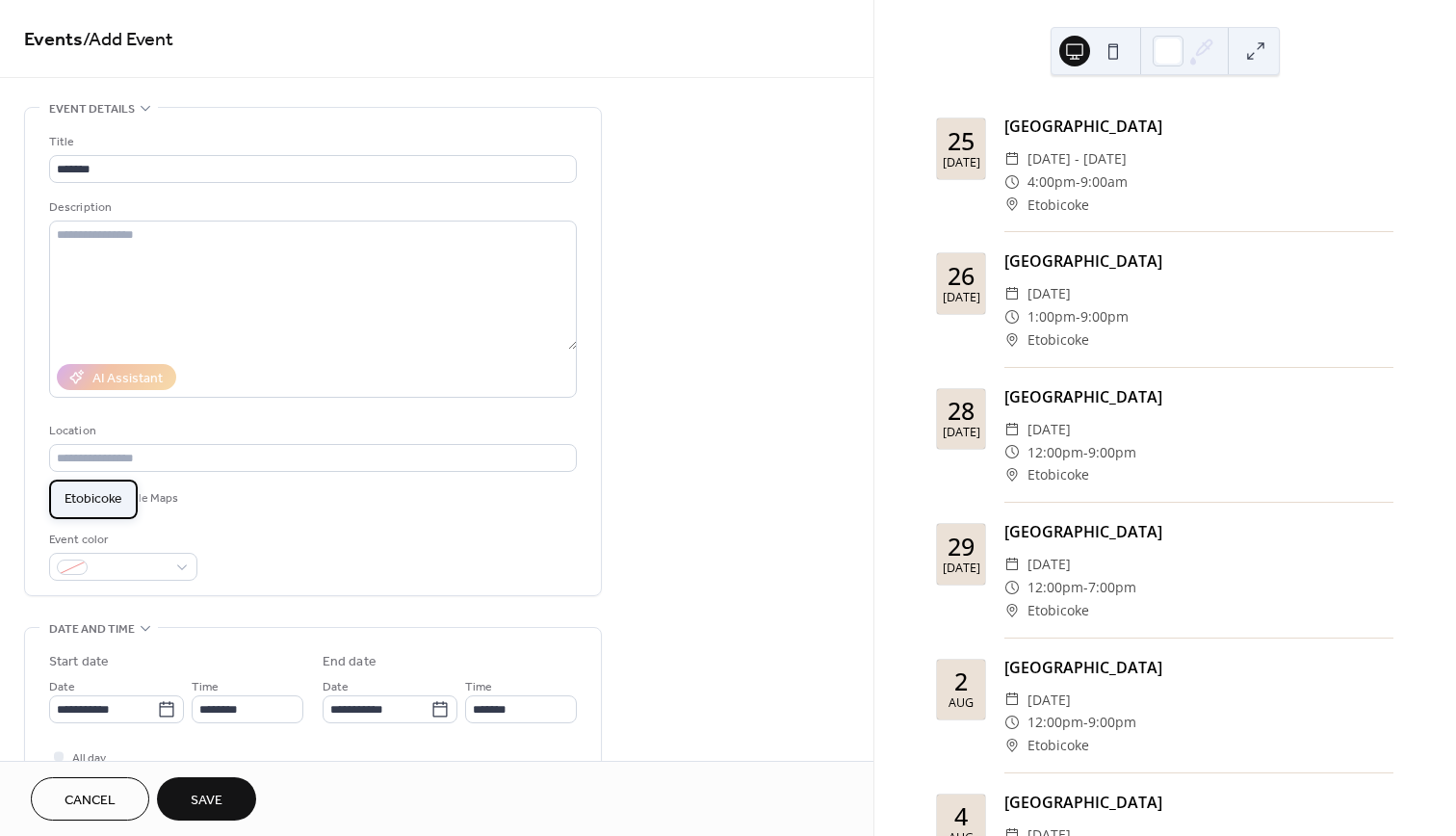 click on "Etobicoke" at bounding box center [93, 499] 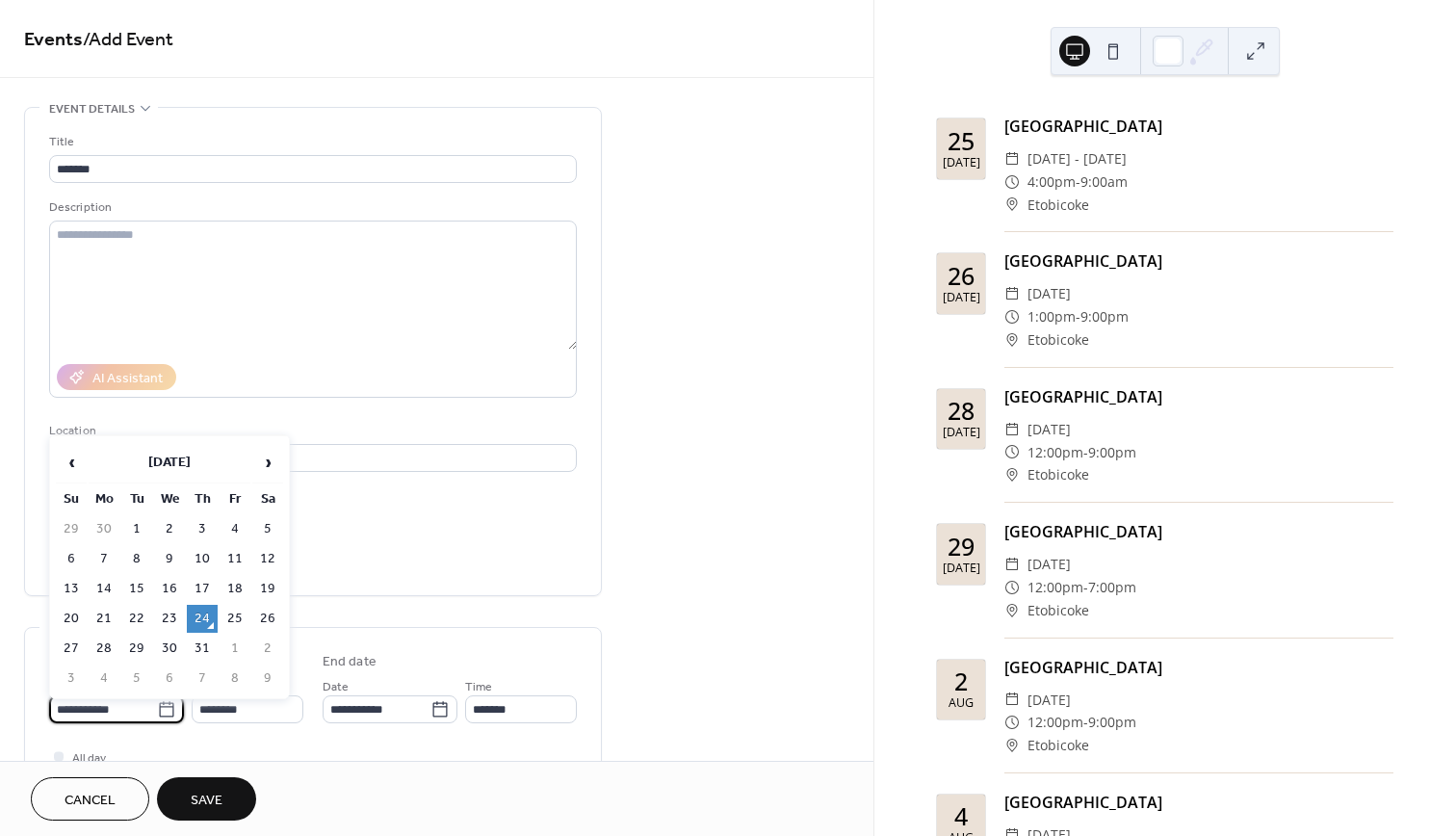 click on "**********" at bounding box center (103, 709) 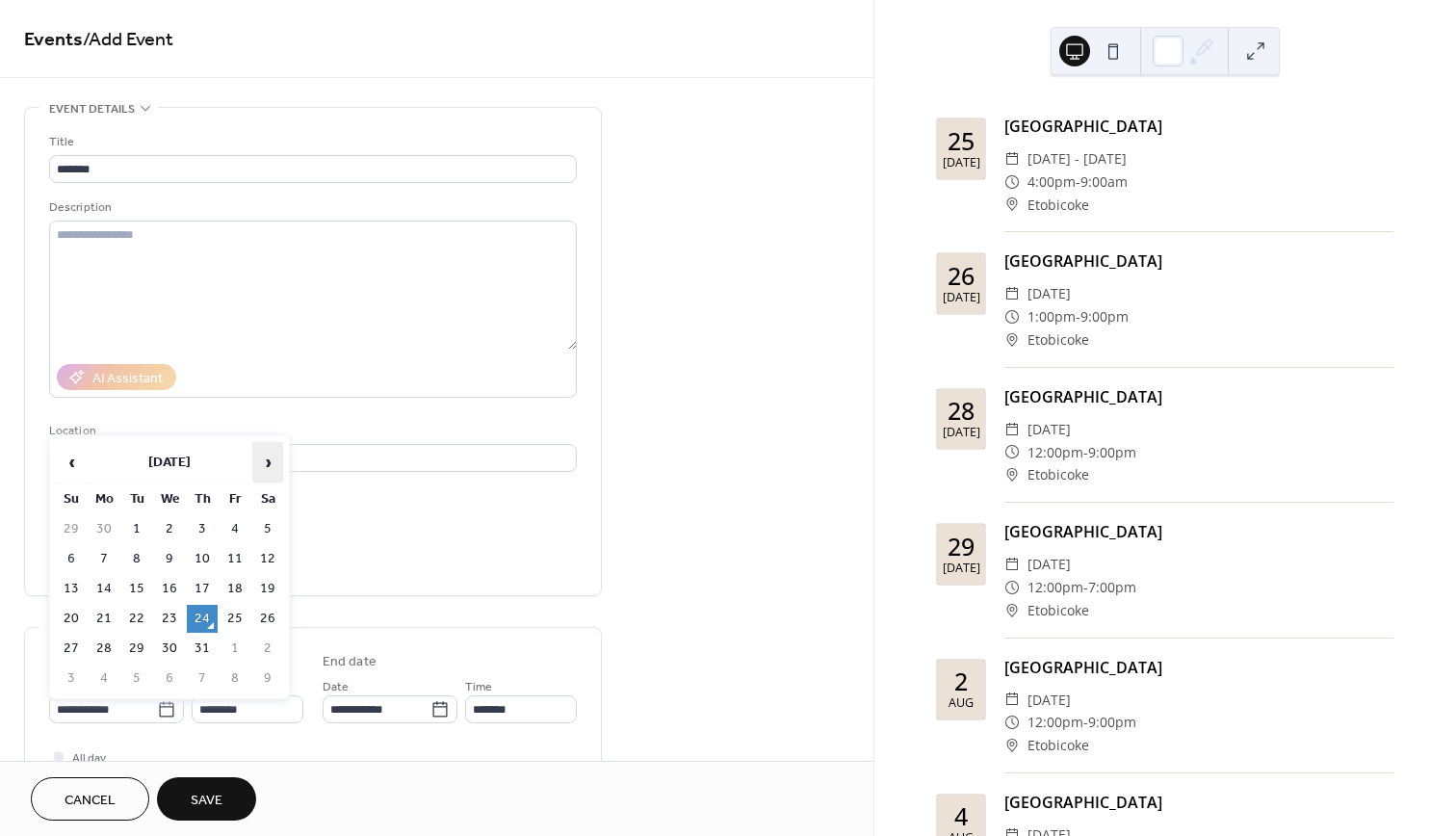 click on "›" at bounding box center (268, 462) 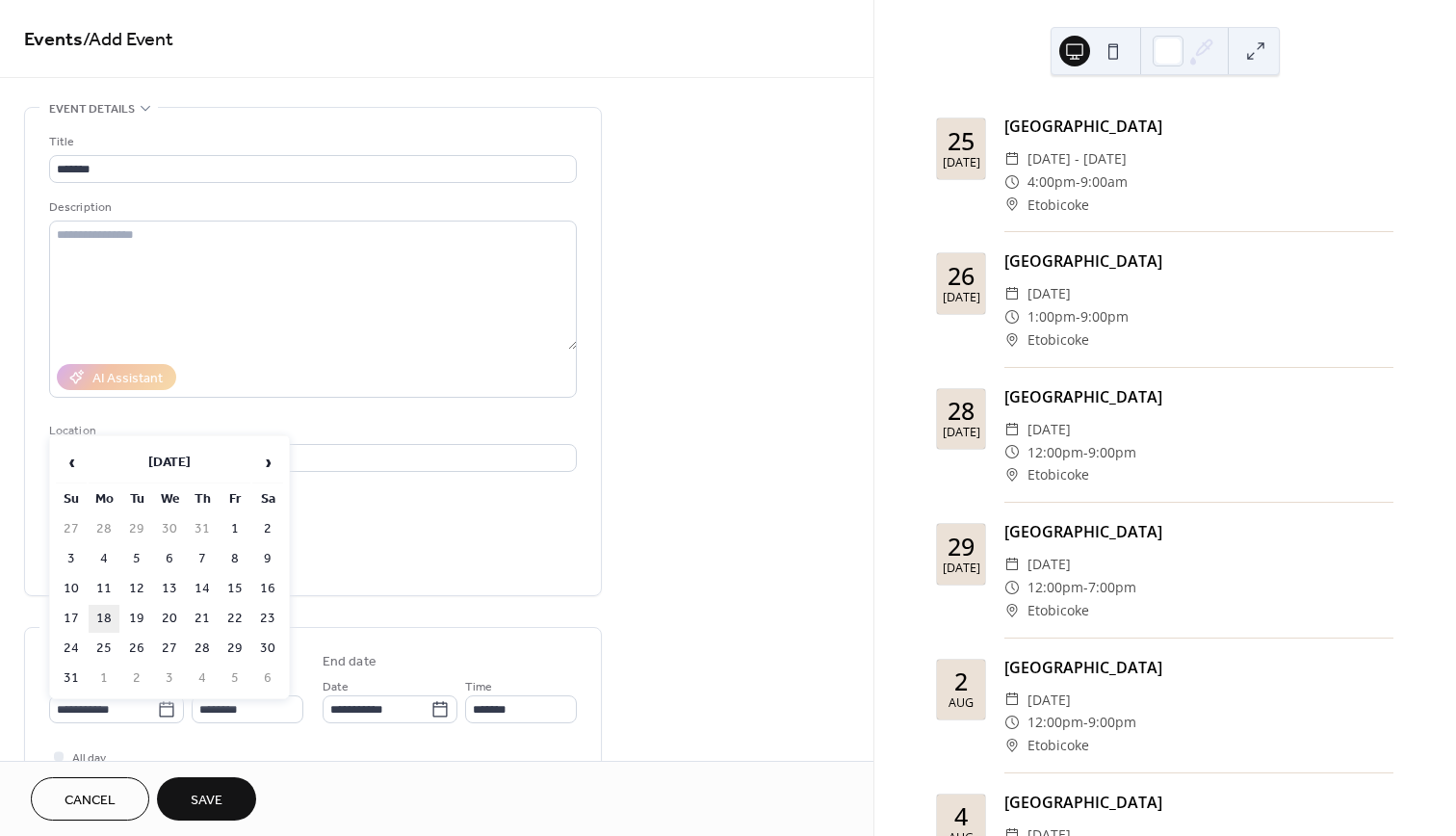 click on "18" at bounding box center [104, 618] 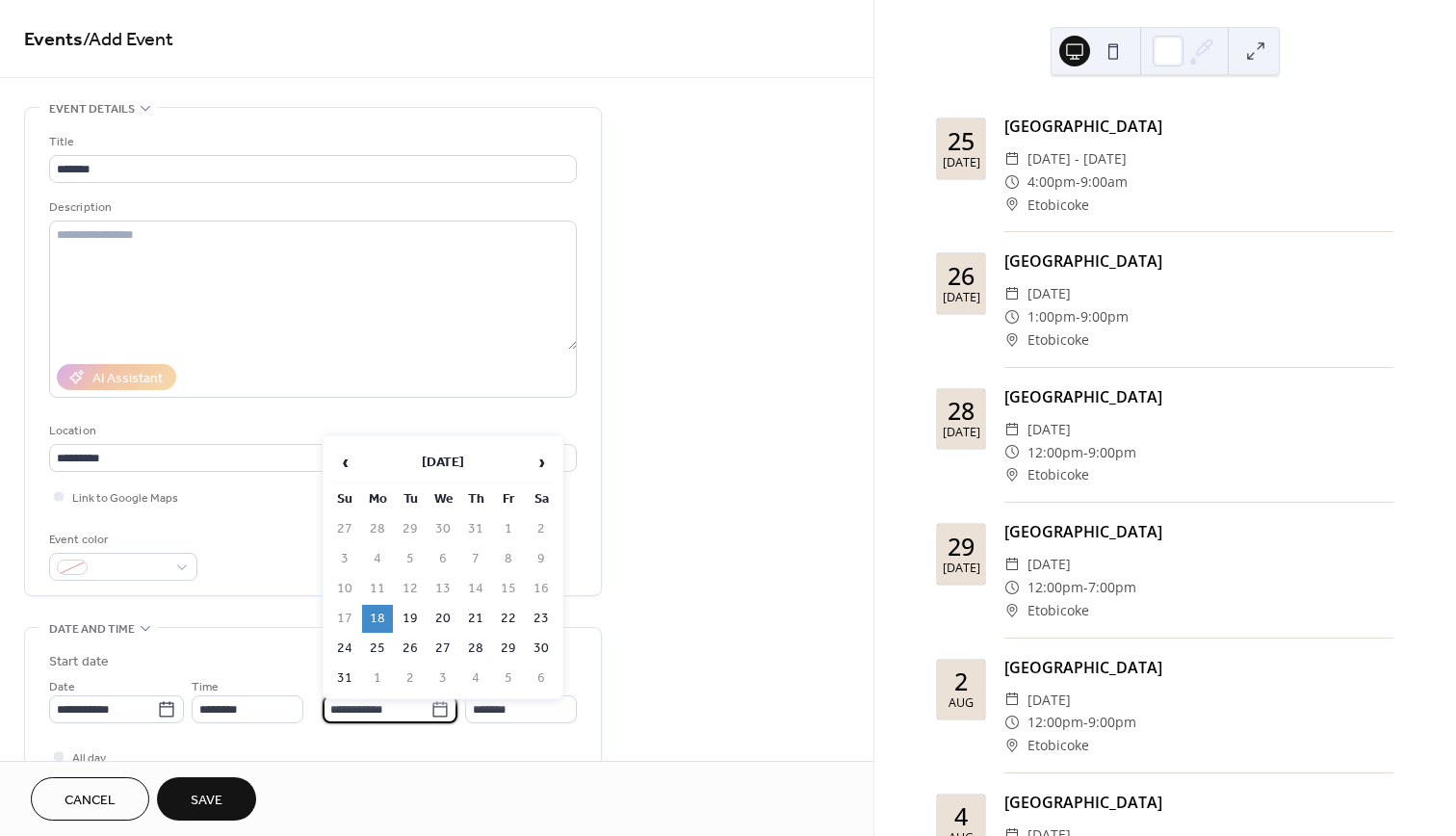 click on "**********" at bounding box center (377, 709) 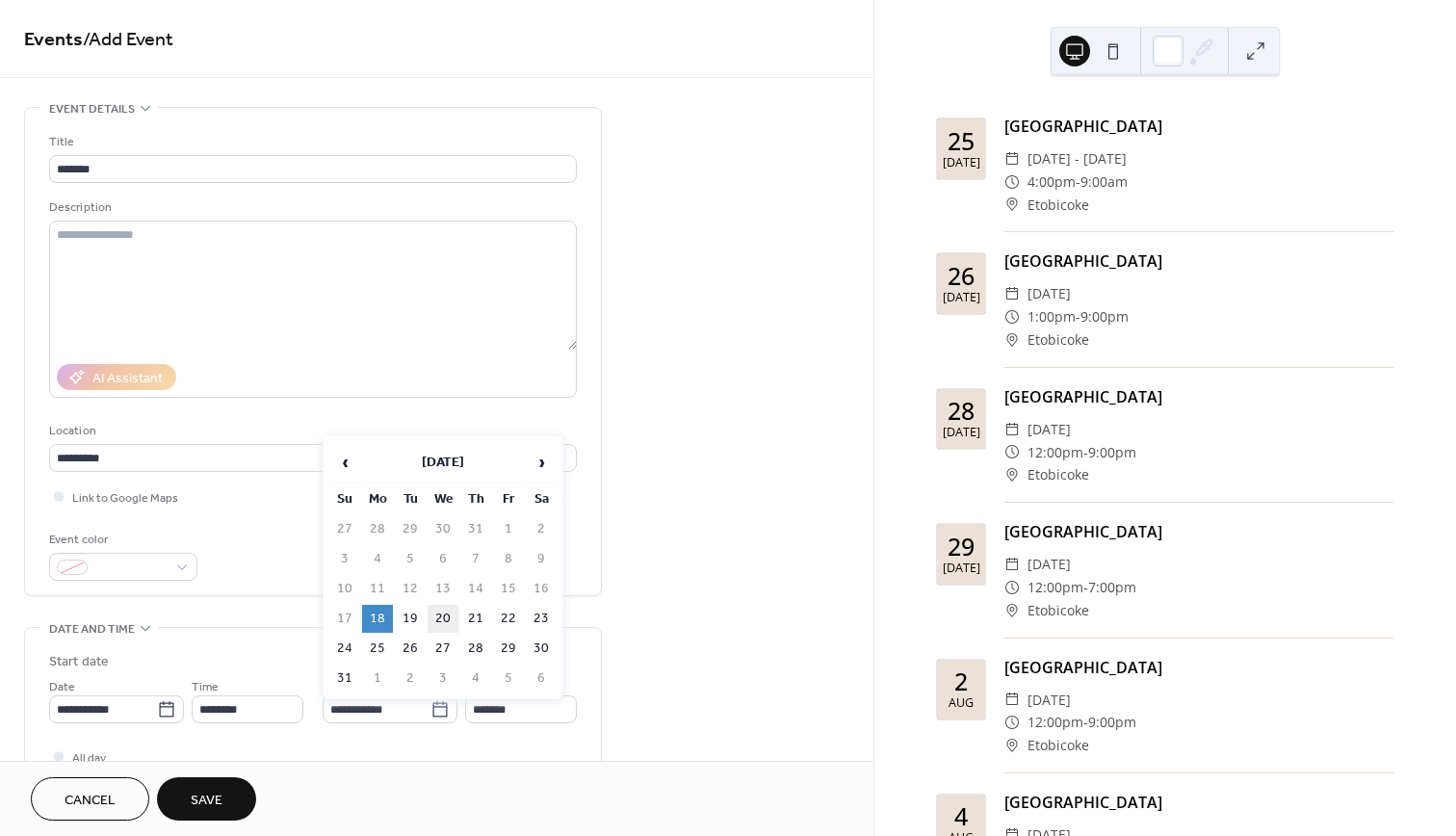 click on "20" at bounding box center (443, 618) 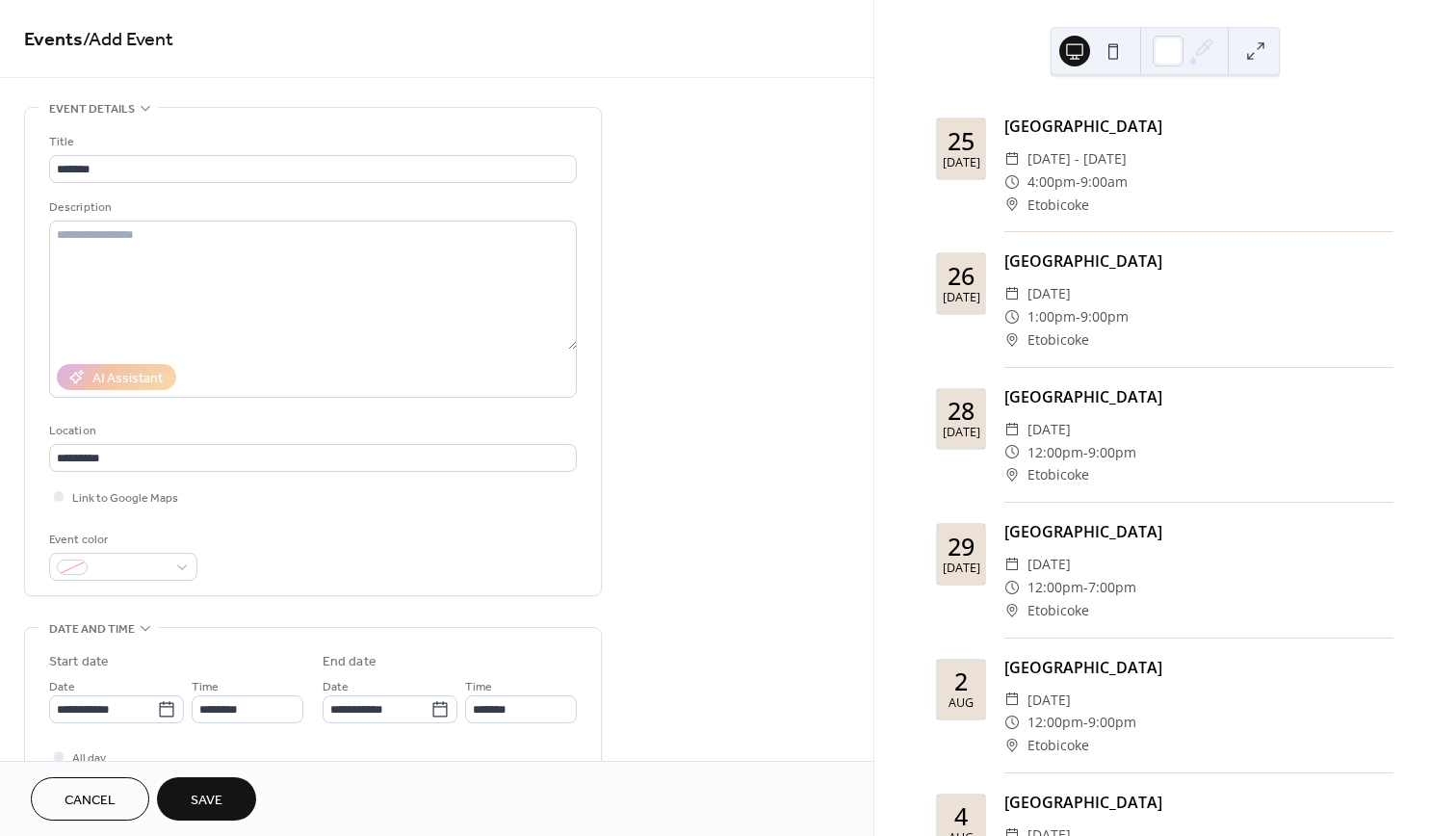 type on "**********" 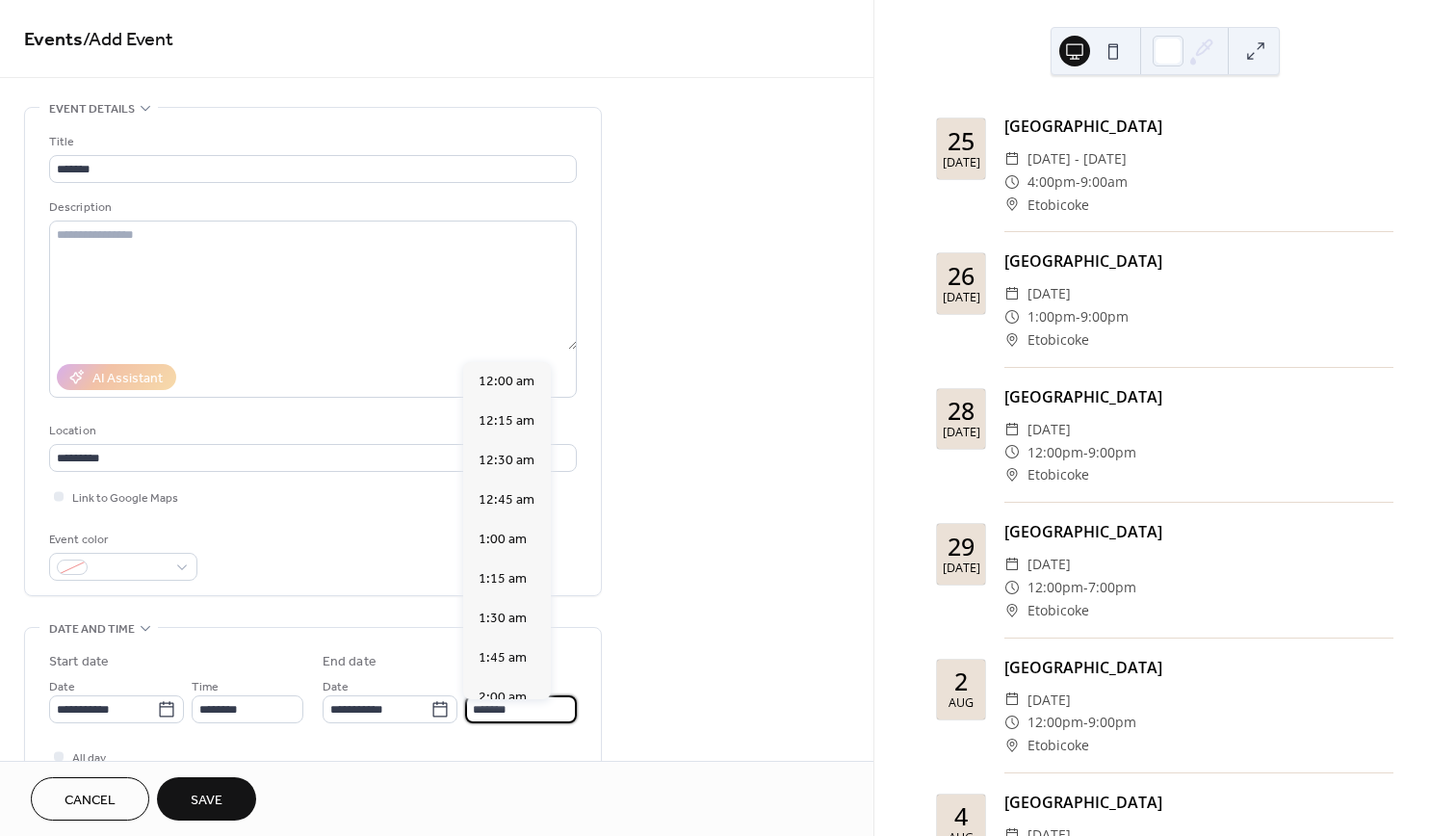 click on "*******" at bounding box center (521, 709) 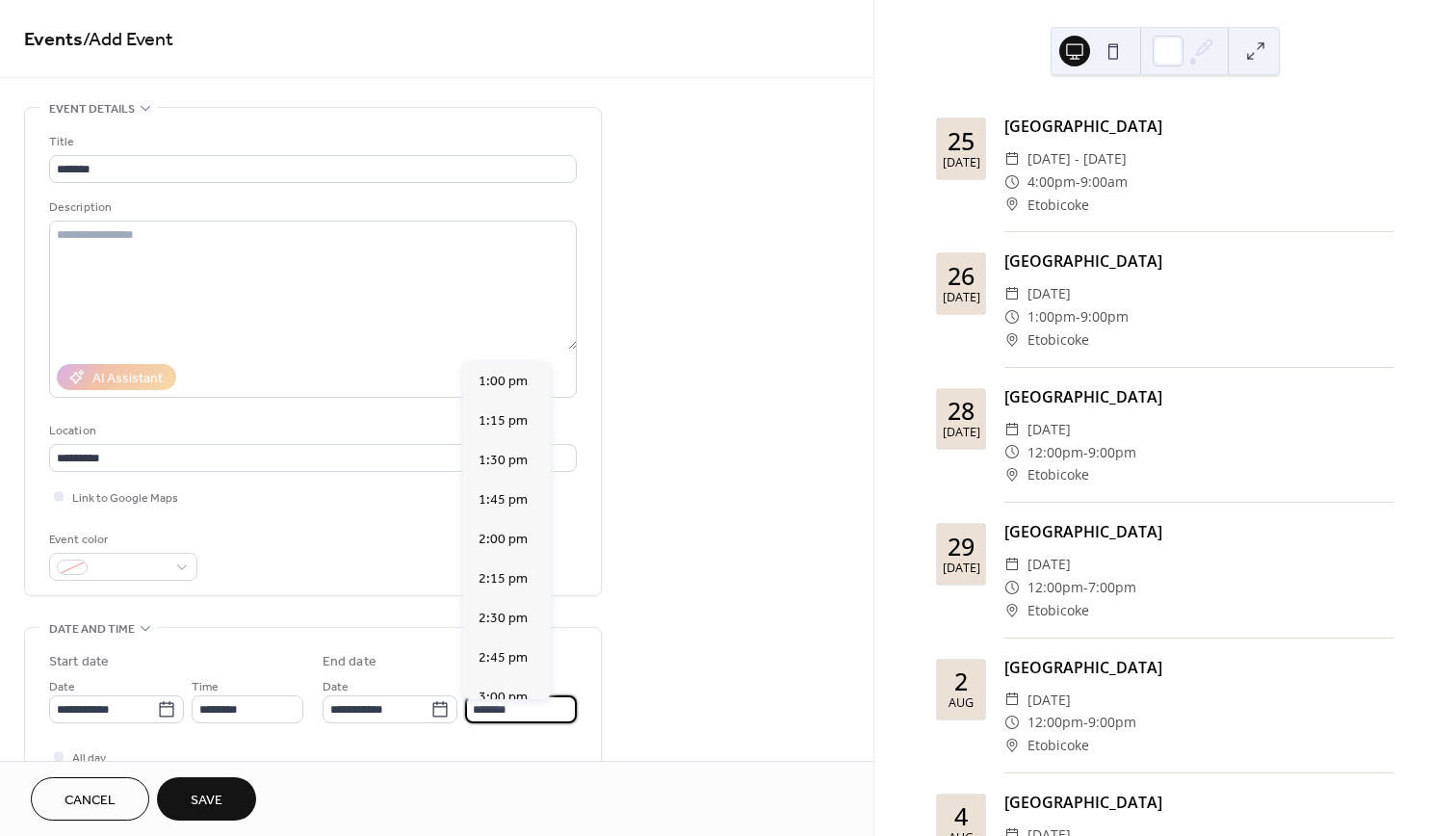 scroll, scrollTop: 3317, scrollLeft: 0, axis: vertical 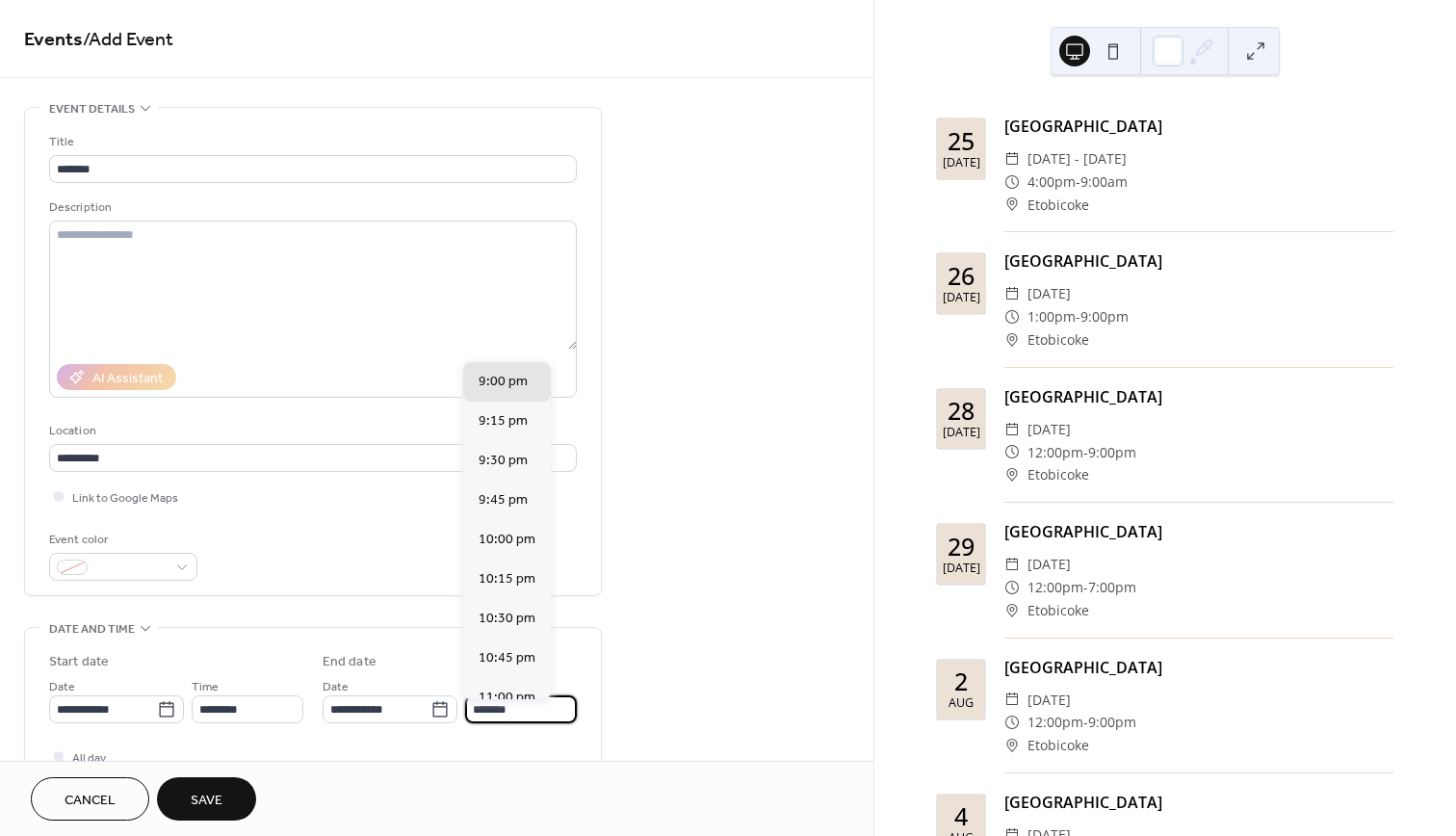 type on "*******" 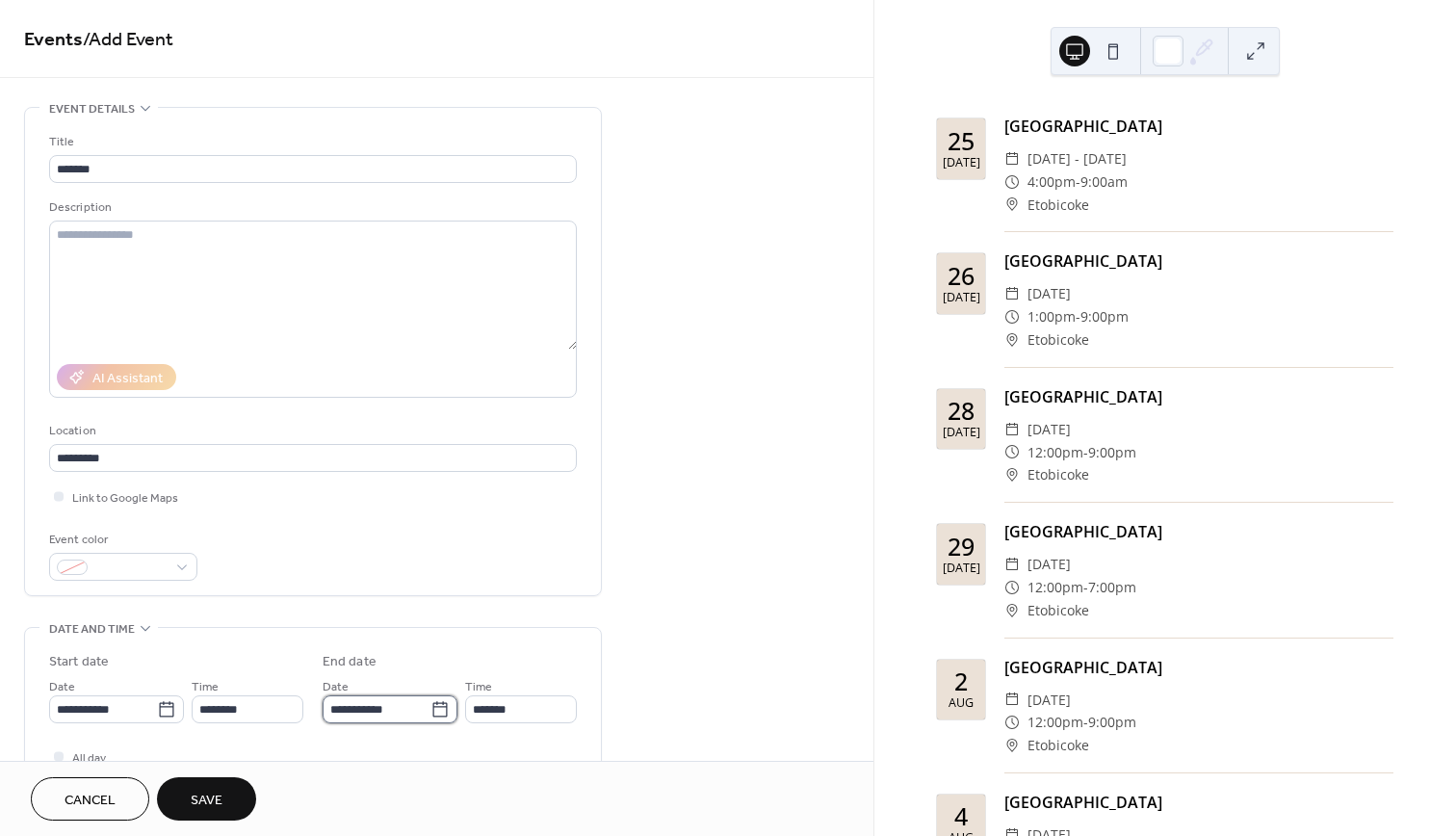 click on "**********" at bounding box center (377, 709) 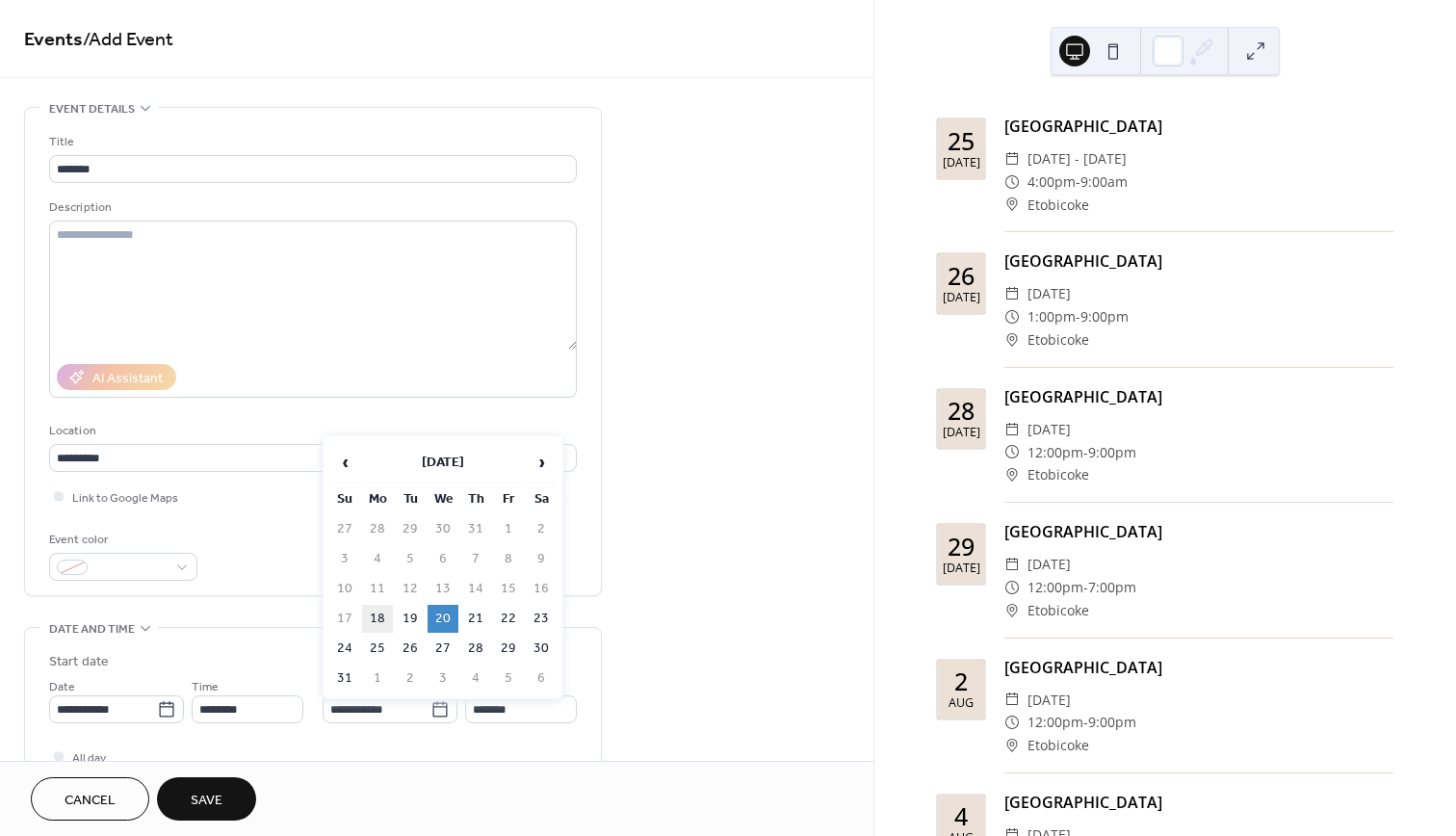 click on "18" at bounding box center [377, 618] 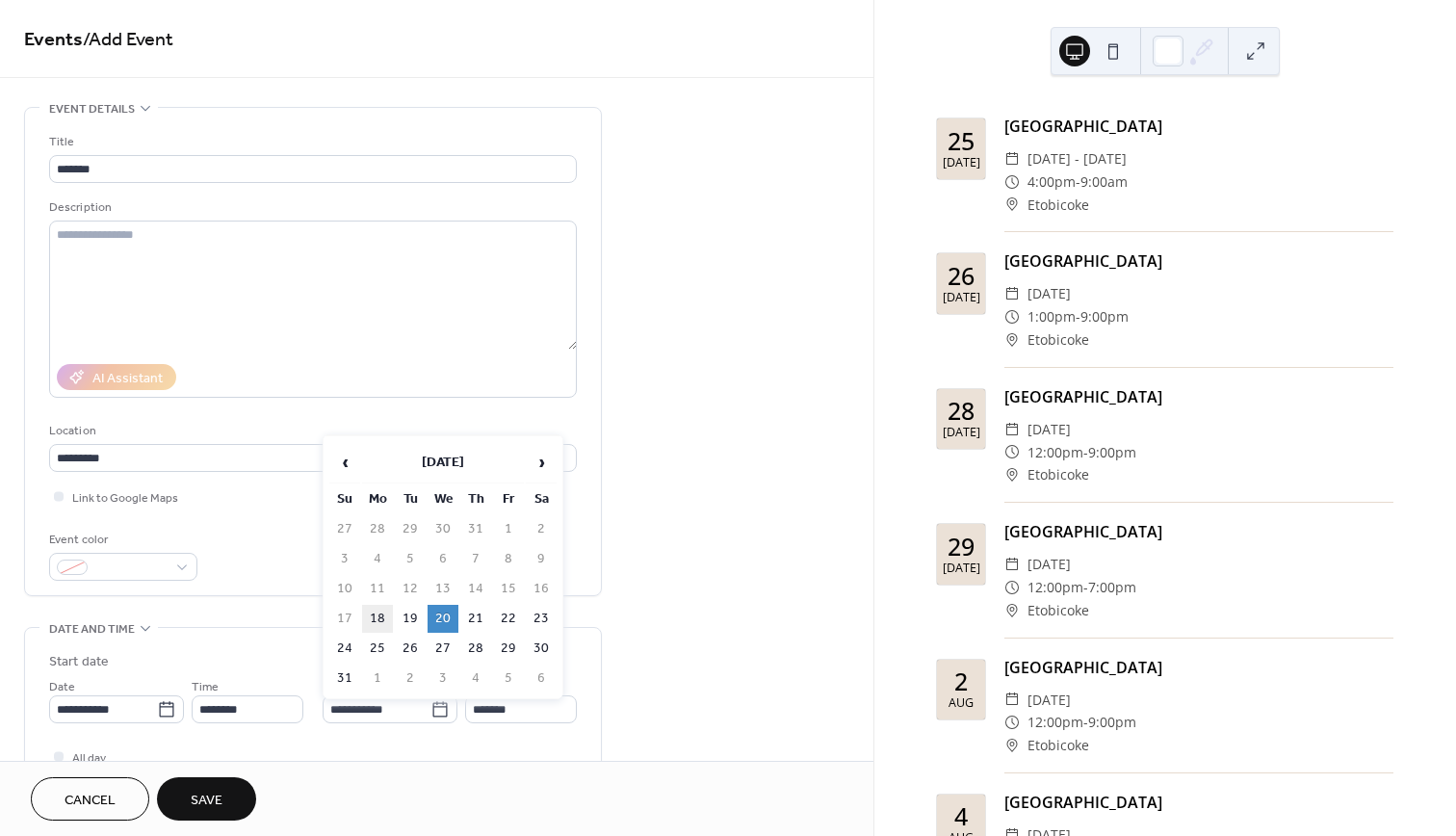 type on "**********" 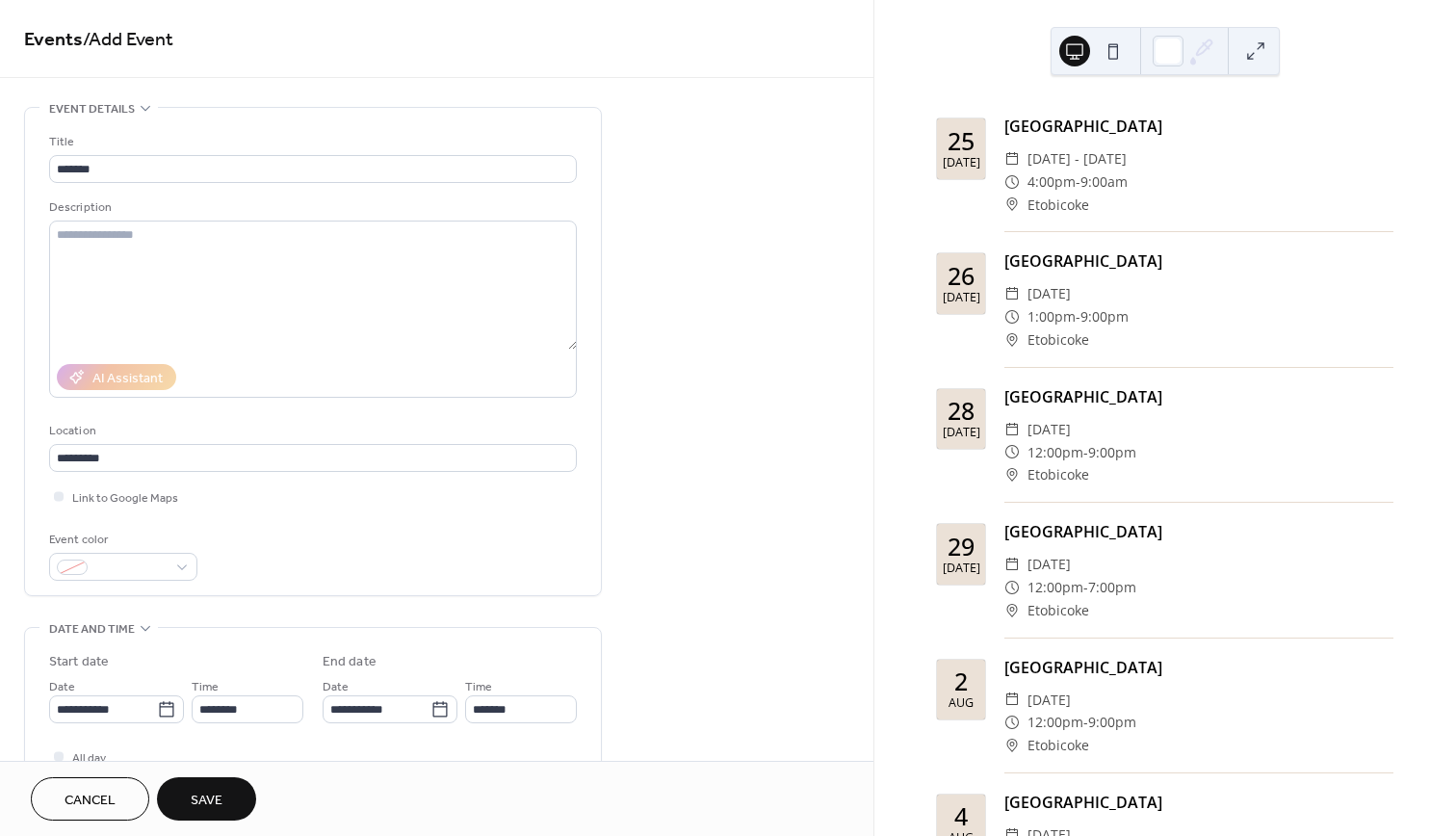 click on "Save" at bounding box center [206, 800] 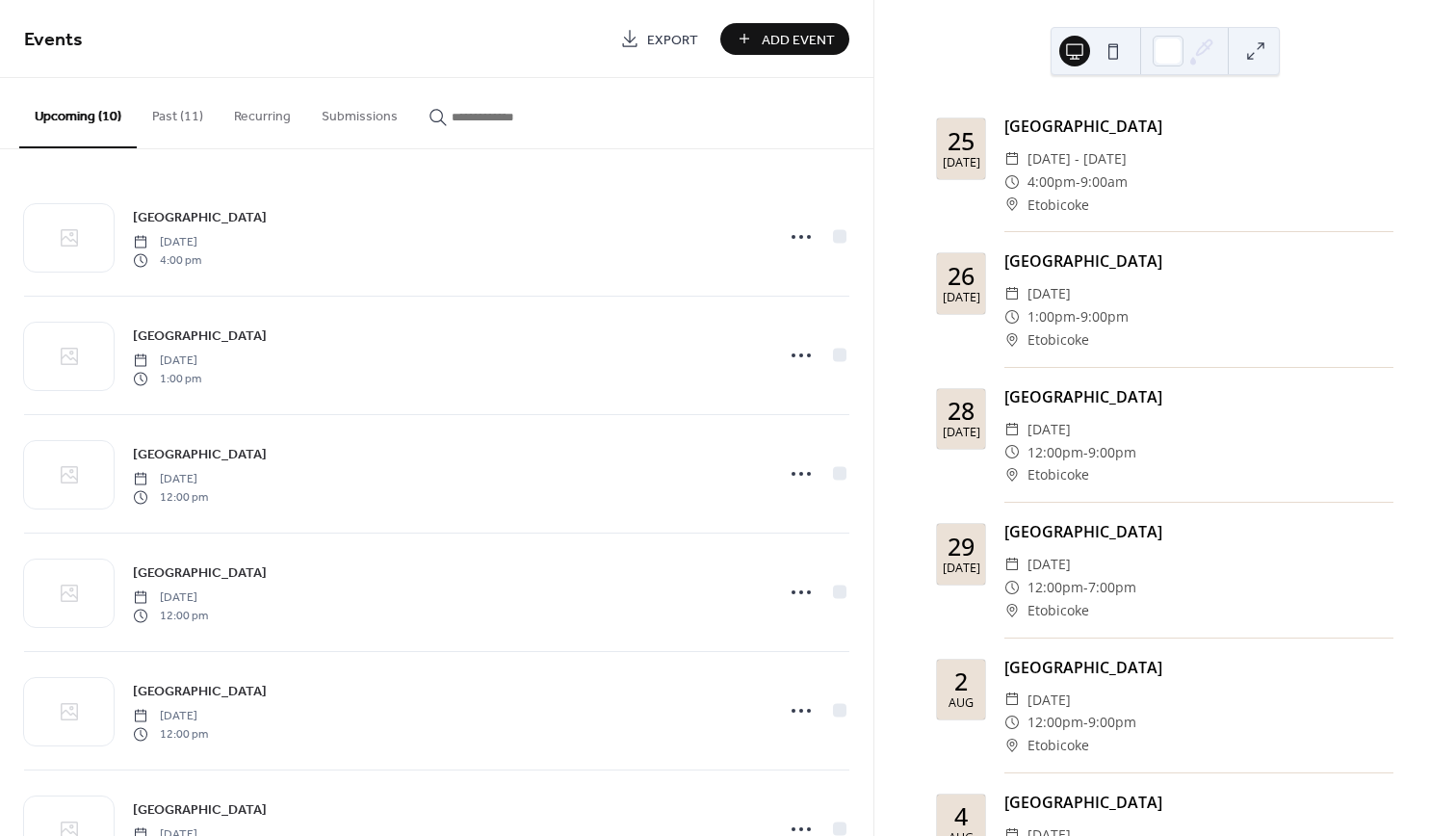click on "Add Event" at bounding box center [798, 39] 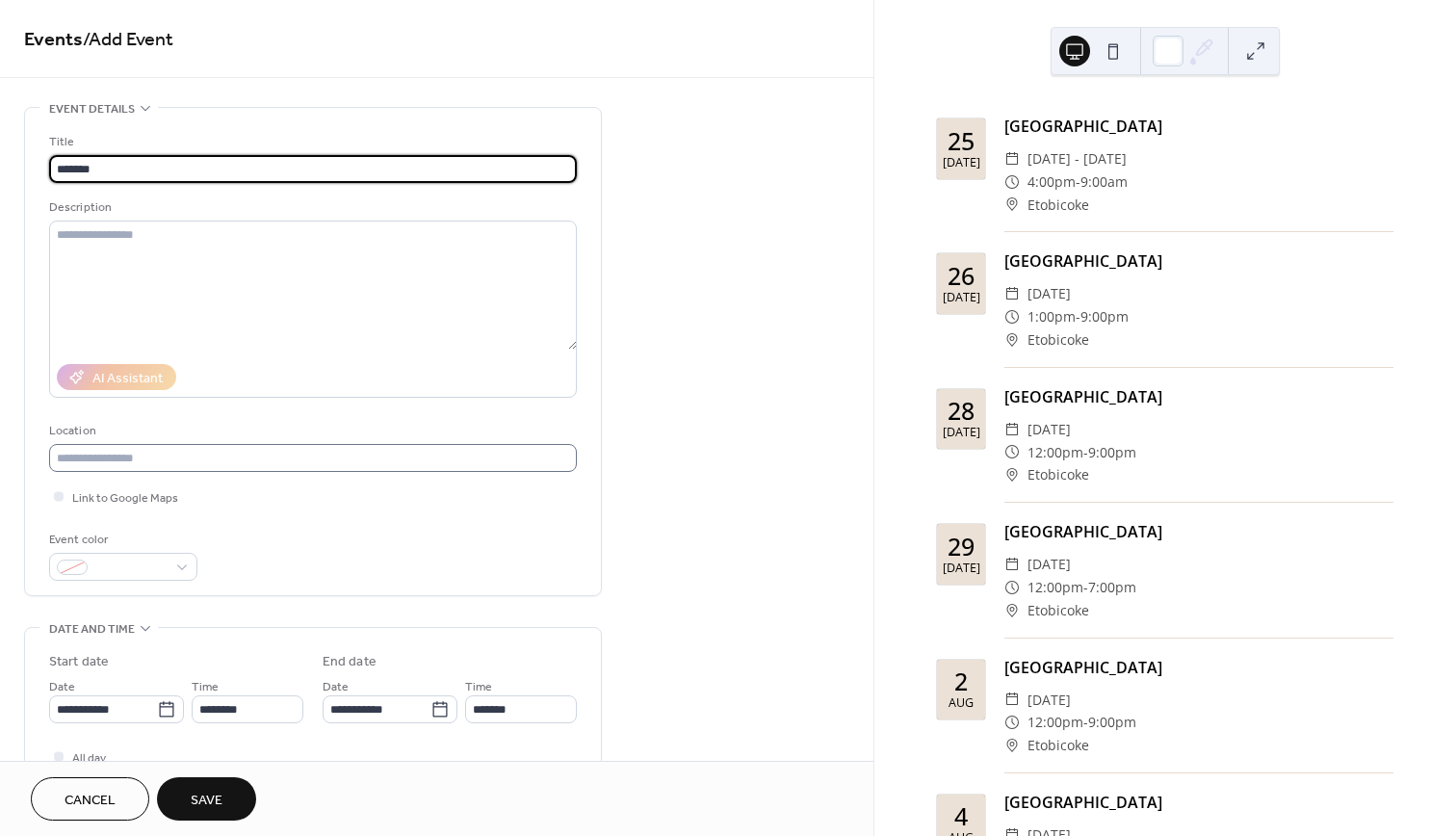 type on "*******" 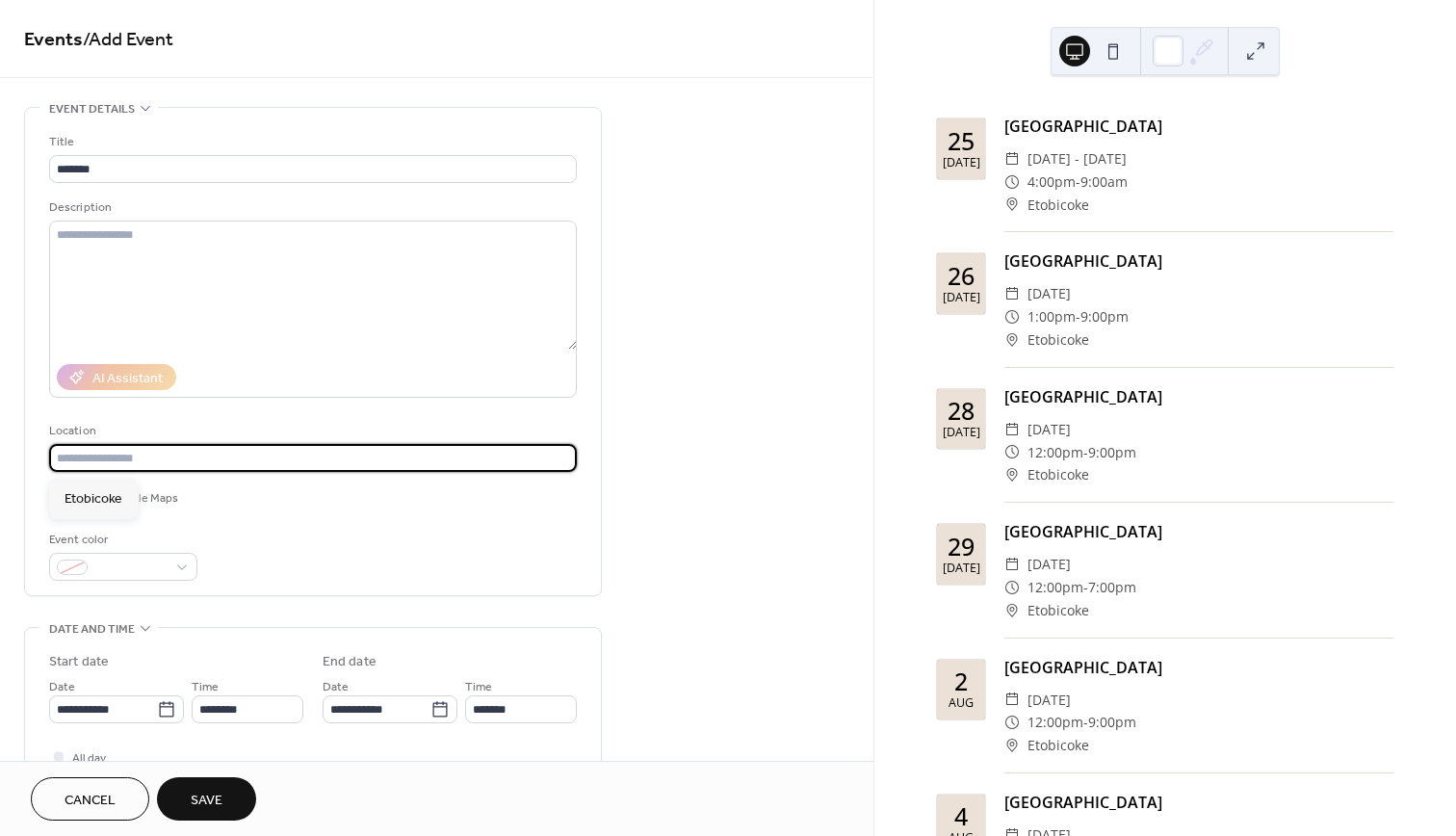 click at bounding box center (313, 457) 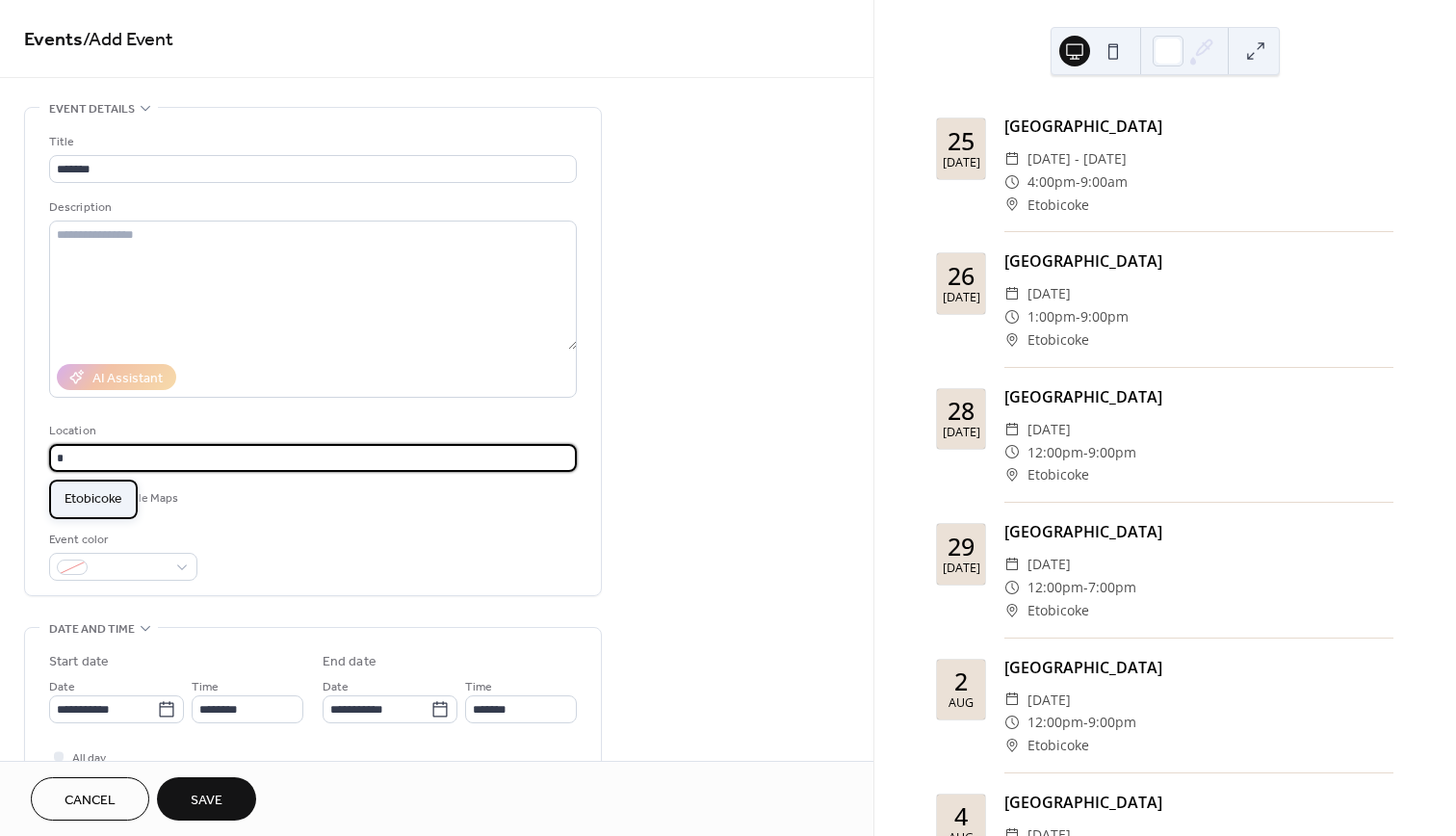 click on "Etobicoke" at bounding box center (93, 499) 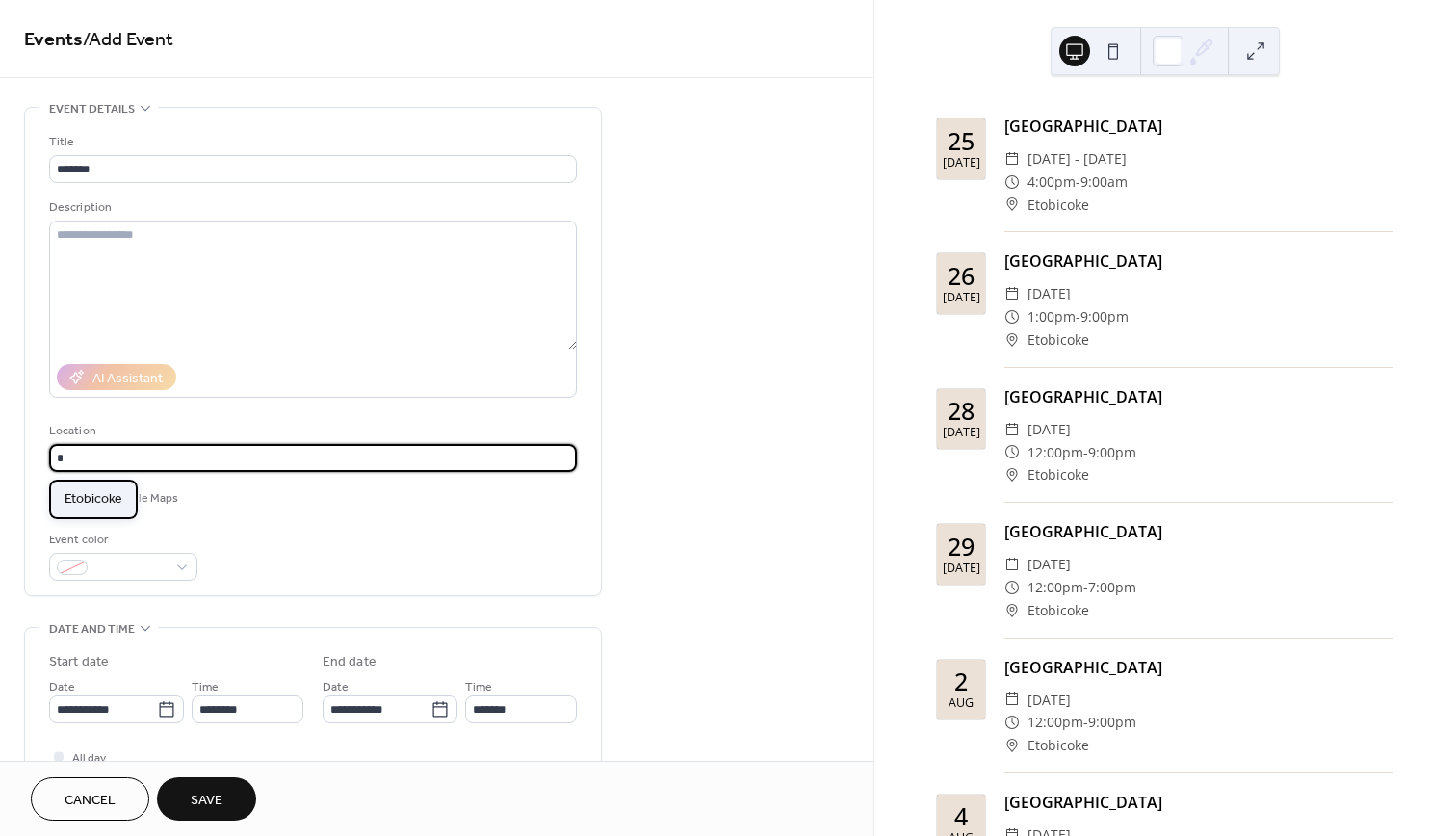 type on "*********" 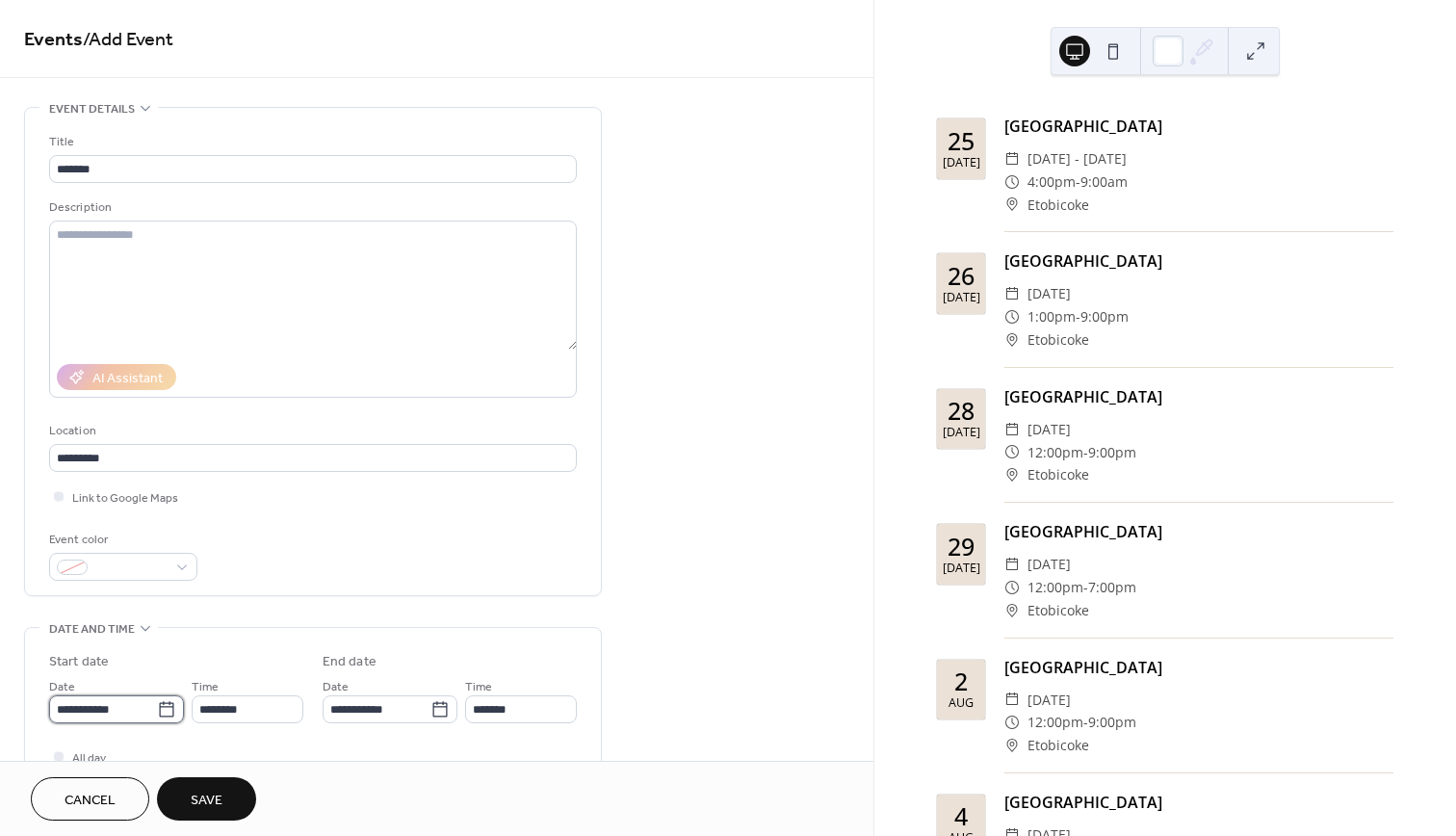 click on "**********" at bounding box center (103, 709) 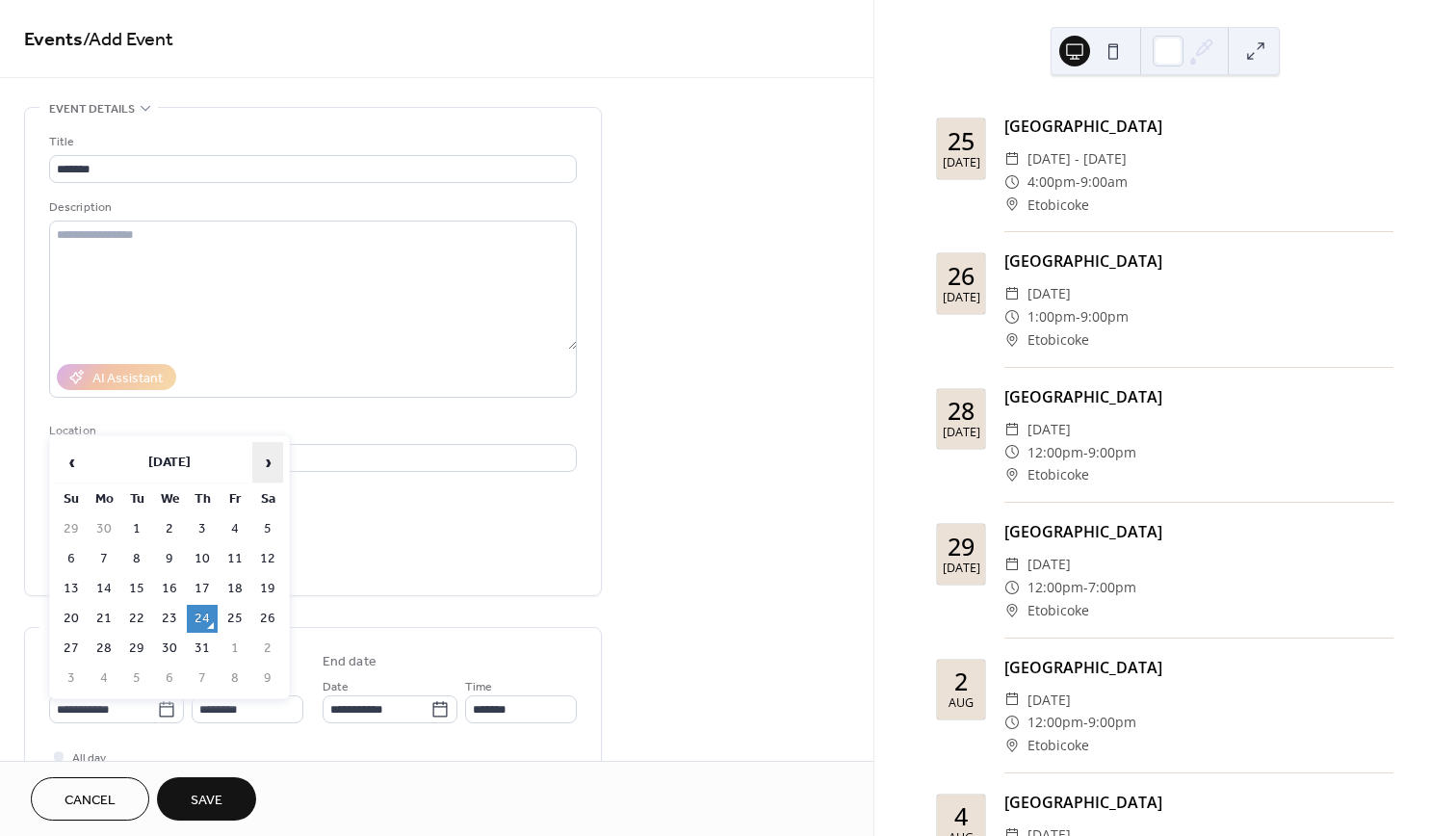 click on "›" at bounding box center (268, 462) 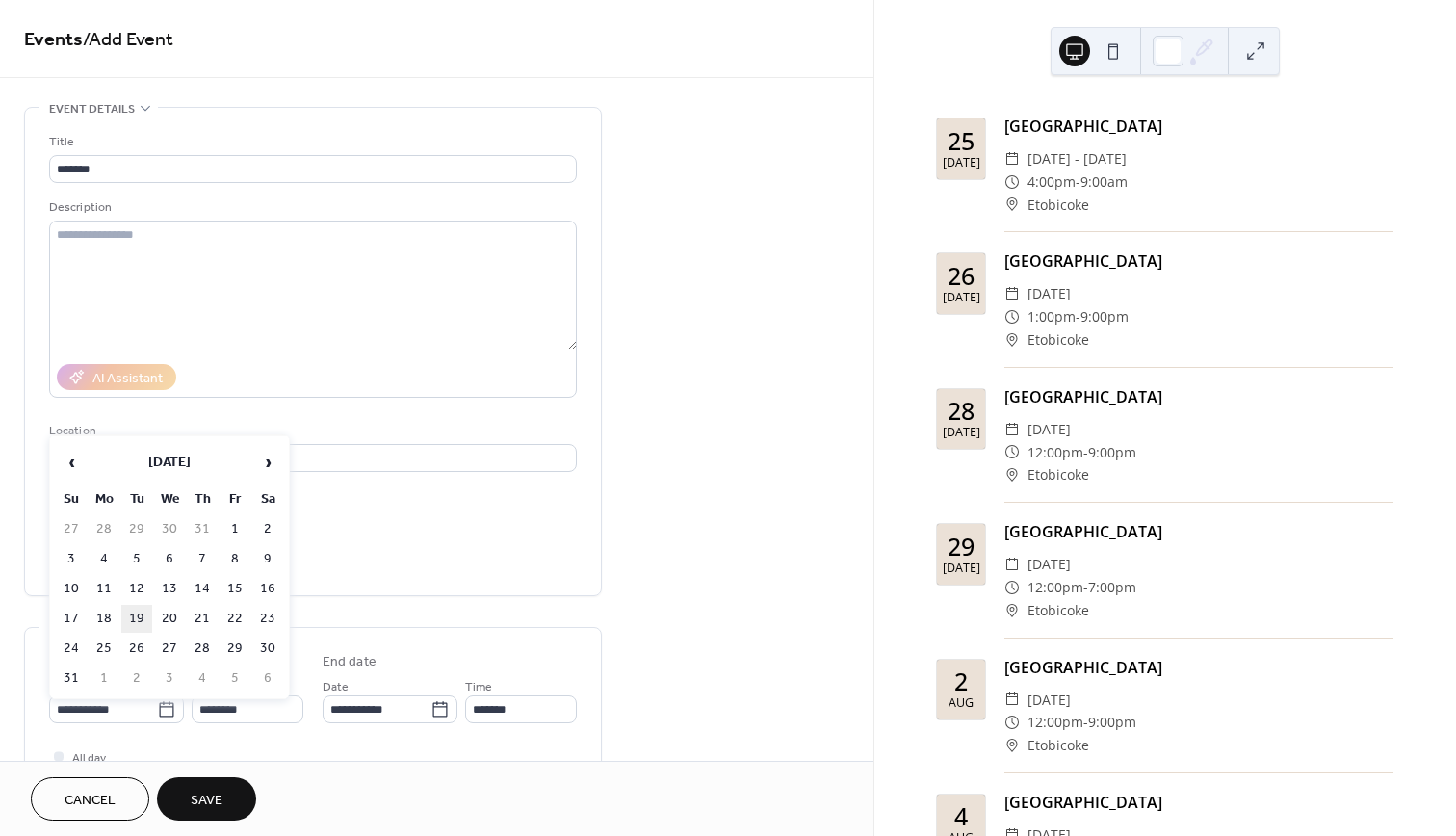 click on "19" at bounding box center [137, 618] 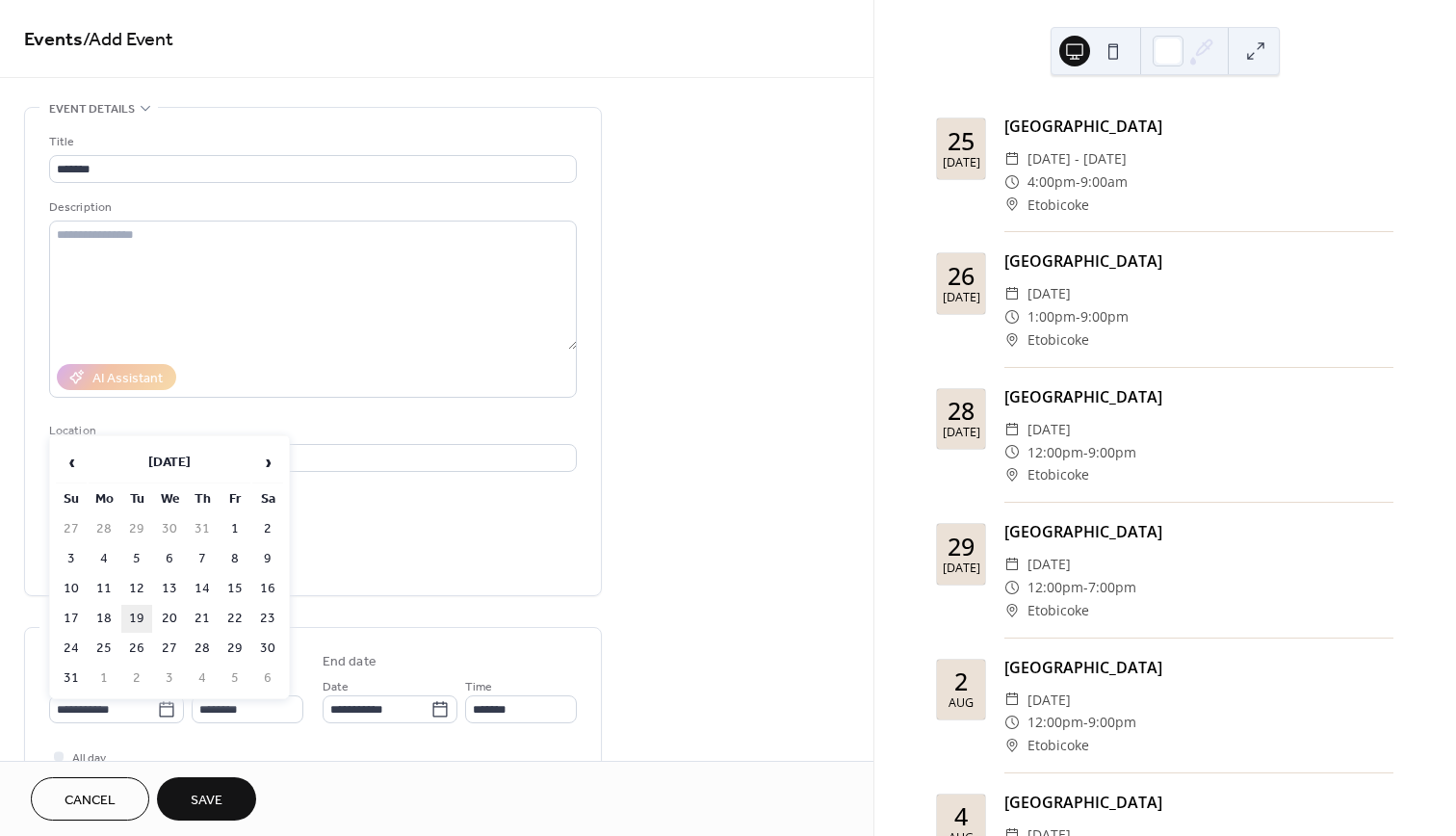 type on "**********" 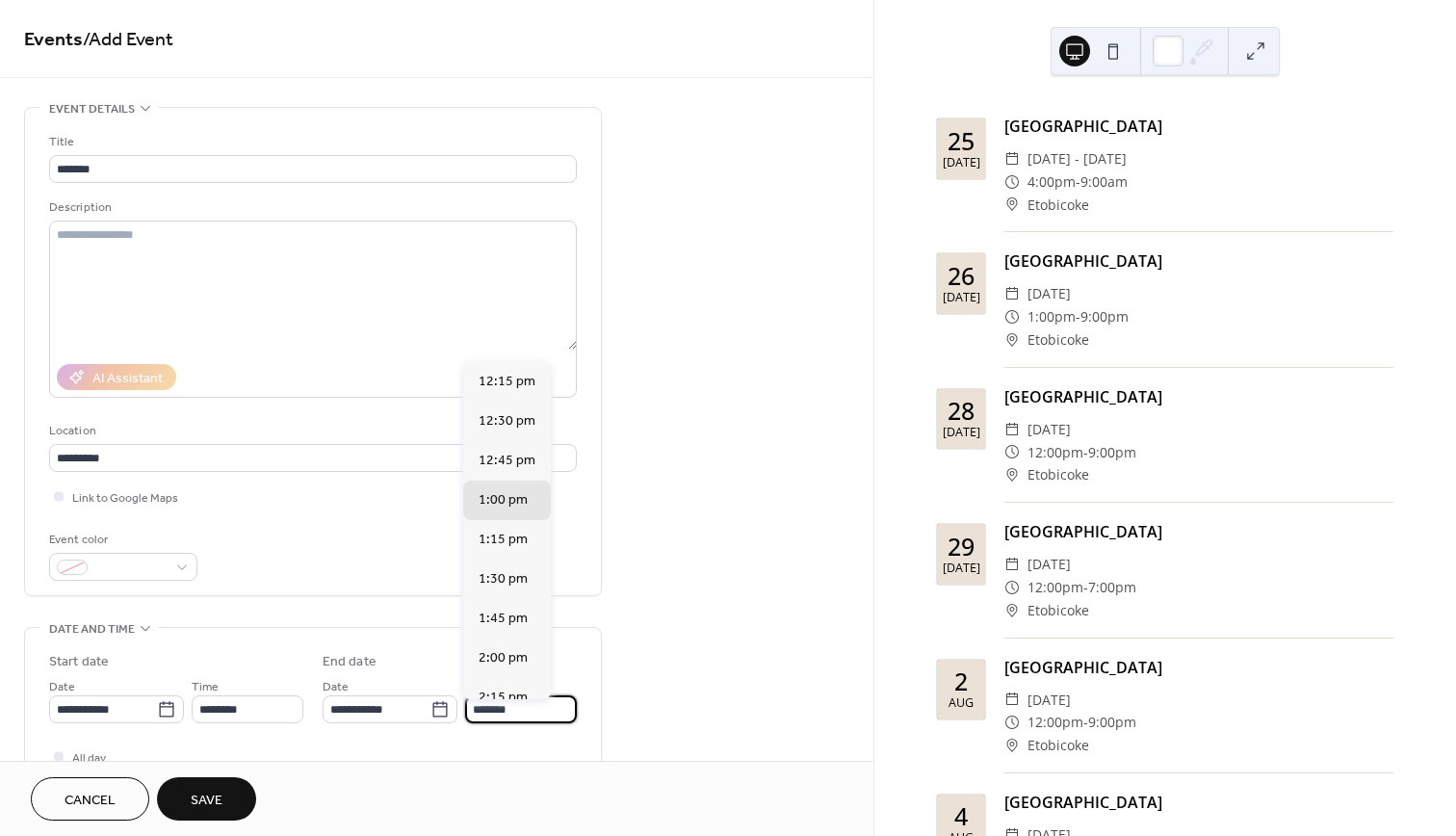 click on "*******" at bounding box center [521, 709] 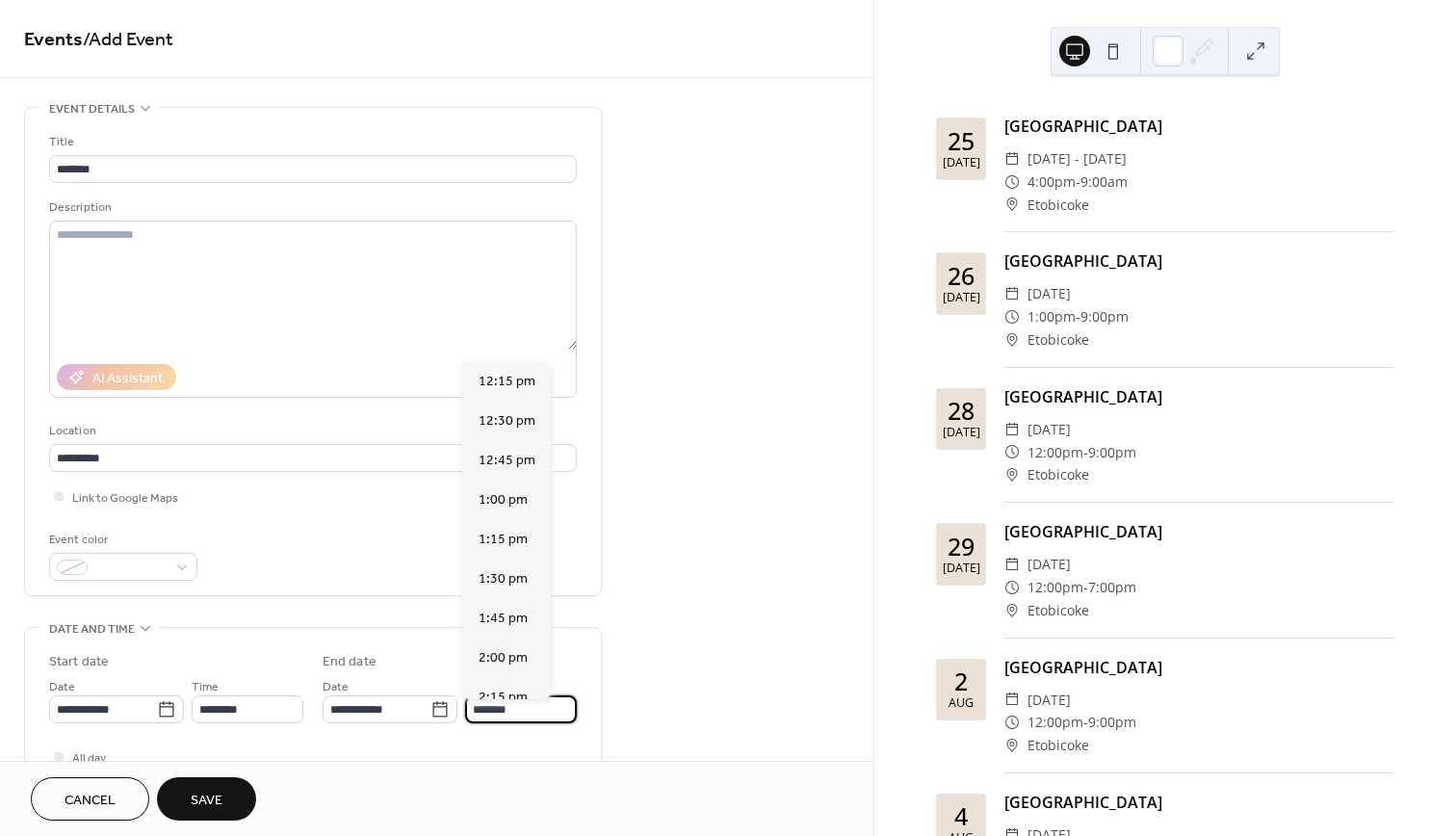 scroll, scrollTop: 1382, scrollLeft: 0, axis: vertical 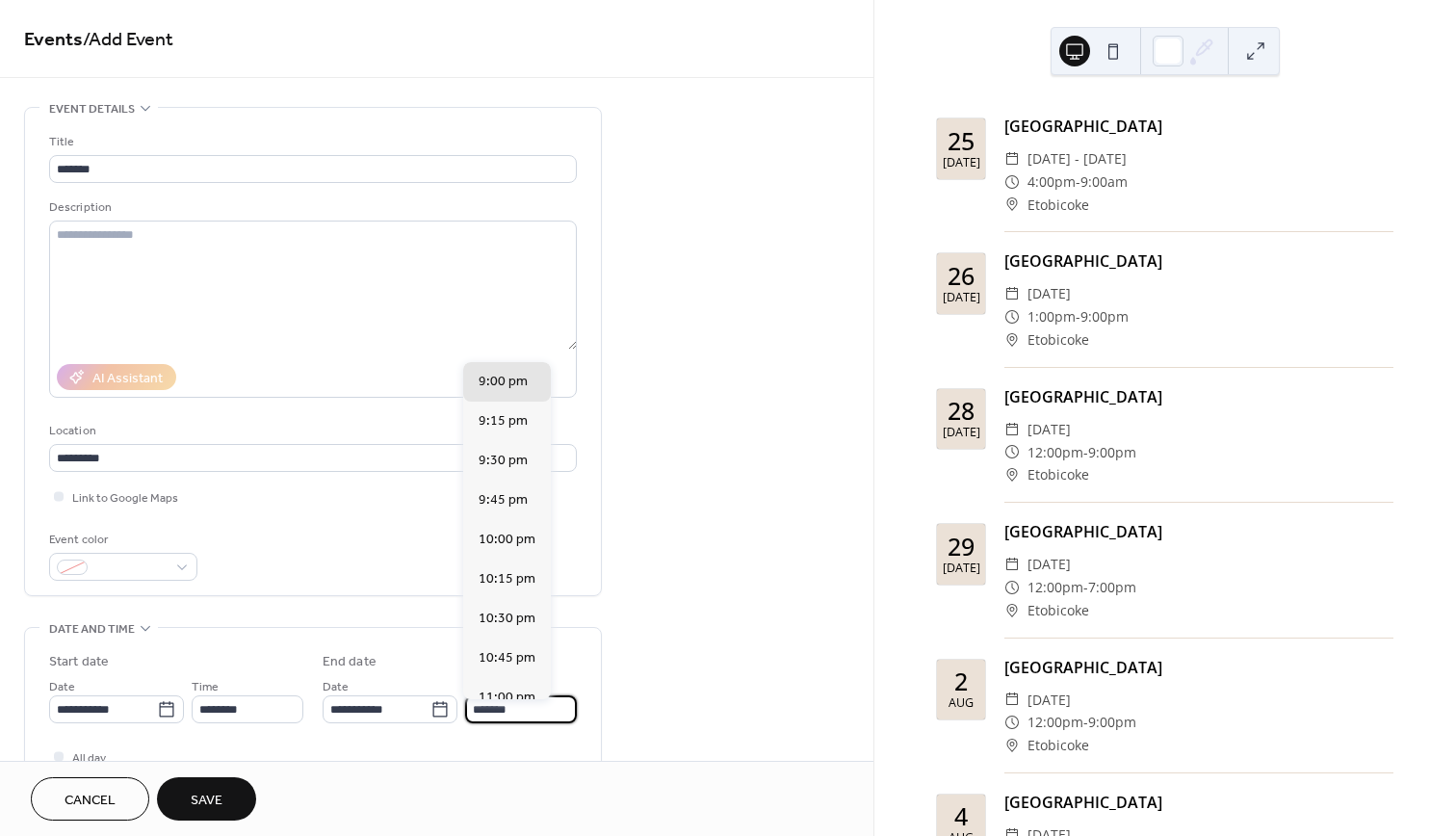 type on "*******" 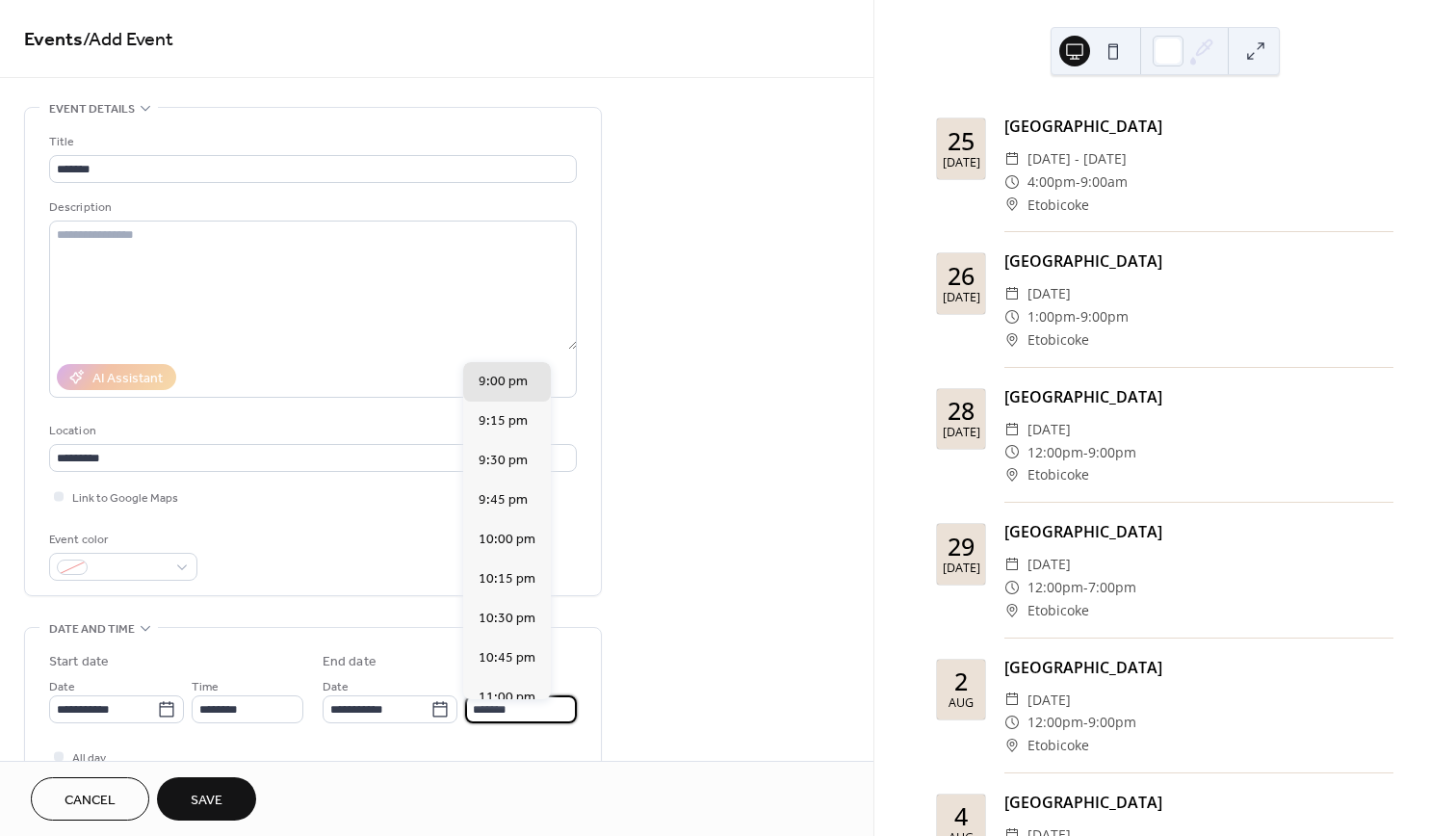 click on "Save" at bounding box center (206, 798) 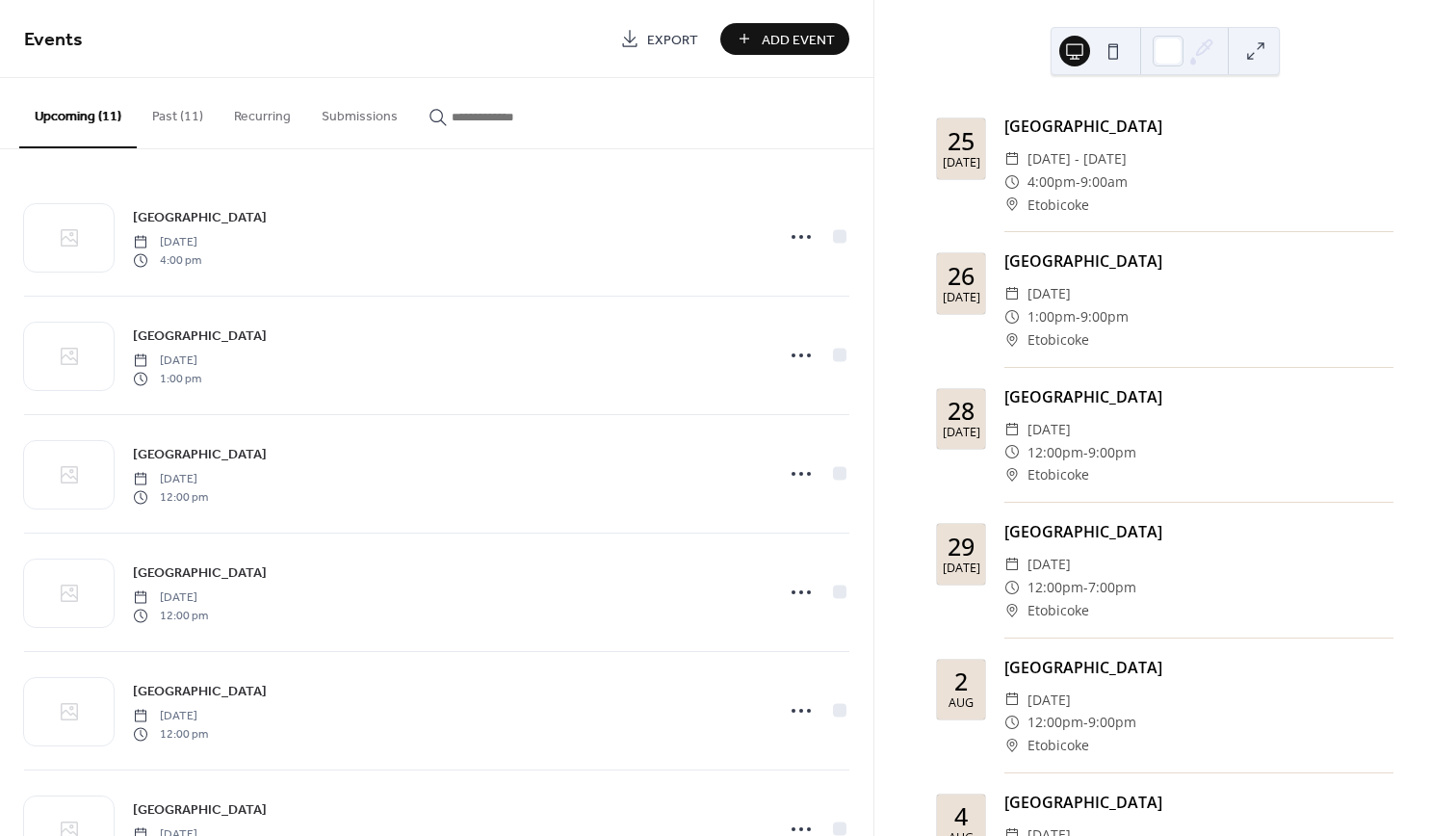 click on "Add Event" at bounding box center [798, 39] 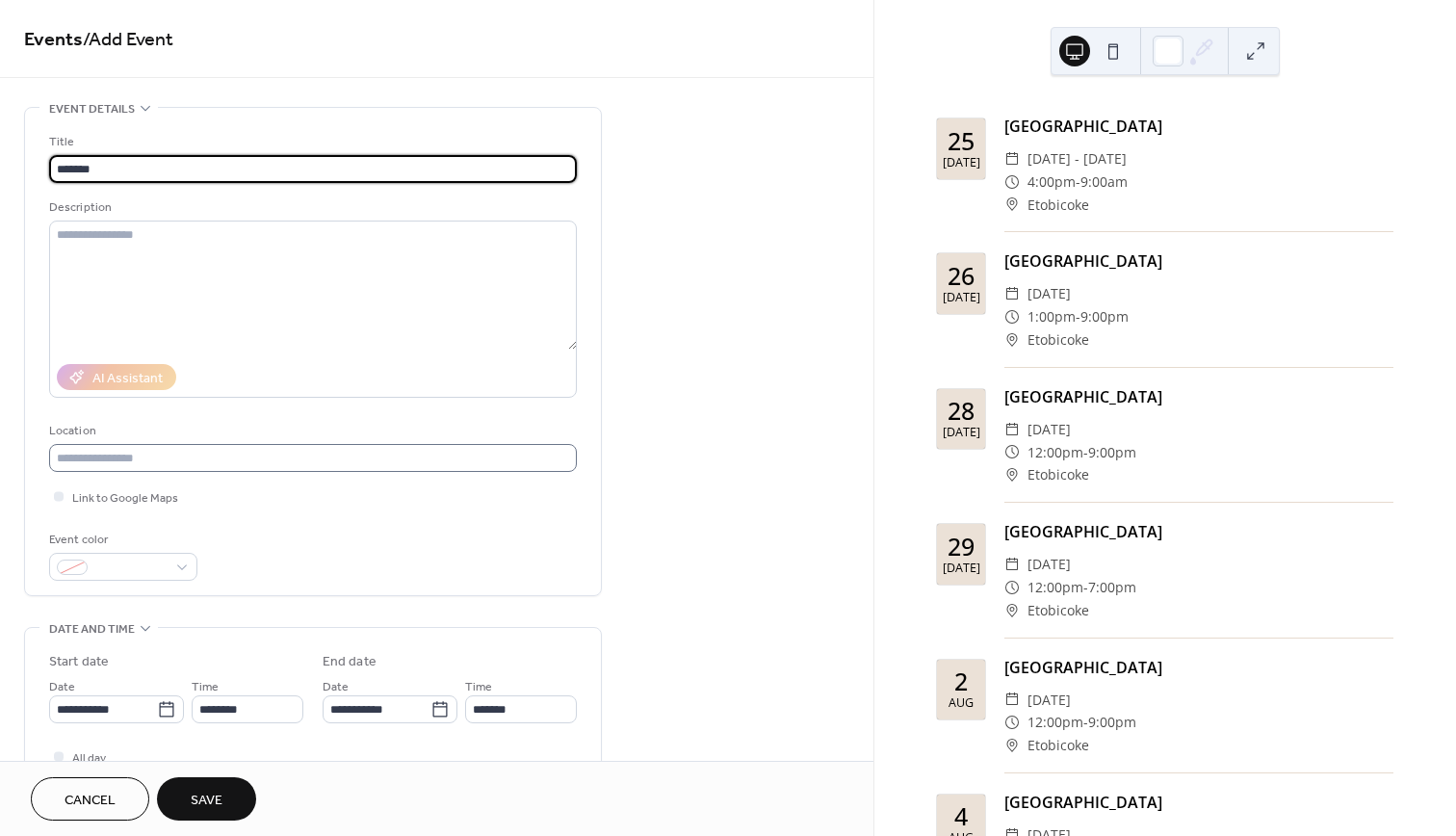 type on "*******" 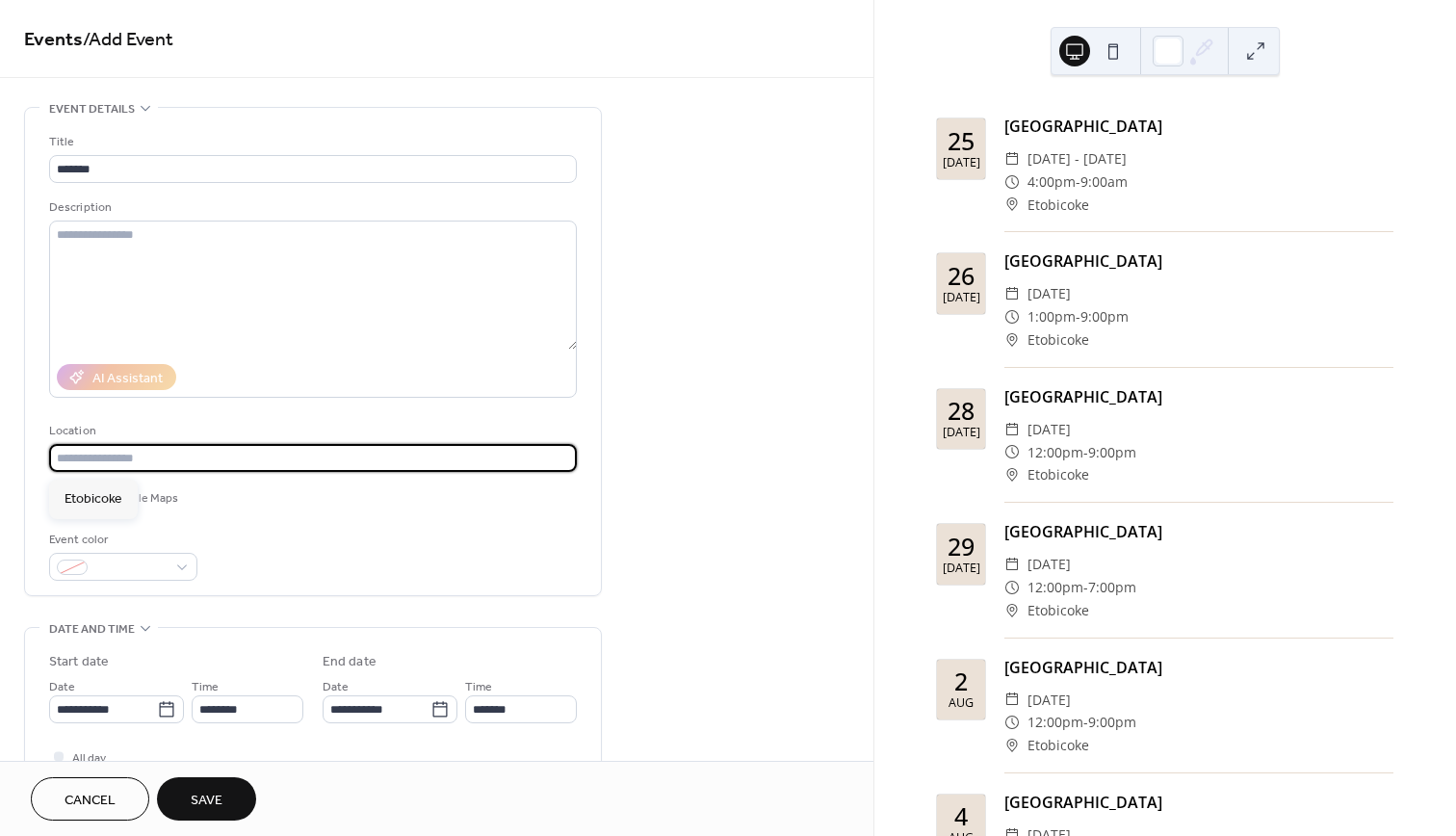 click at bounding box center [313, 457] 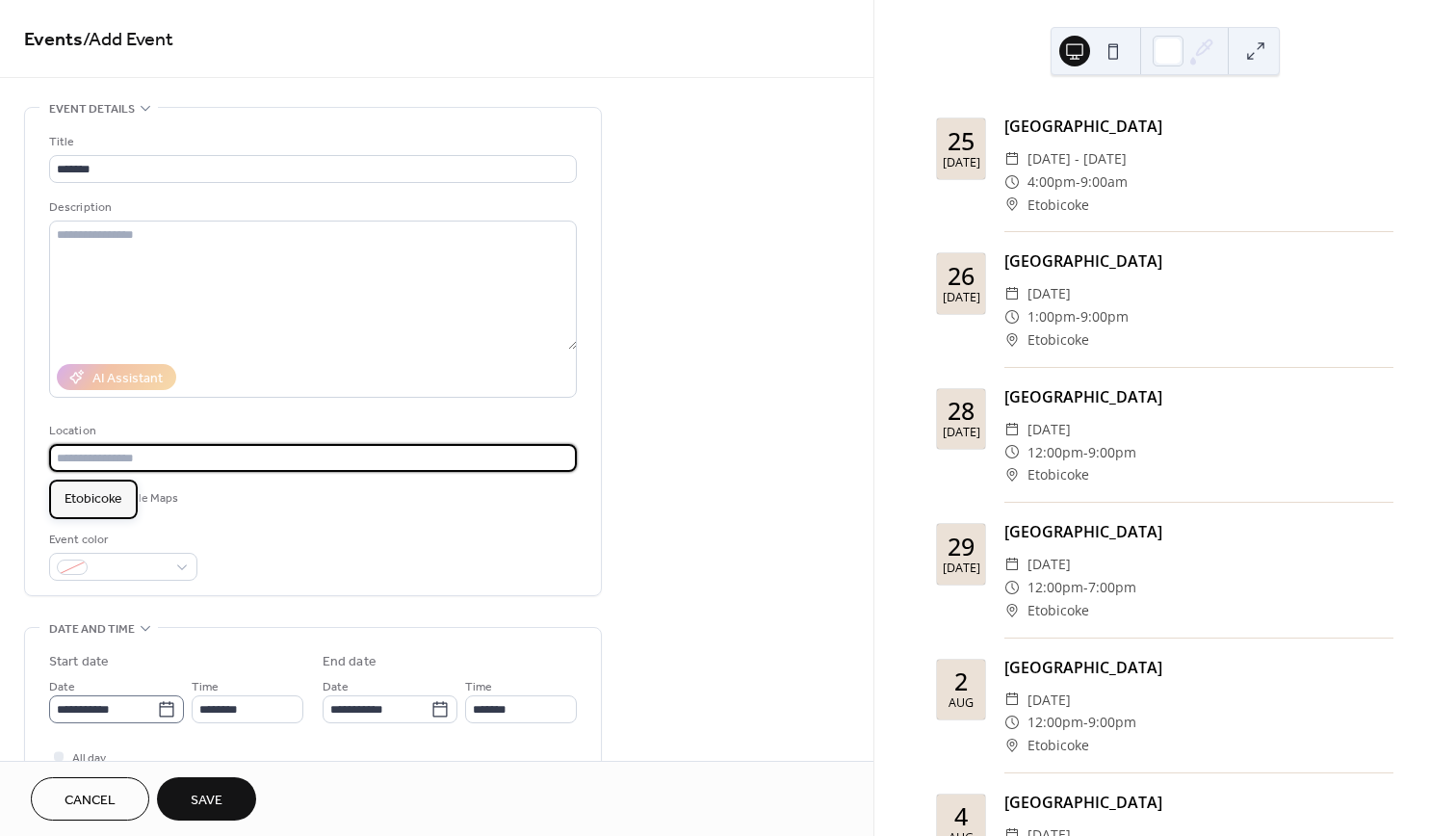 drag, startPoint x: 73, startPoint y: 505, endPoint x: 92, endPoint y: 706, distance: 201.89601 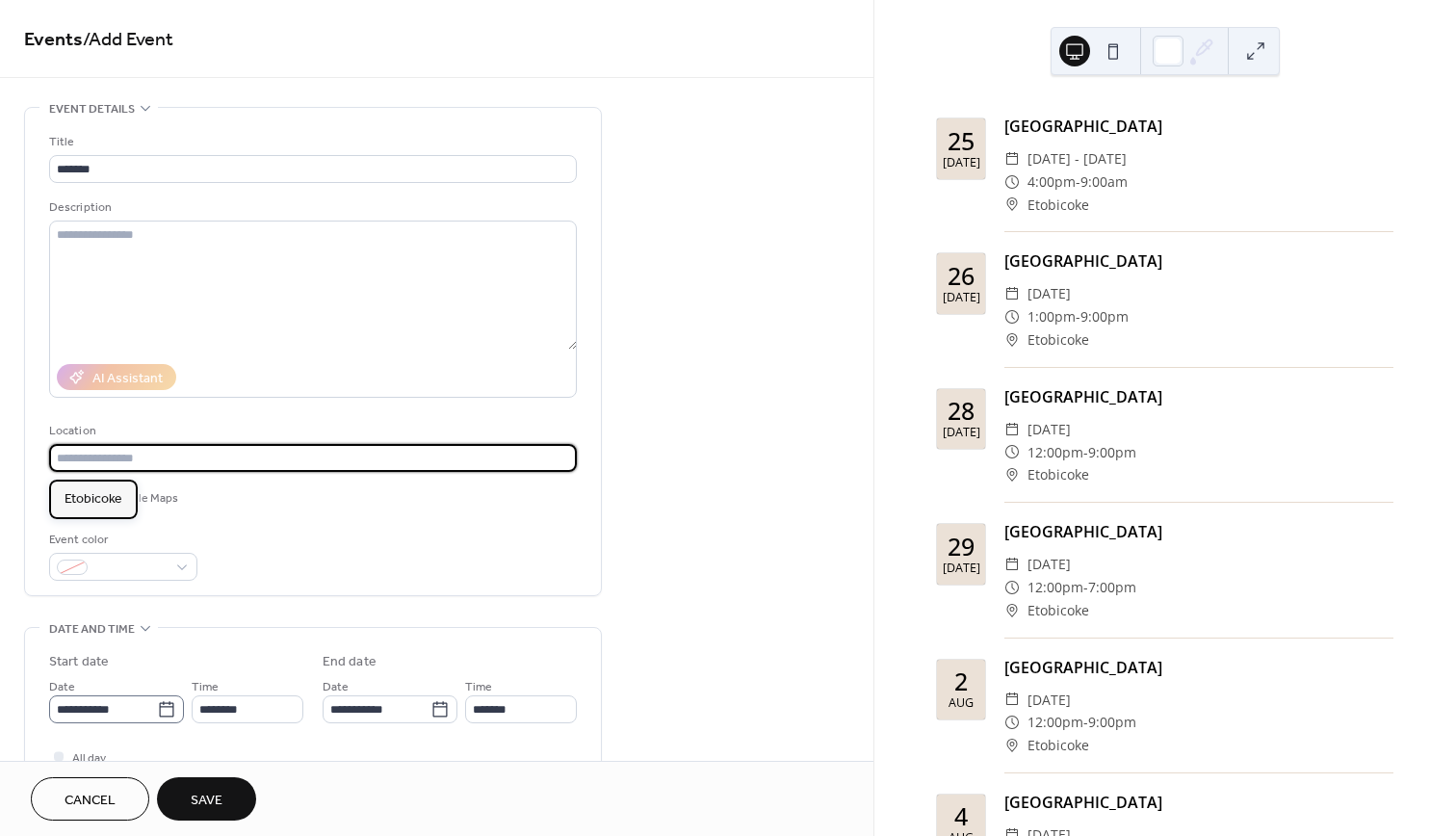click on "Etobicoke" at bounding box center [93, 499] 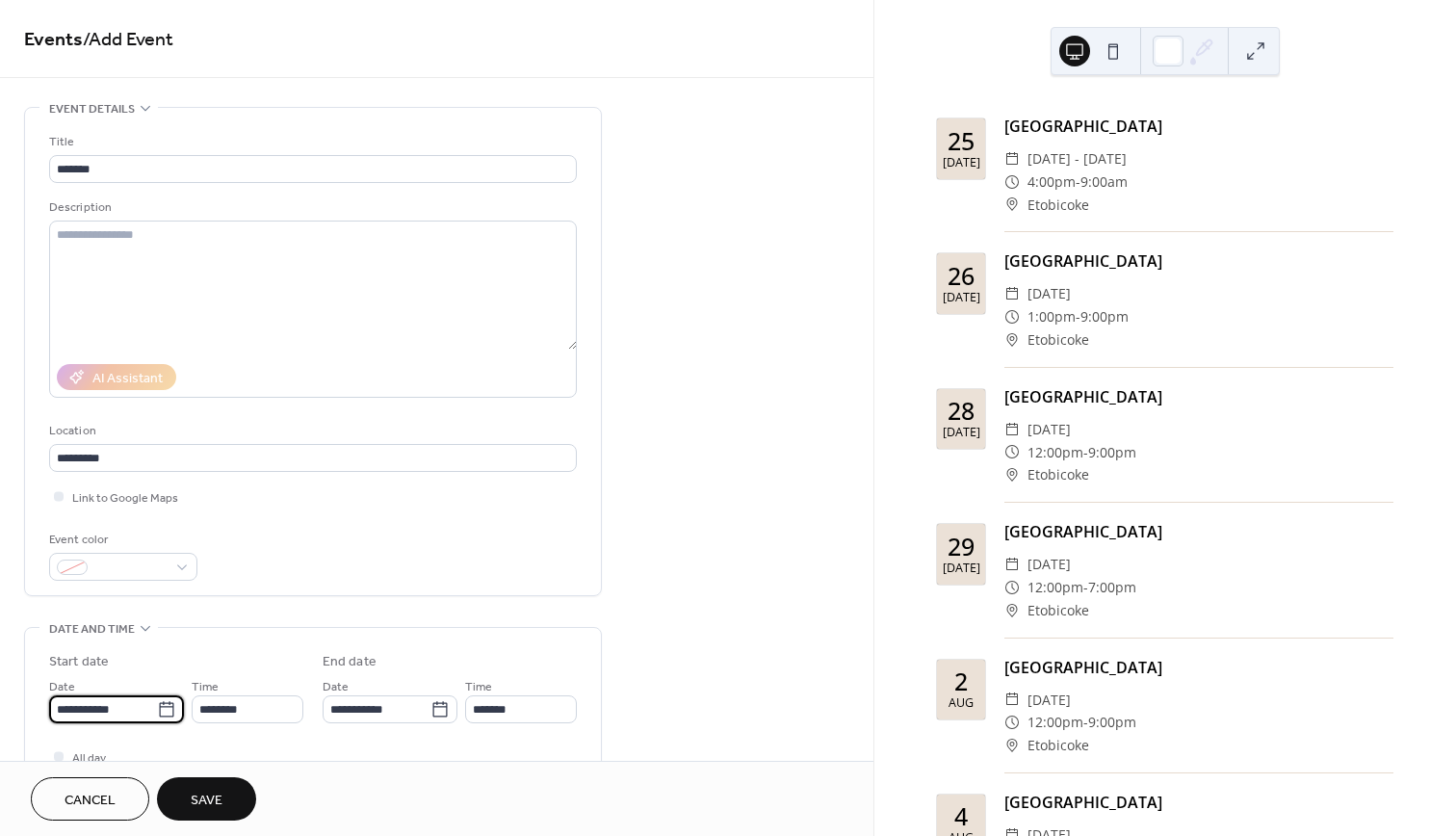 click on "**********" at bounding box center [103, 709] 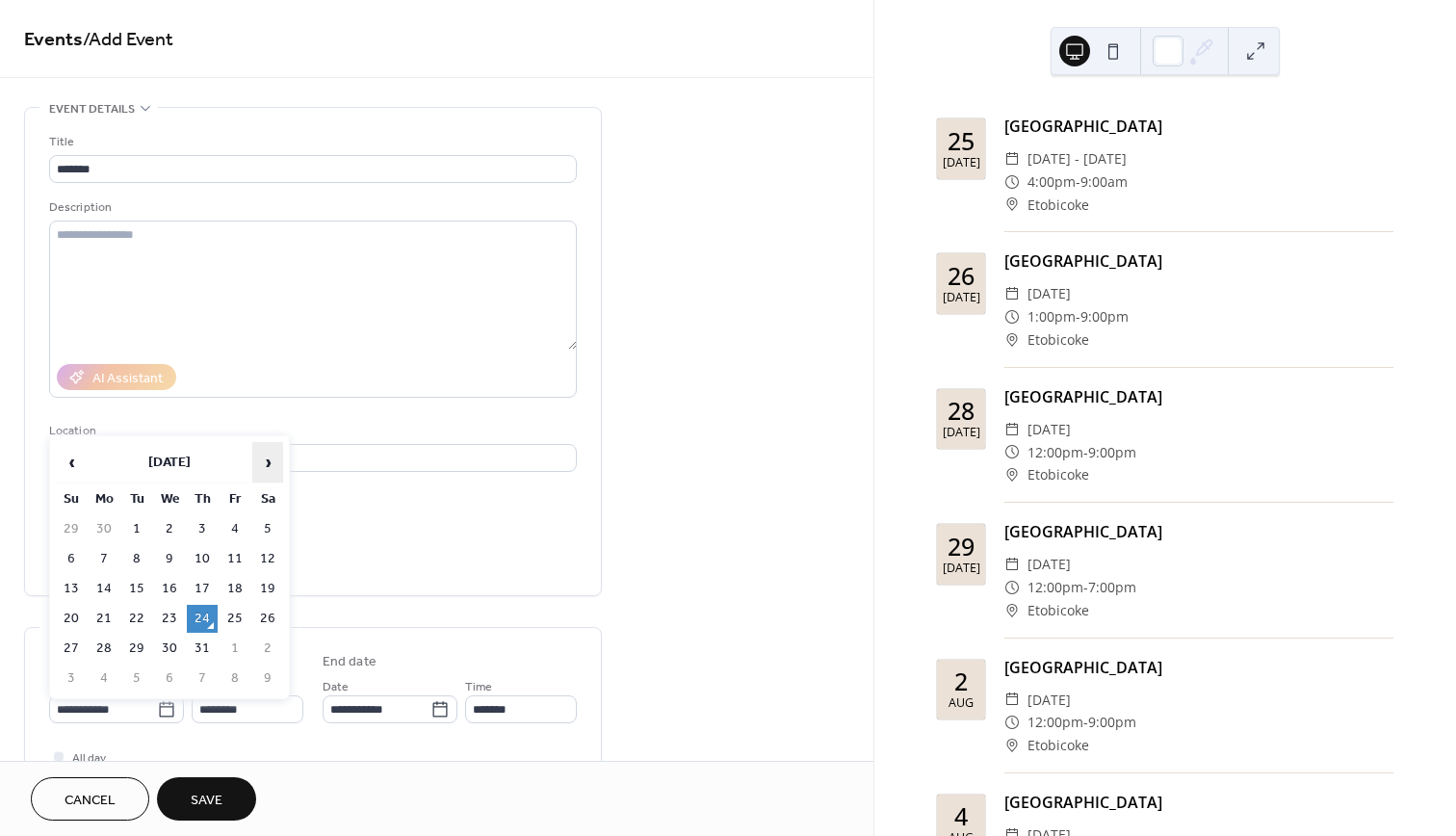 click on "›" at bounding box center (268, 462) 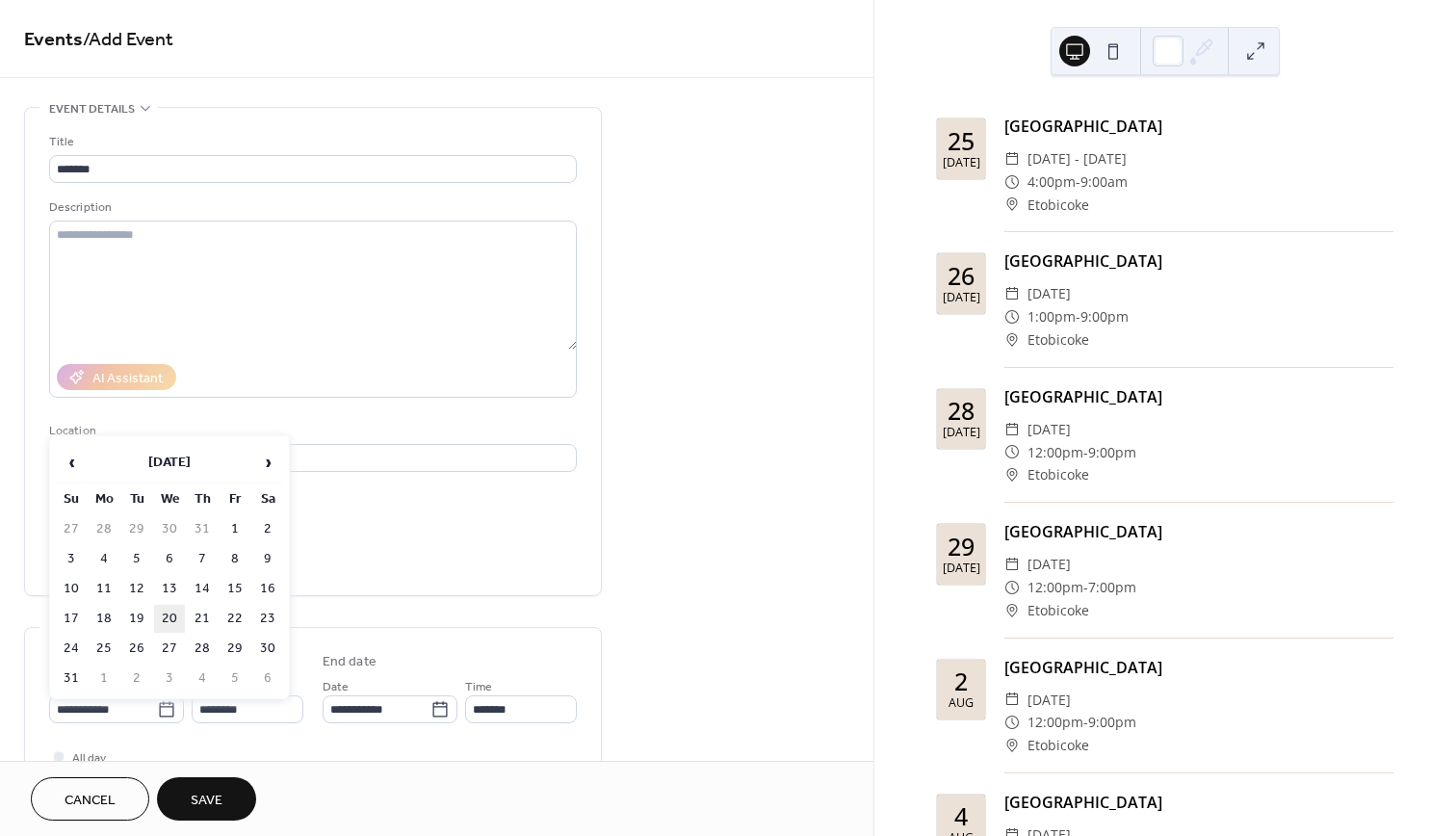 click on "20" at bounding box center (169, 618) 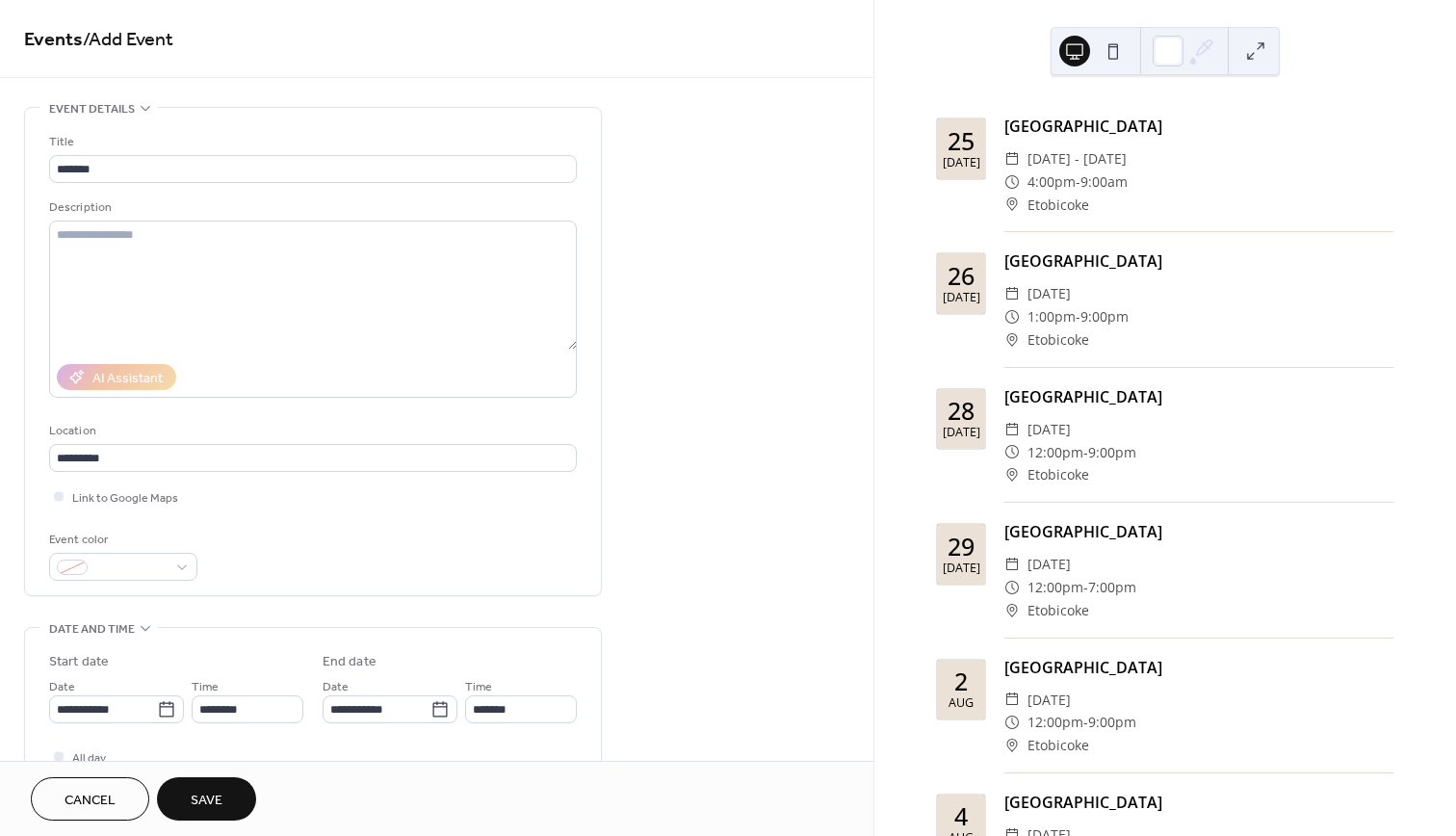 type on "**********" 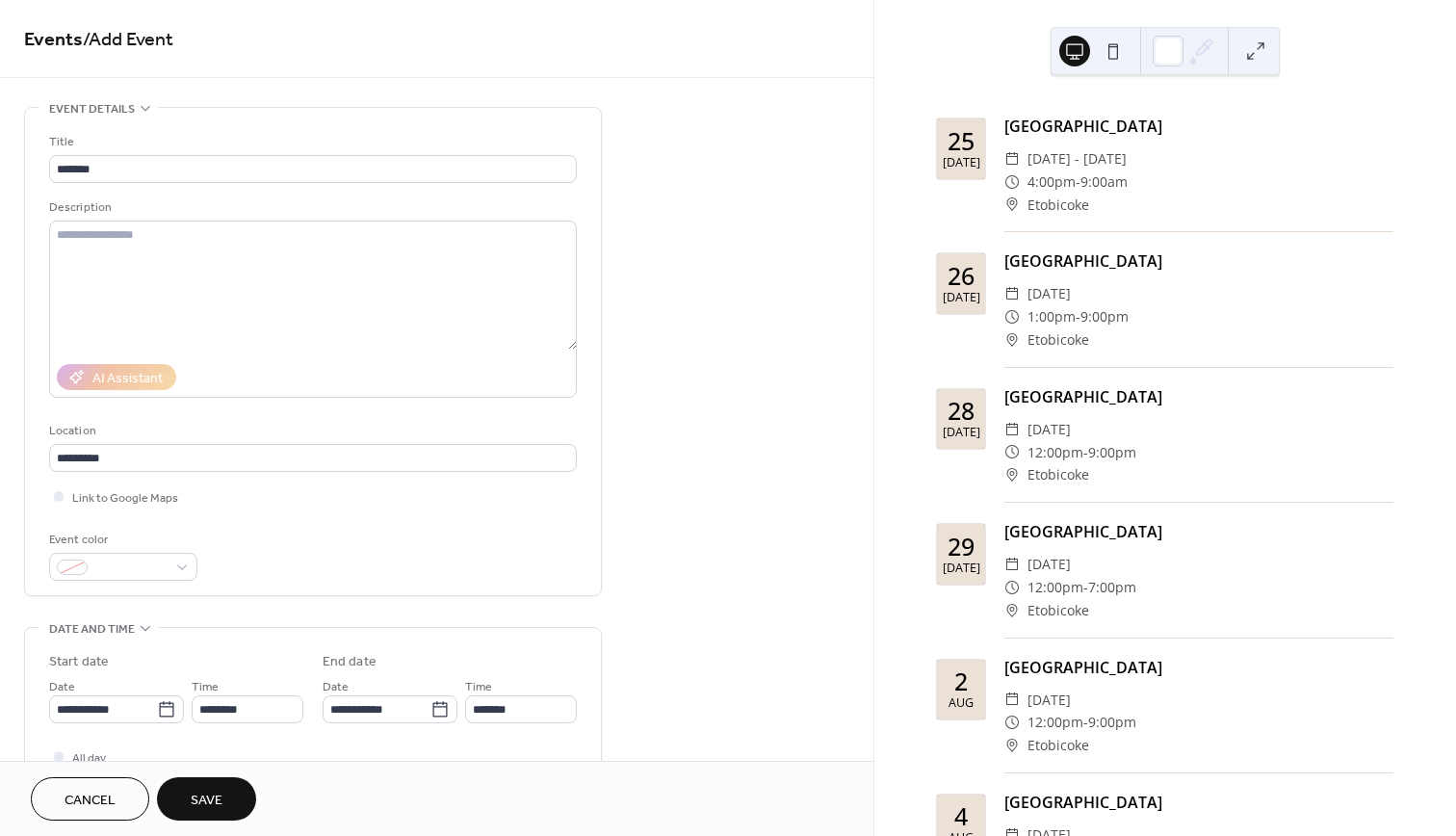 type on "**********" 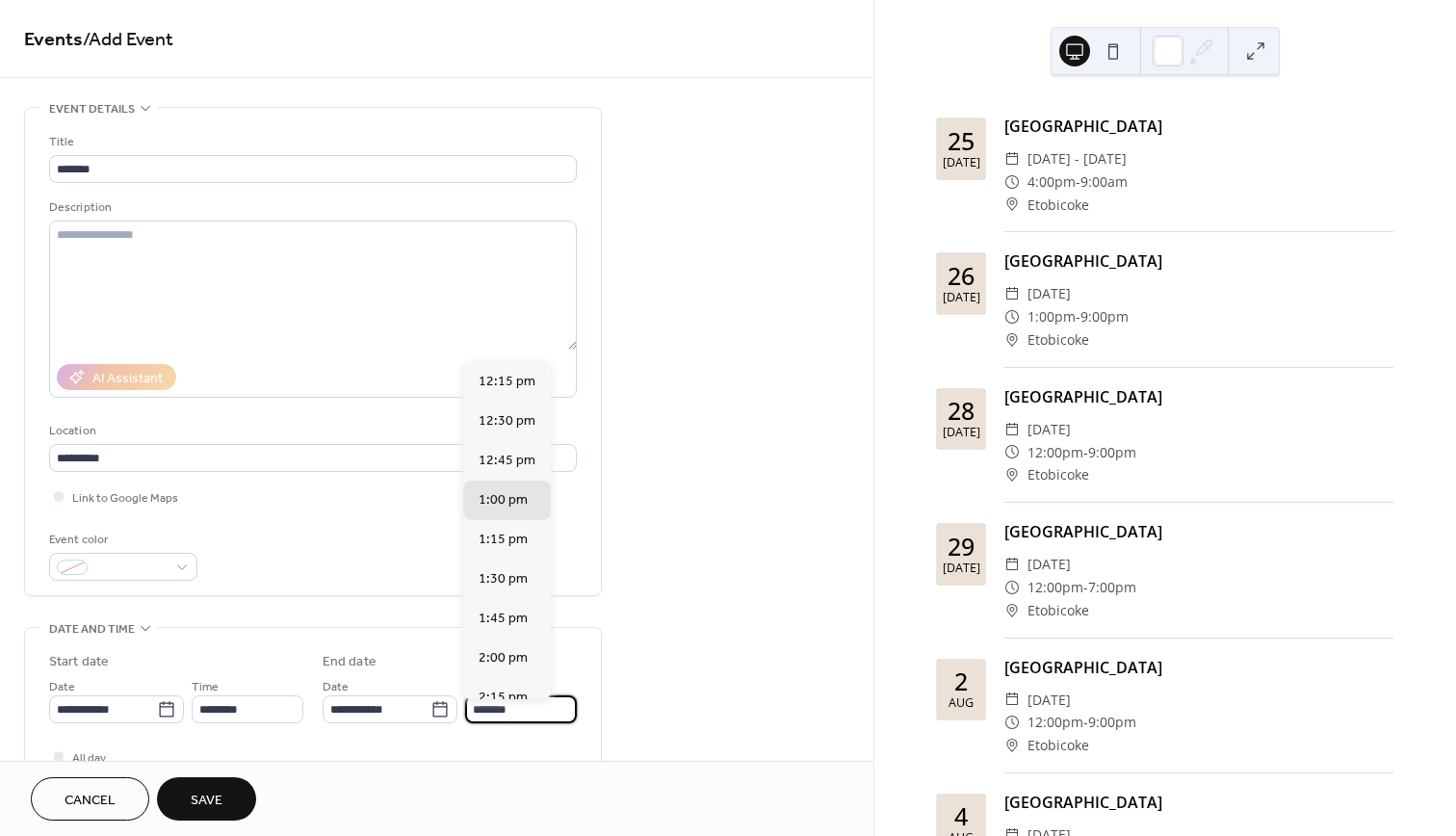 click on "*******" at bounding box center (521, 709) 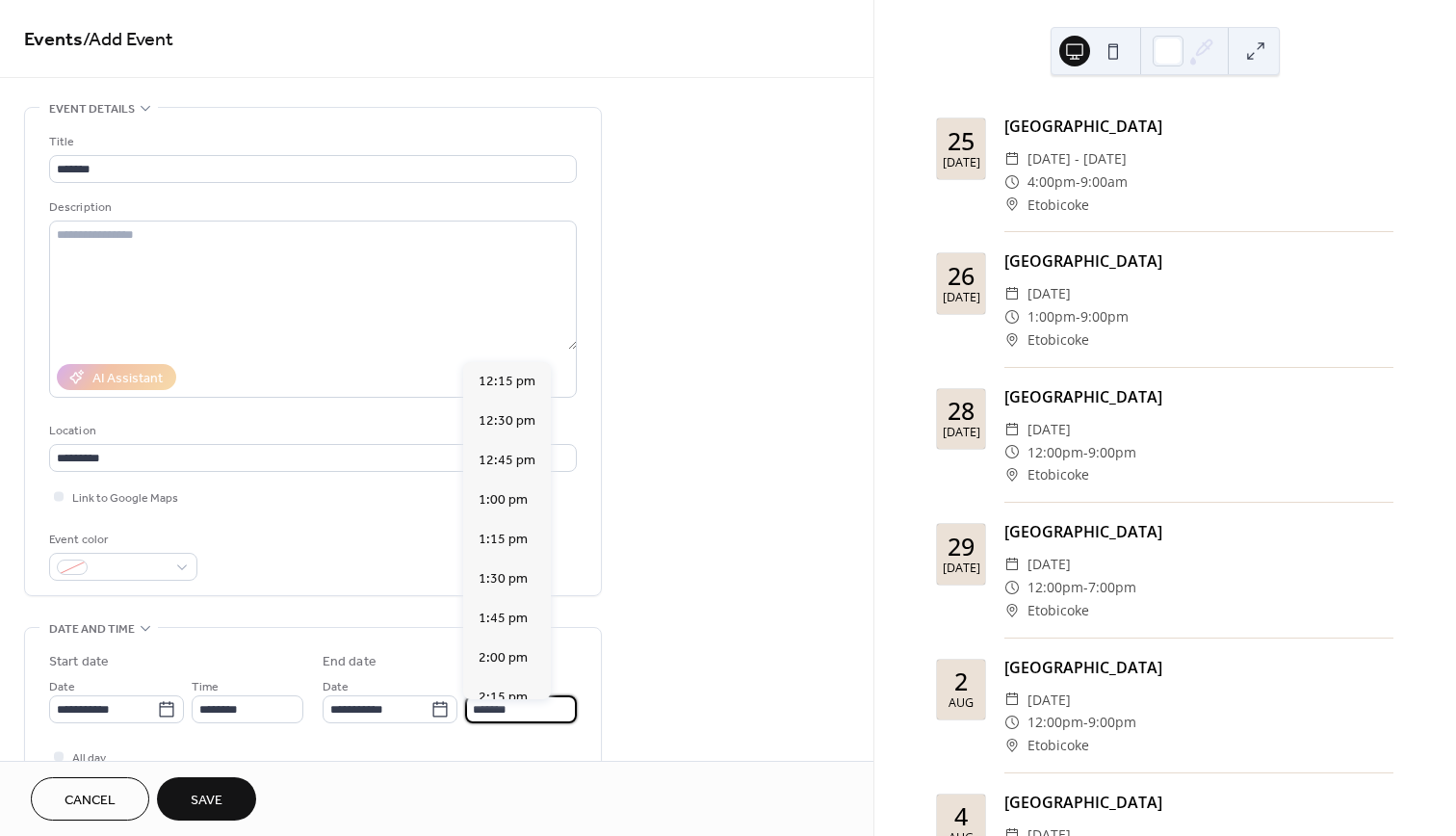 scroll, scrollTop: 1382, scrollLeft: 0, axis: vertical 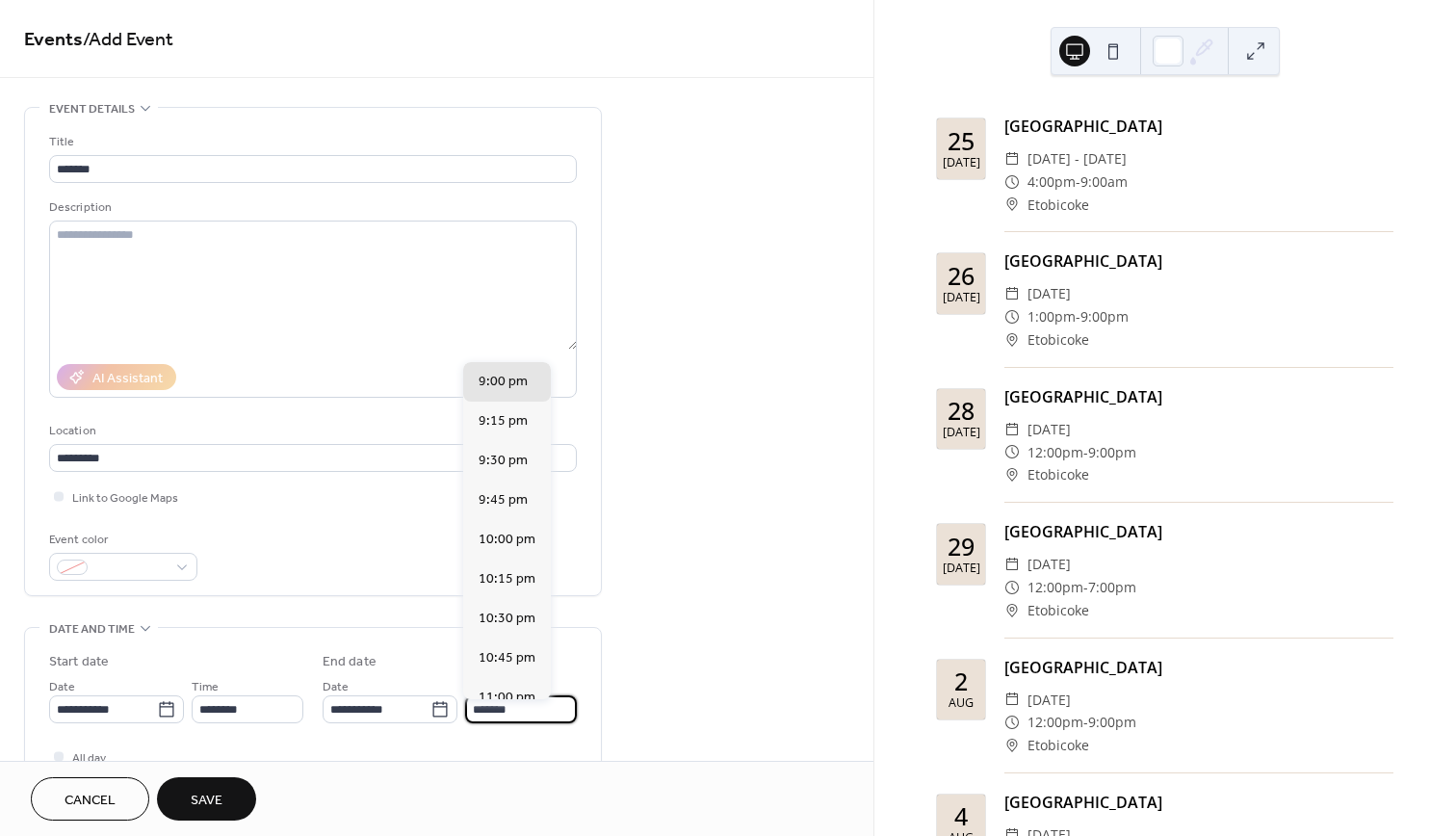 type on "*******" 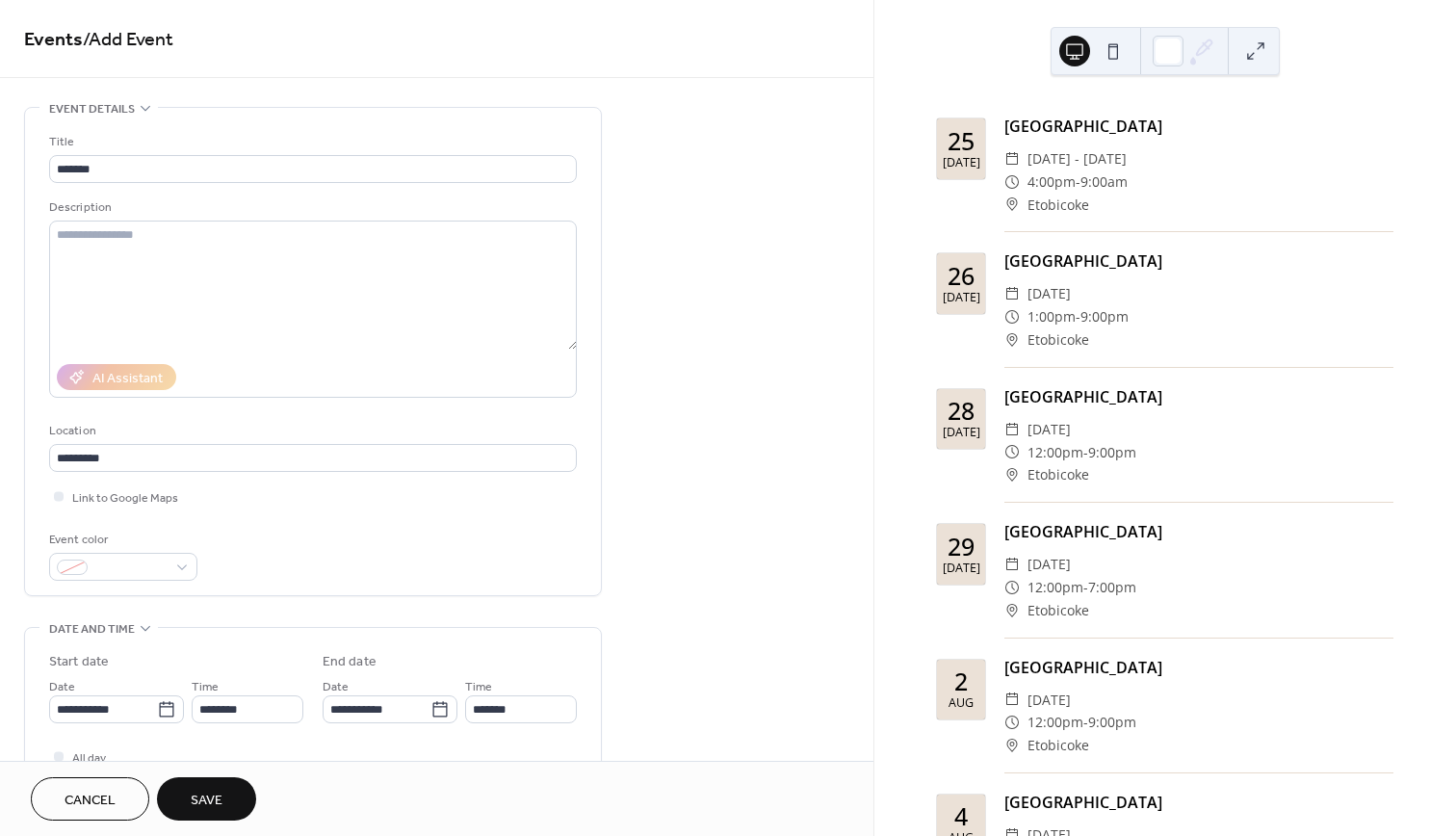 click on "Save" at bounding box center (206, 800) 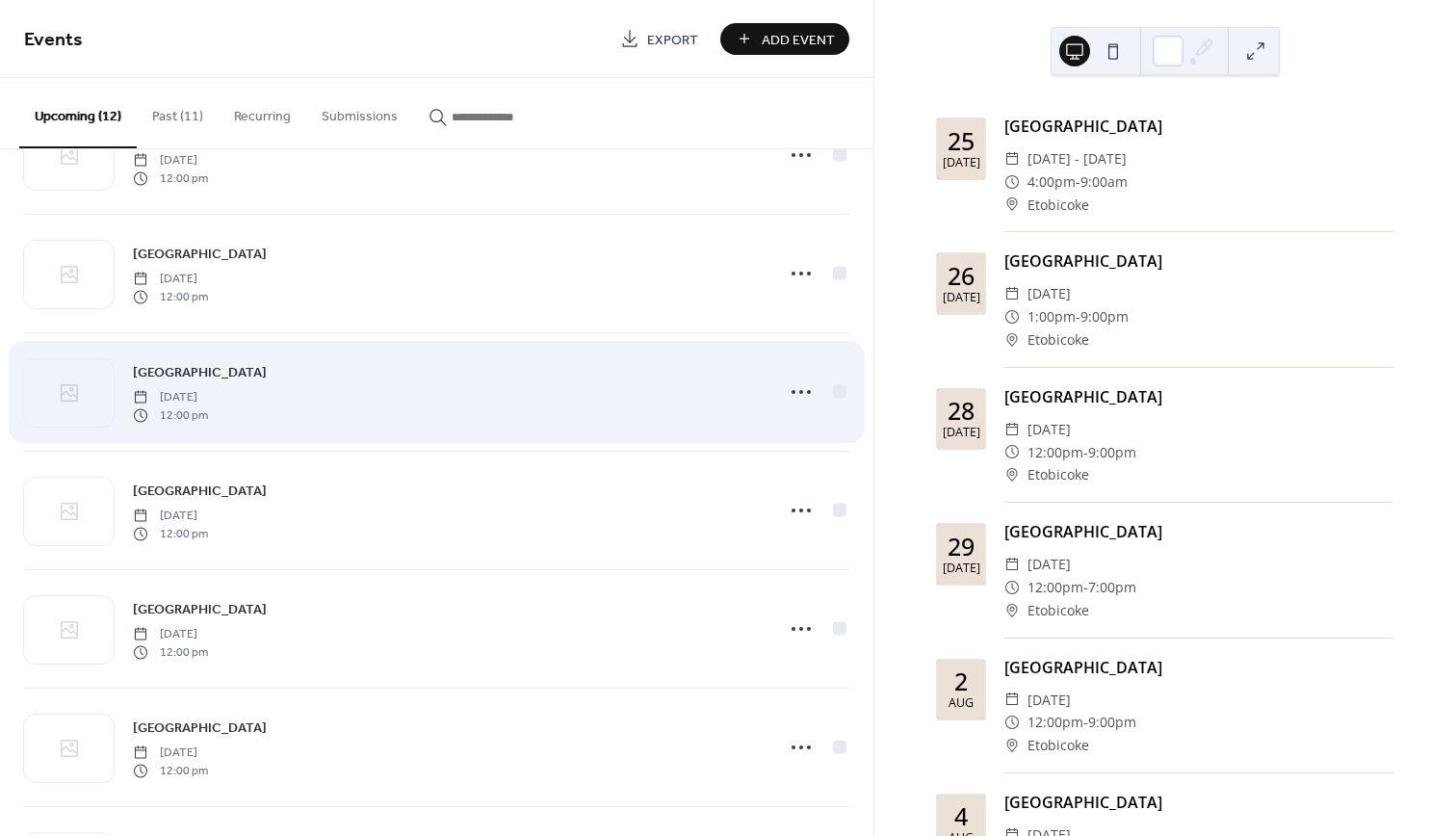 scroll, scrollTop: 676, scrollLeft: 0, axis: vertical 